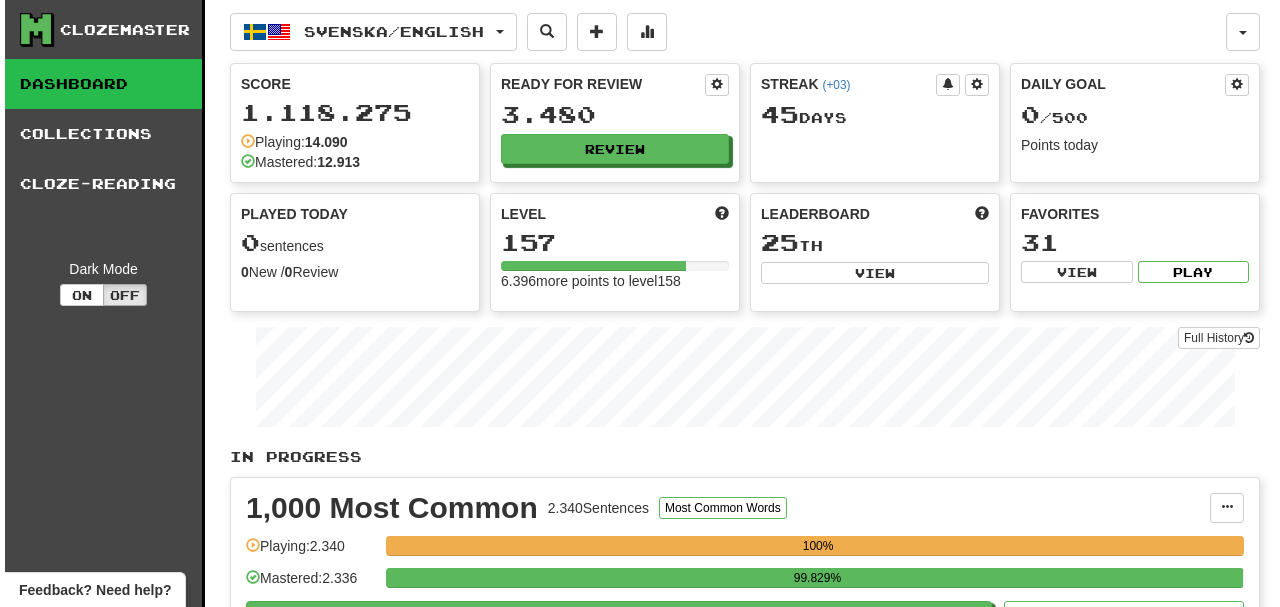 scroll, scrollTop: 0, scrollLeft: 0, axis: both 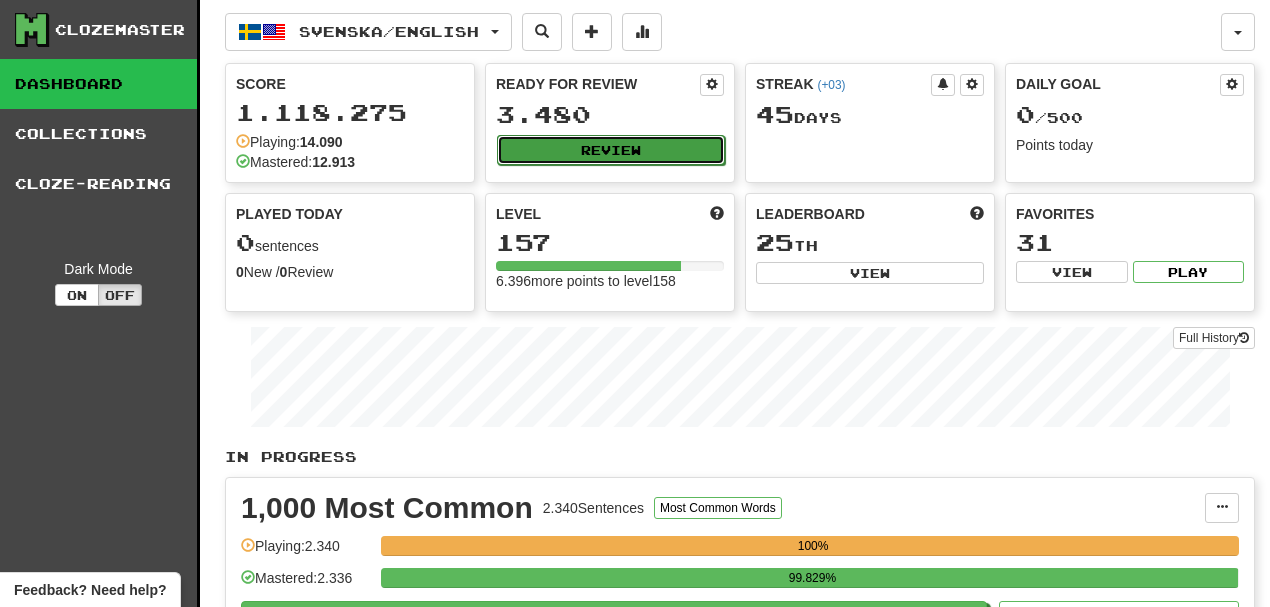 click on "Review" at bounding box center (611, 150) 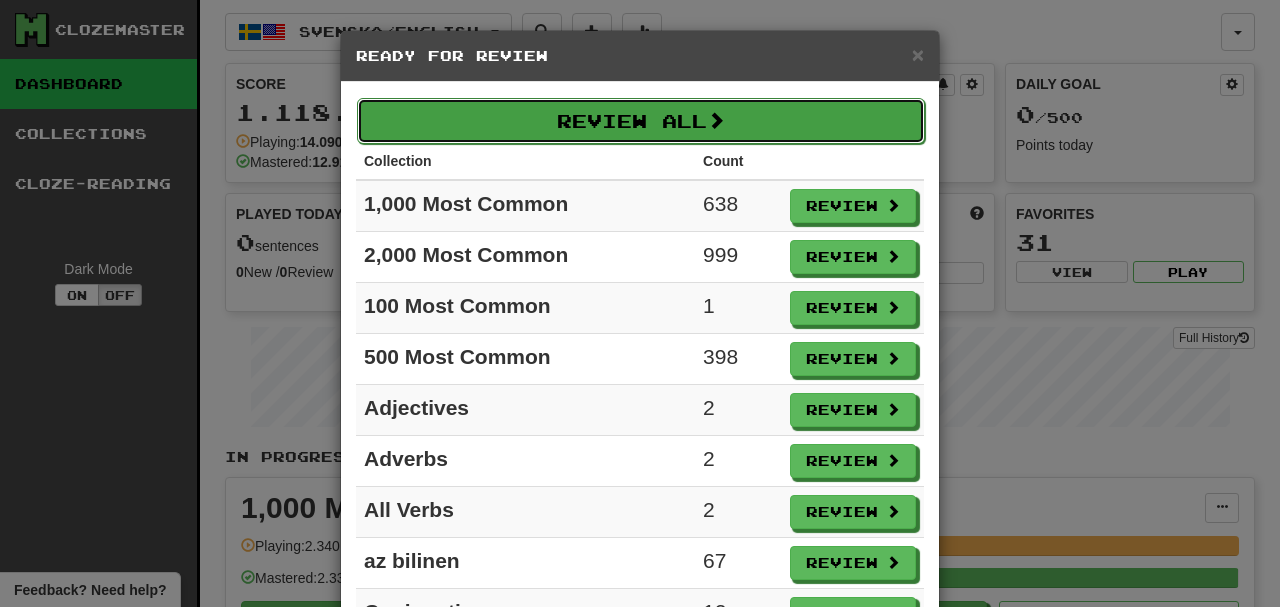 click on "Review All" at bounding box center [641, 121] 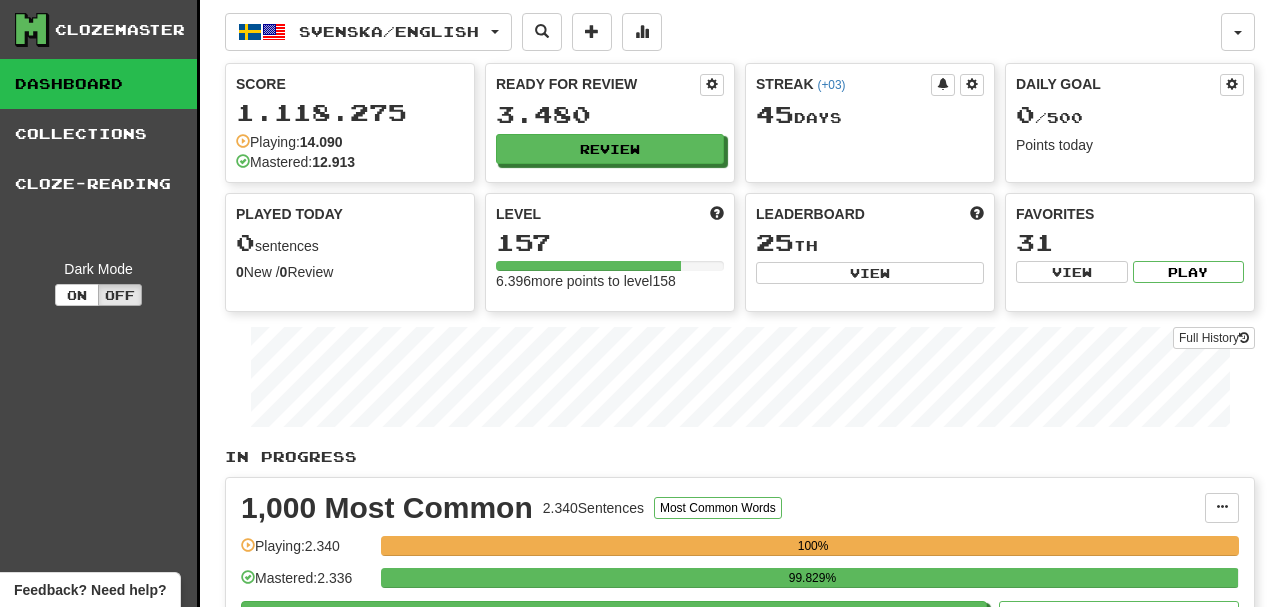 select on "**" 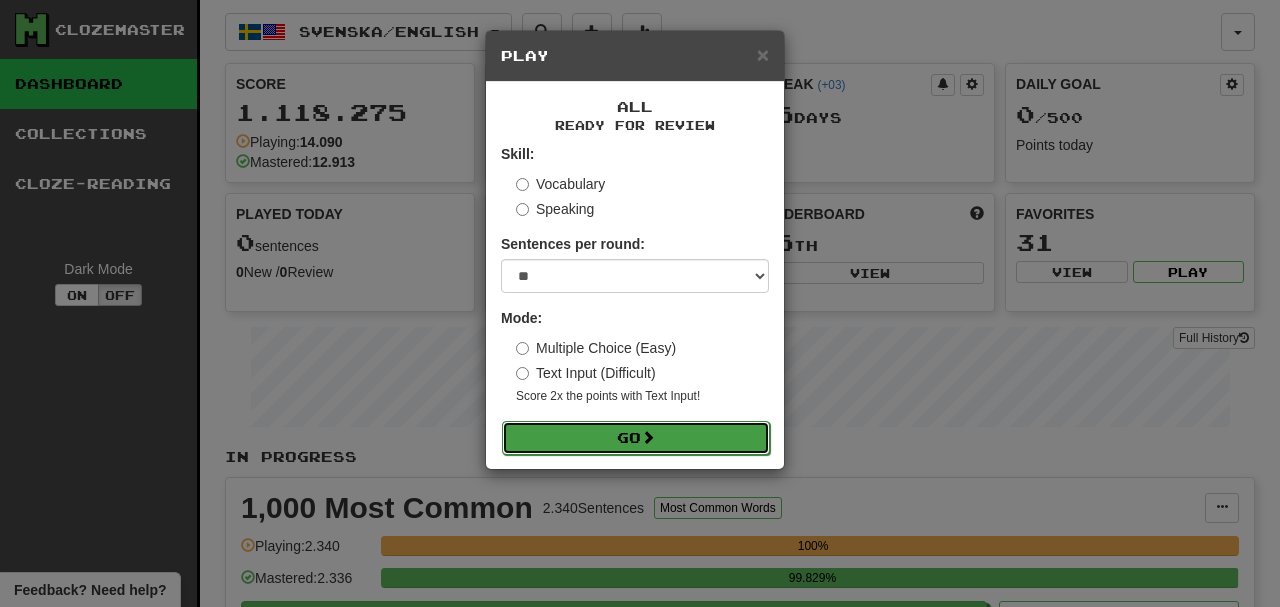 click on "Go" at bounding box center [636, 438] 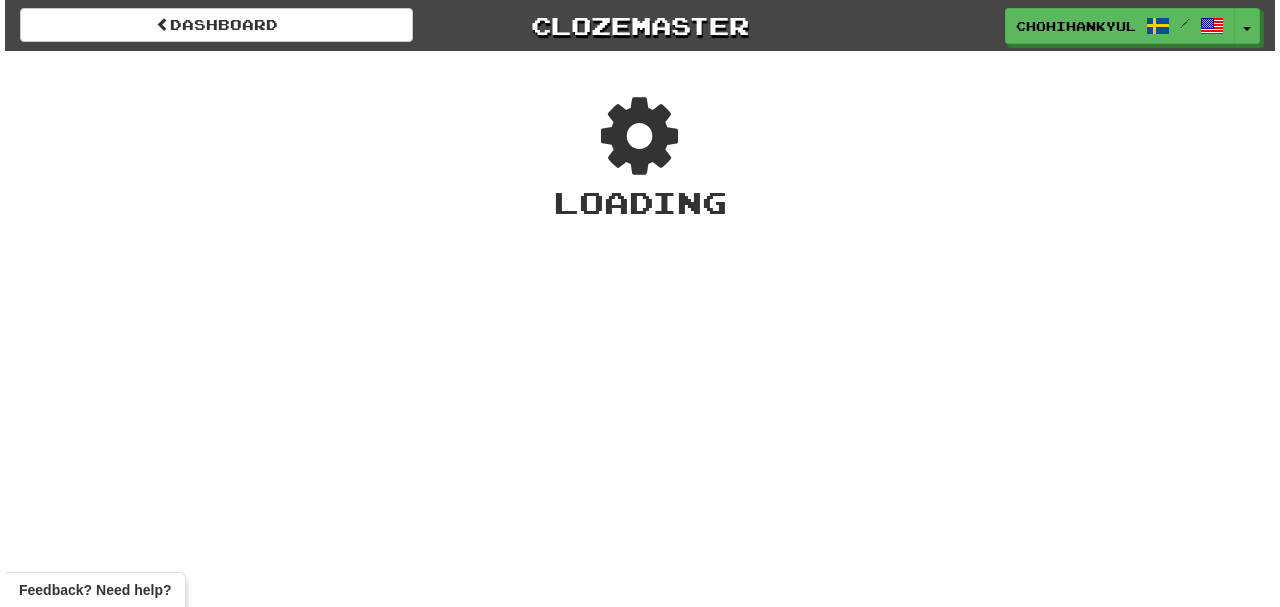 scroll, scrollTop: 0, scrollLeft: 0, axis: both 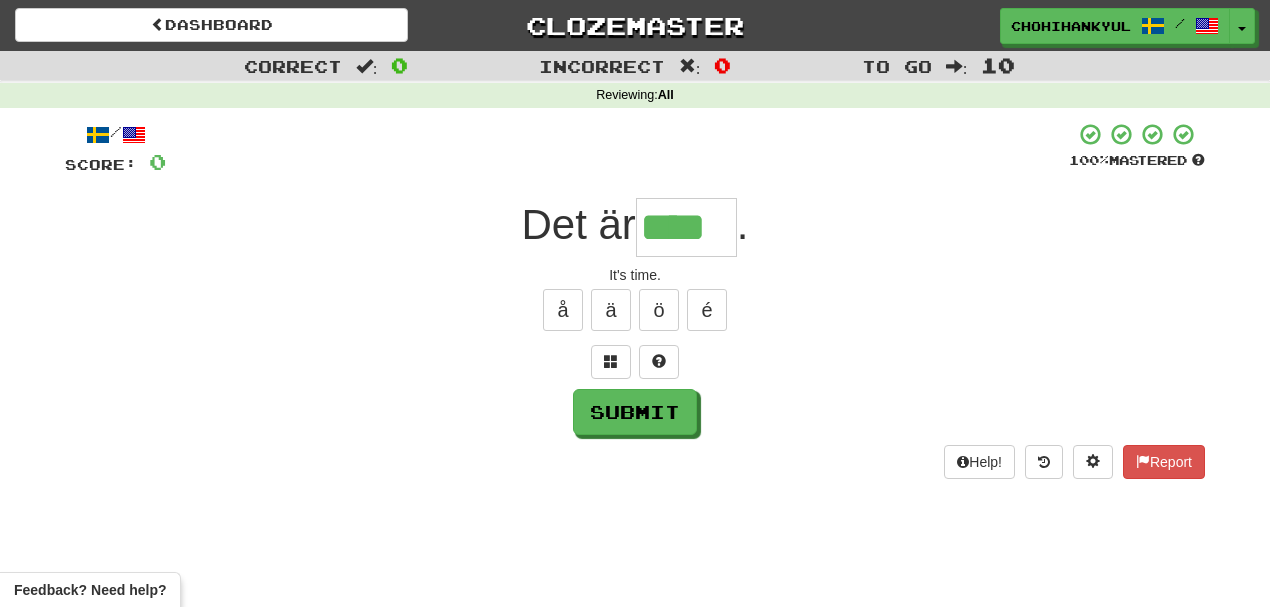 type on "****" 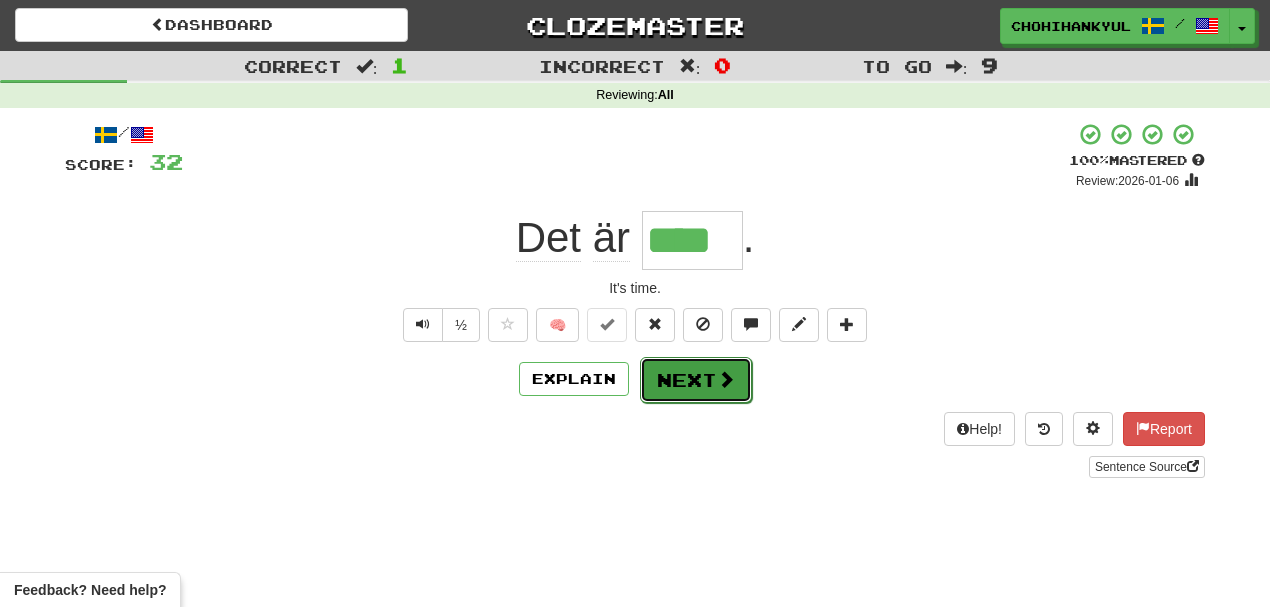 click on "Next" at bounding box center [696, 380] 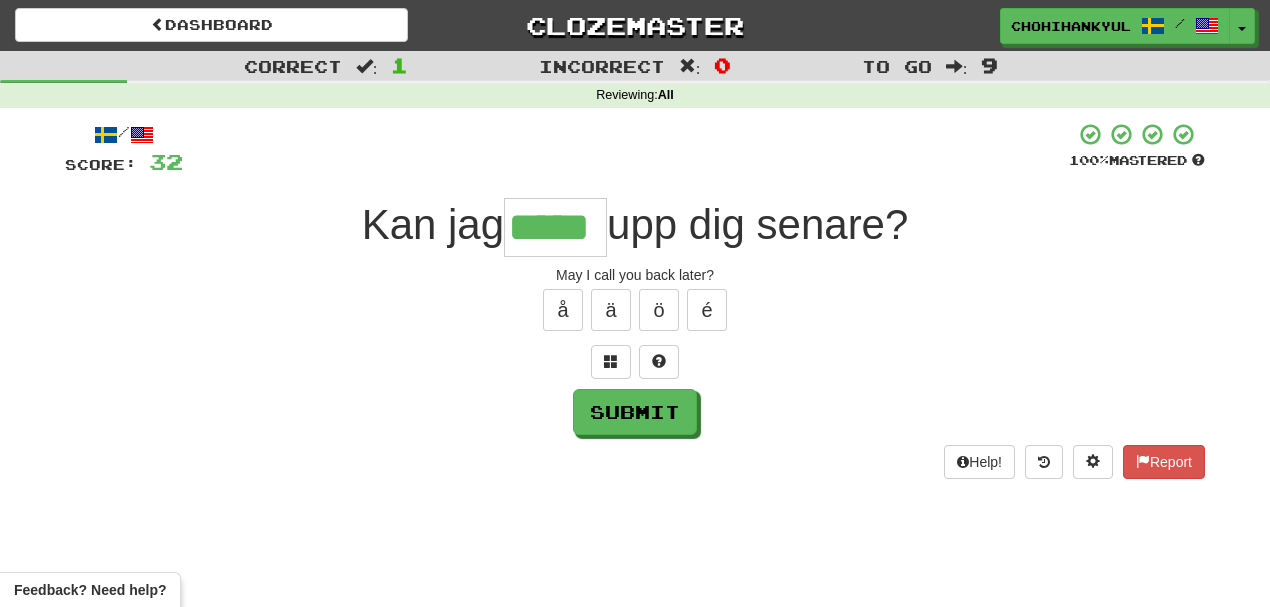 type on "*****" 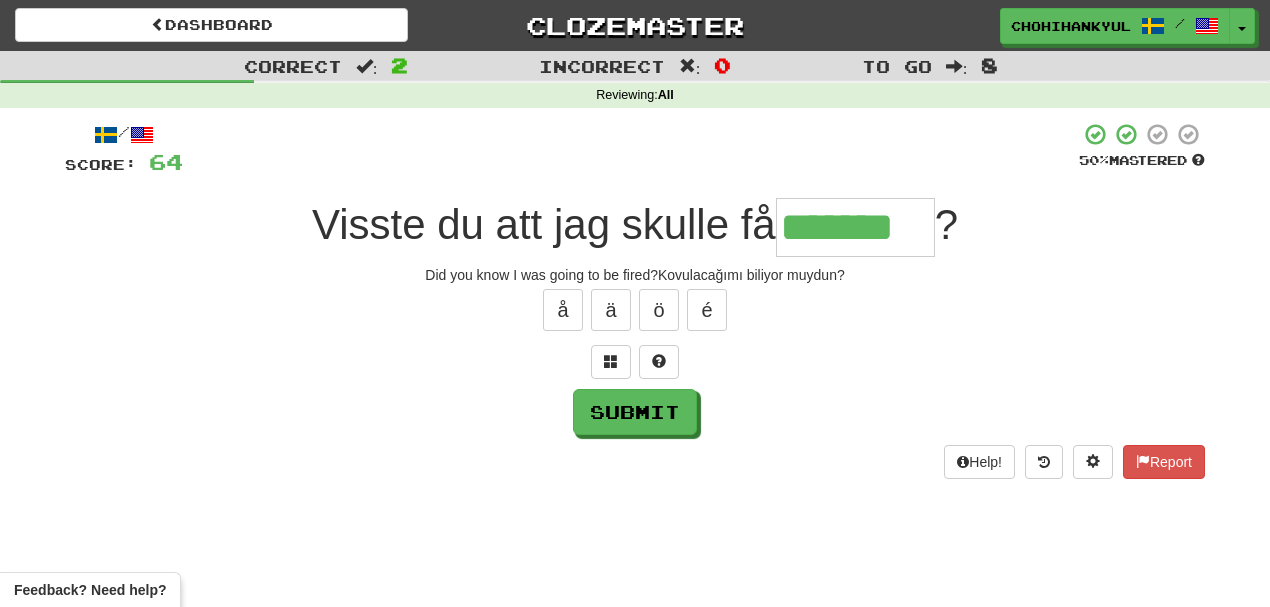 type on "*******" 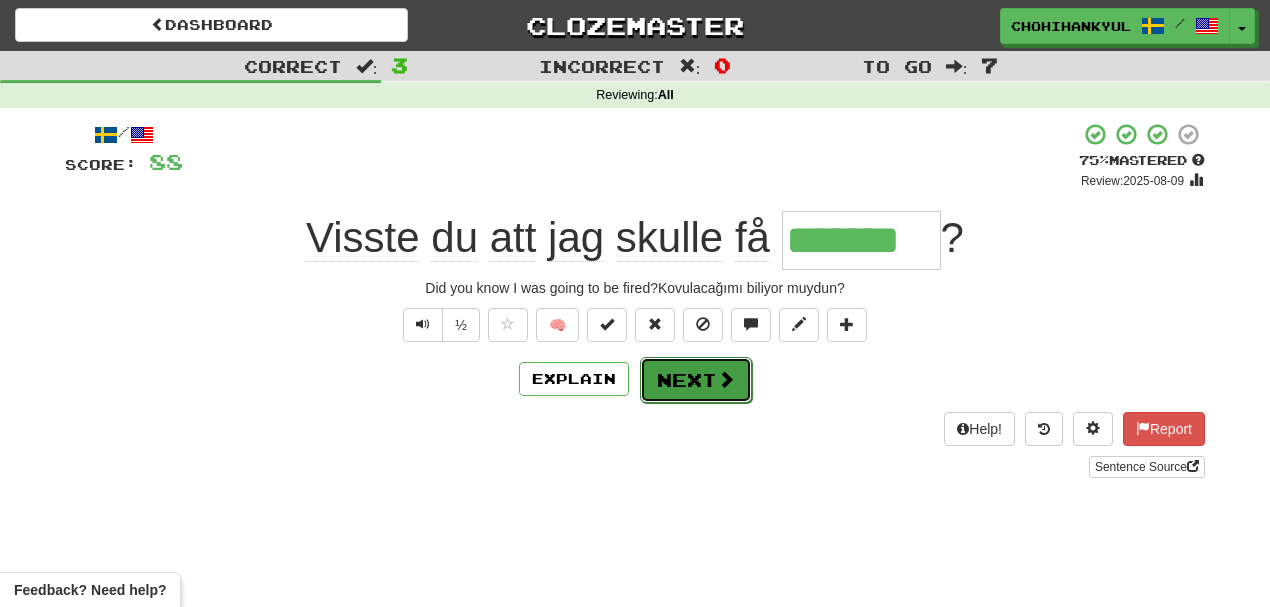 click on "Next" at bounding box center (696, 380) 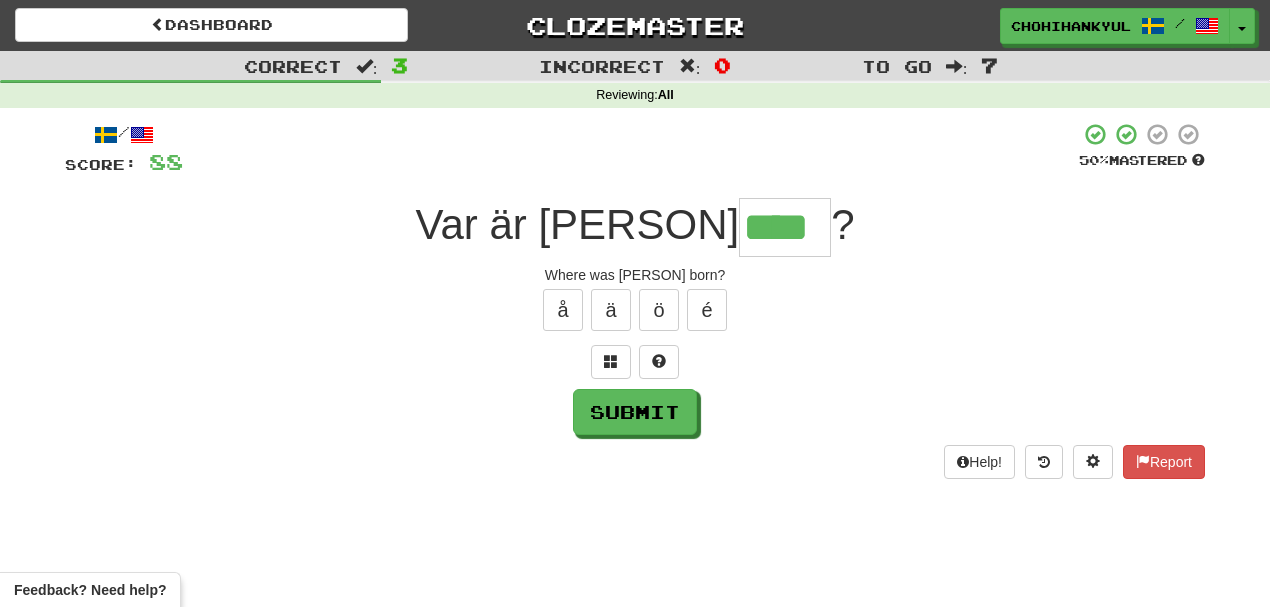 type on "****" 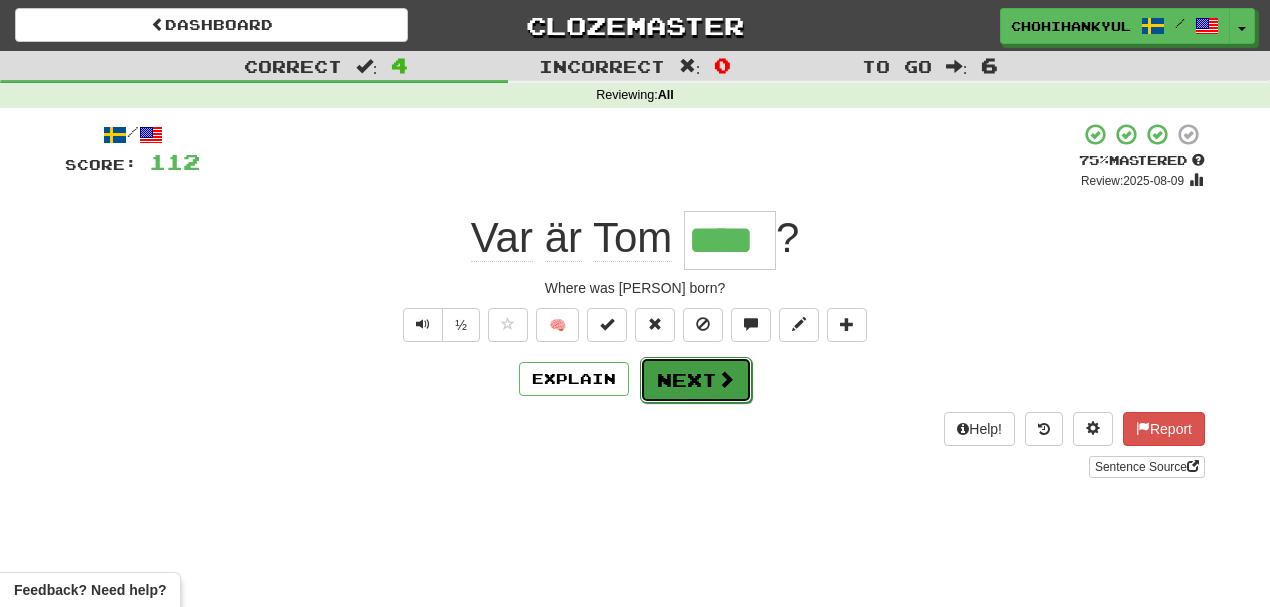 click on "Next" at bounding box center (696, 380) 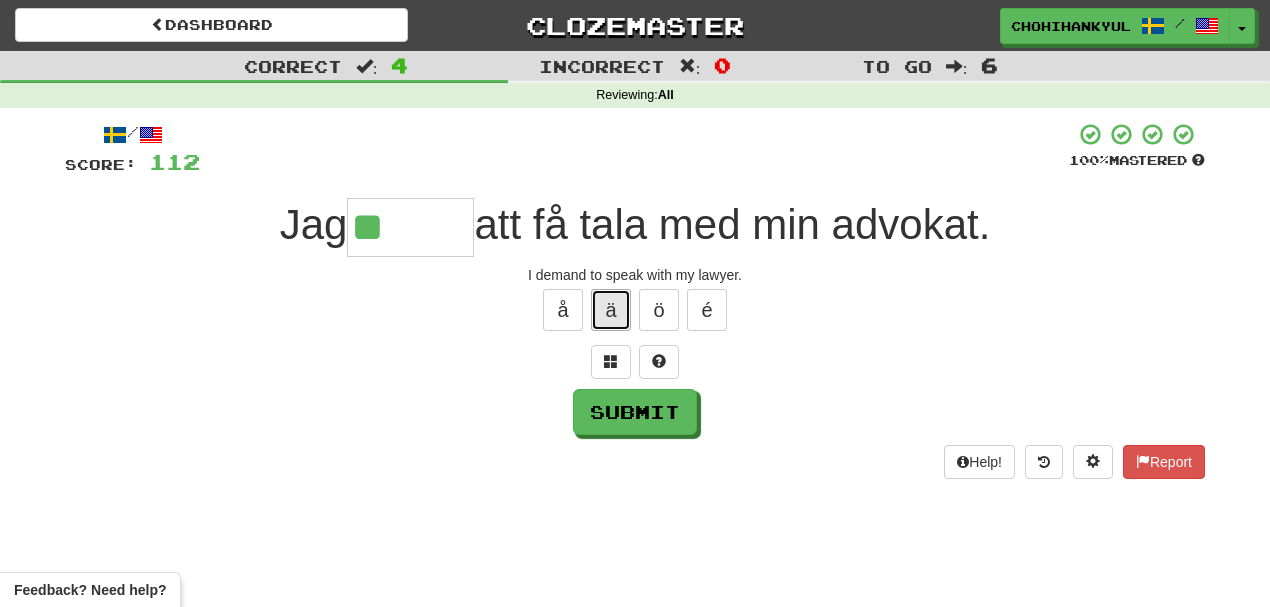 click on "ä" at bounding box center (611, 310) 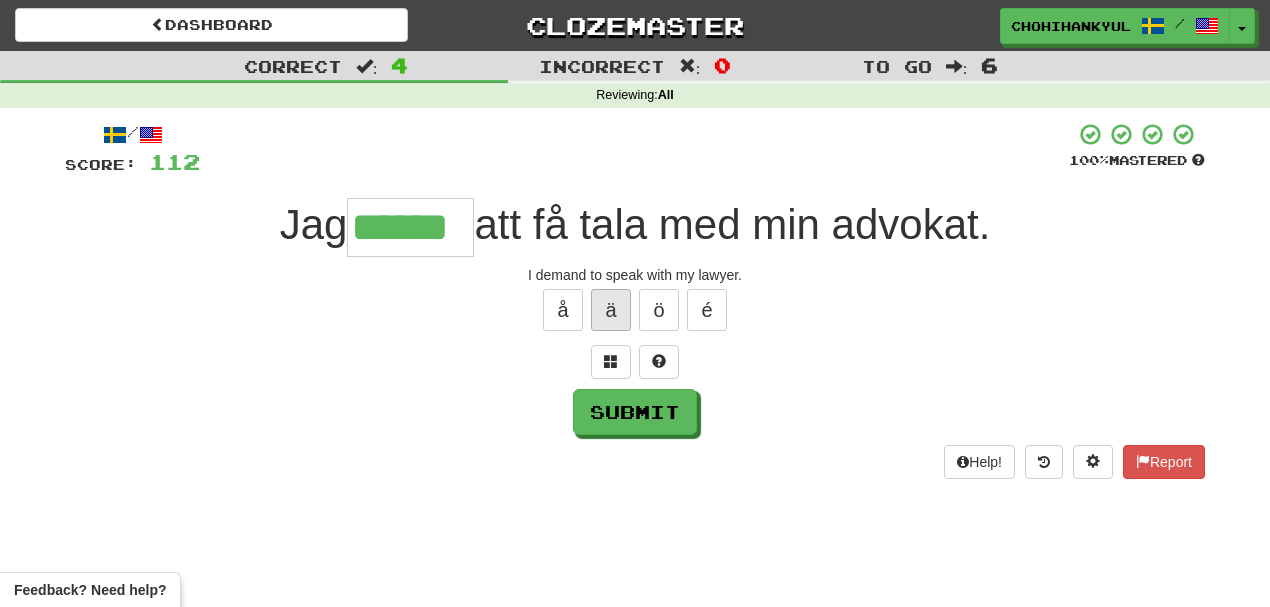 type on "******" 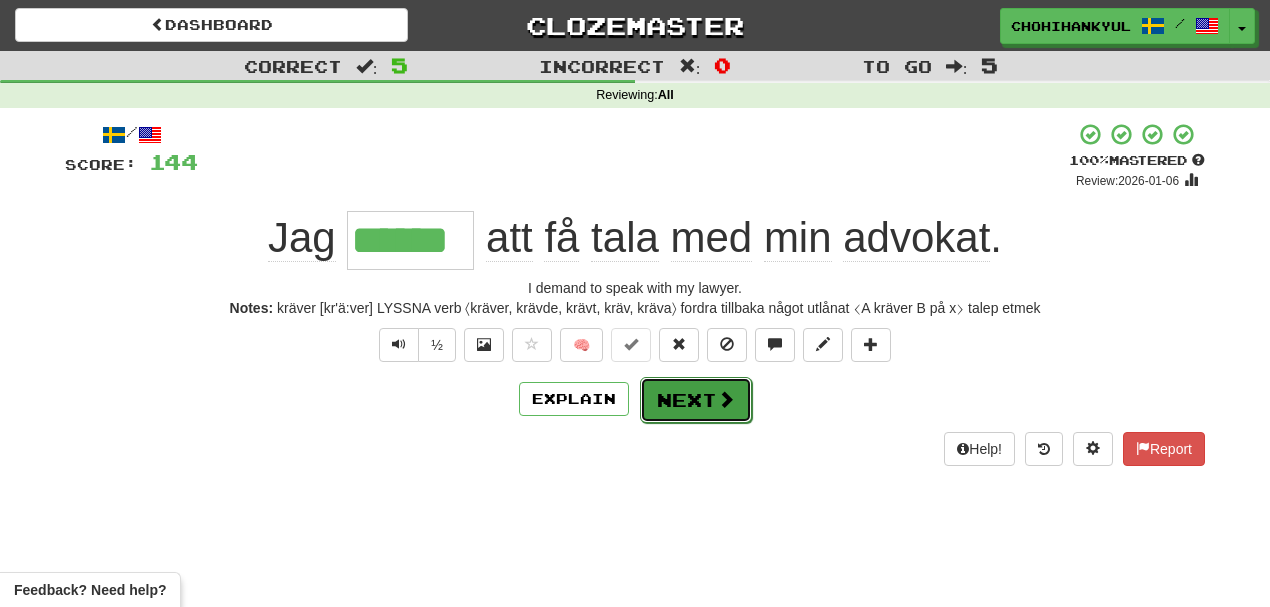 click on "Next" at bounding box center (696, 400) 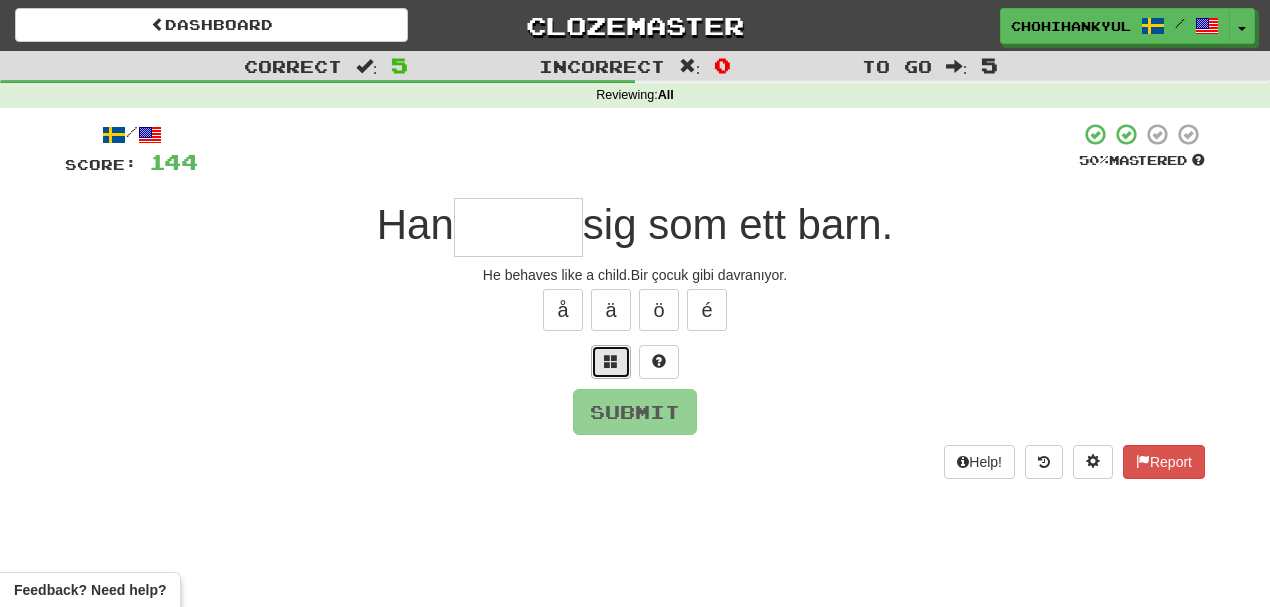 click at bounding box center [611, 362] 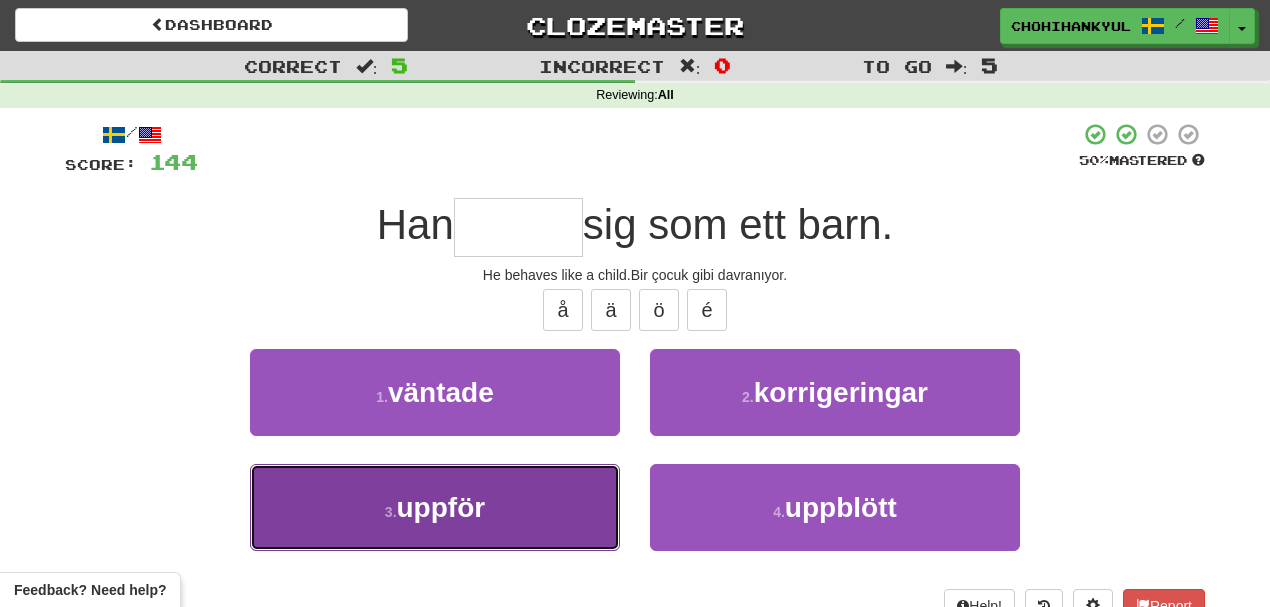 click on "3 .  uppför" at bounding box center (435, 507) 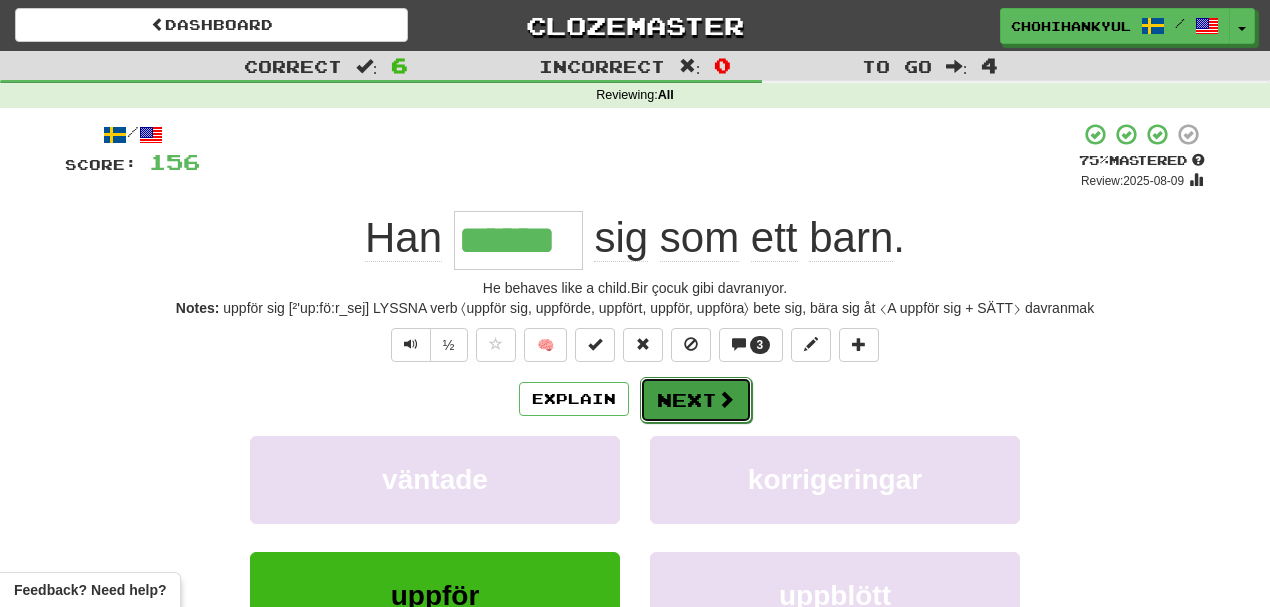 click on "Next" at bounding box center [696, 400] 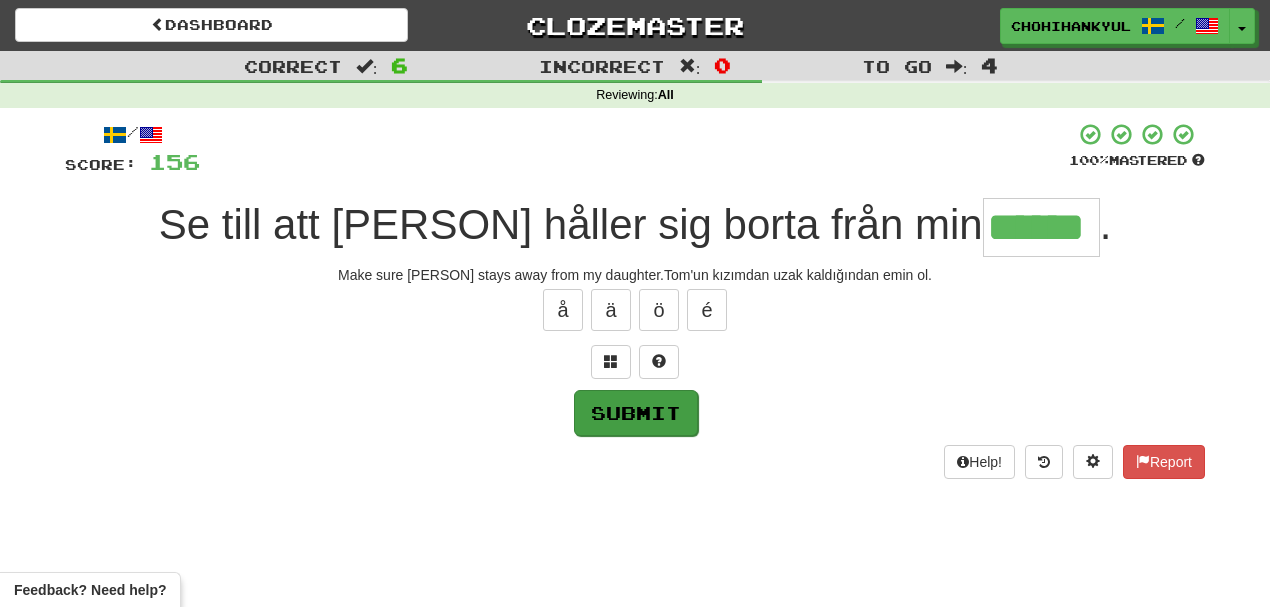 type on "******" 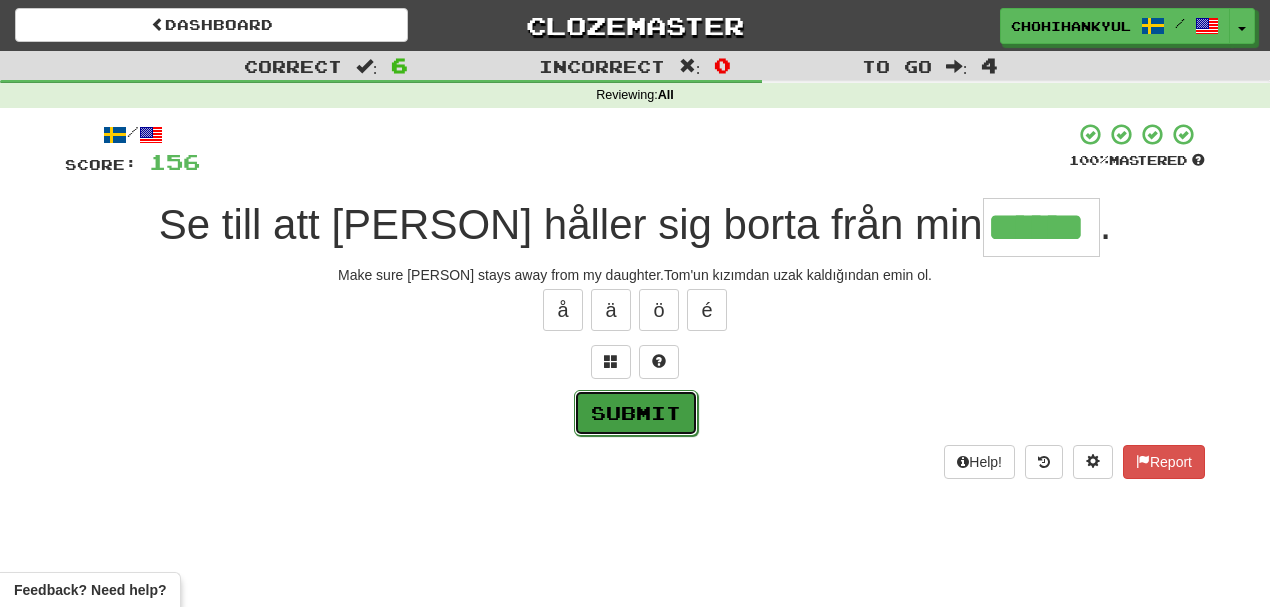 click on "Submit" at bounding box center (636, 413) 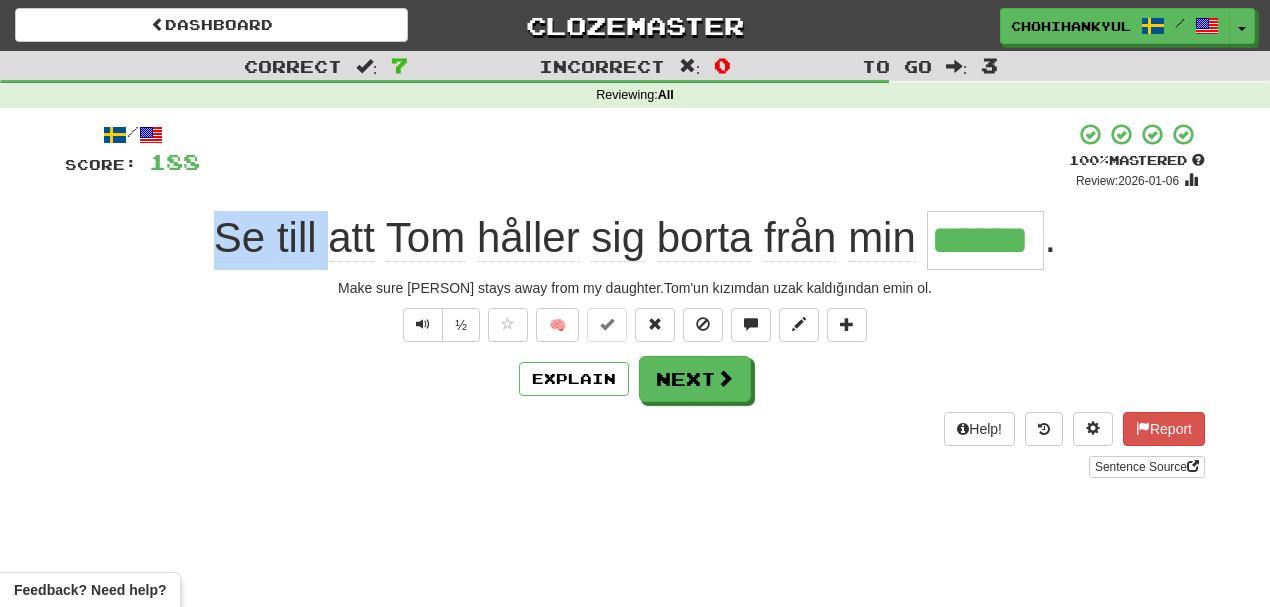 drag, startPoint x: 231, startPoint y: 231, endPoint x: 325, endPoint y: 232, distance: 94.00532 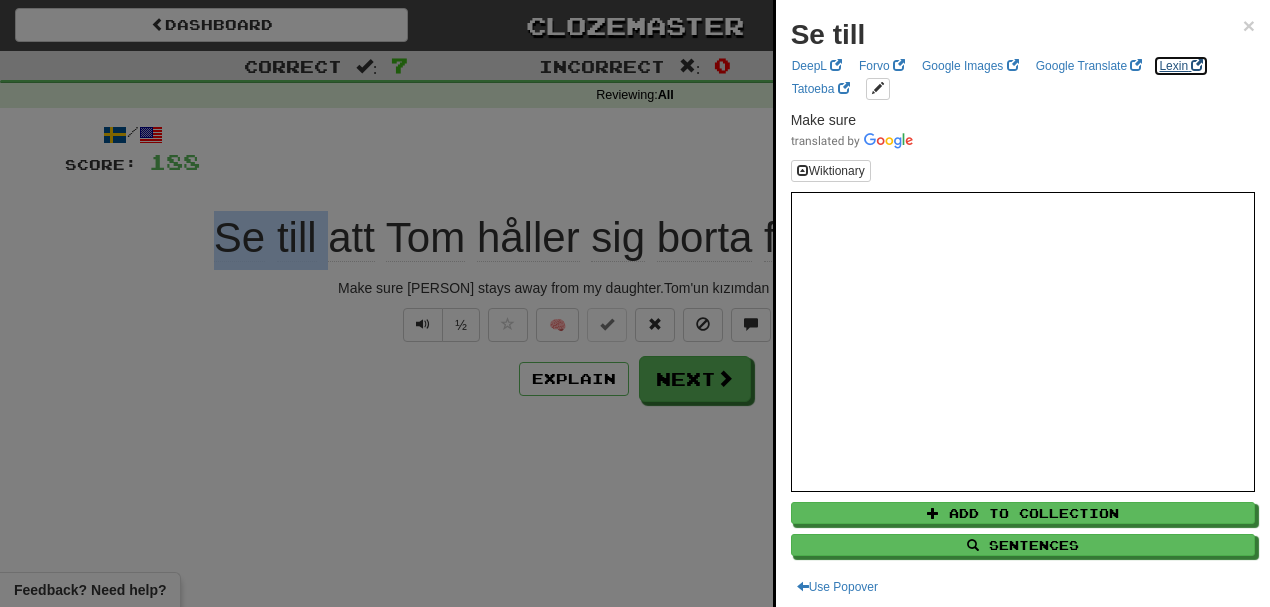 click on "Lexin" at bounding box center (1181, 66) 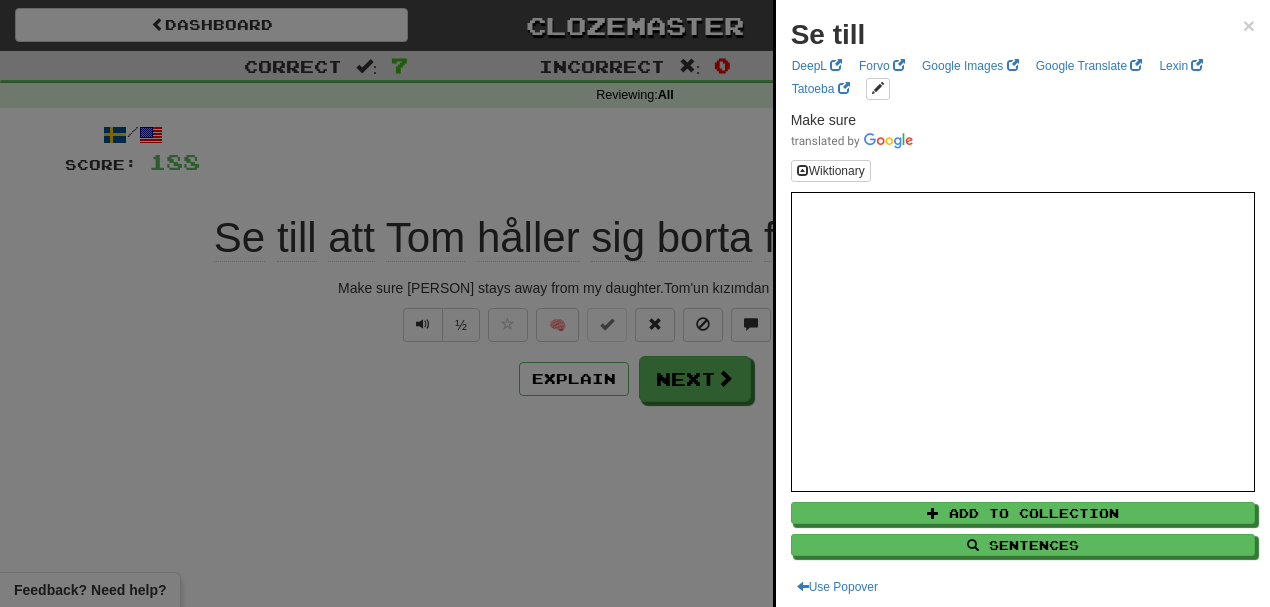 click at bounding box center (635, 303) 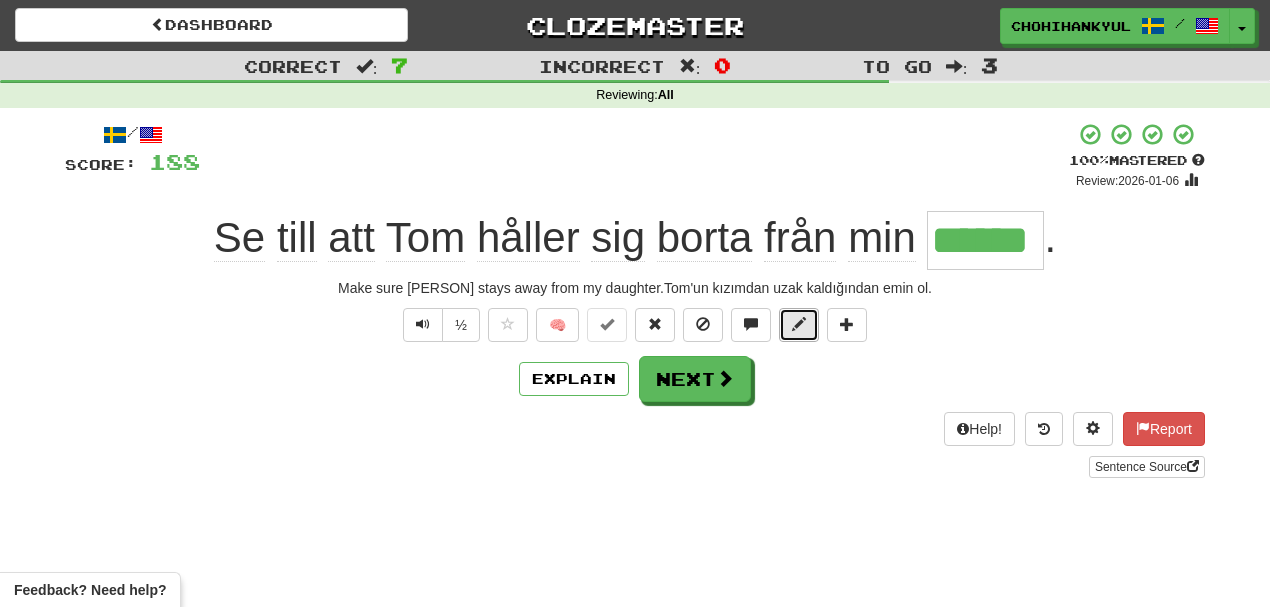 click at bounding box center (799, 325) 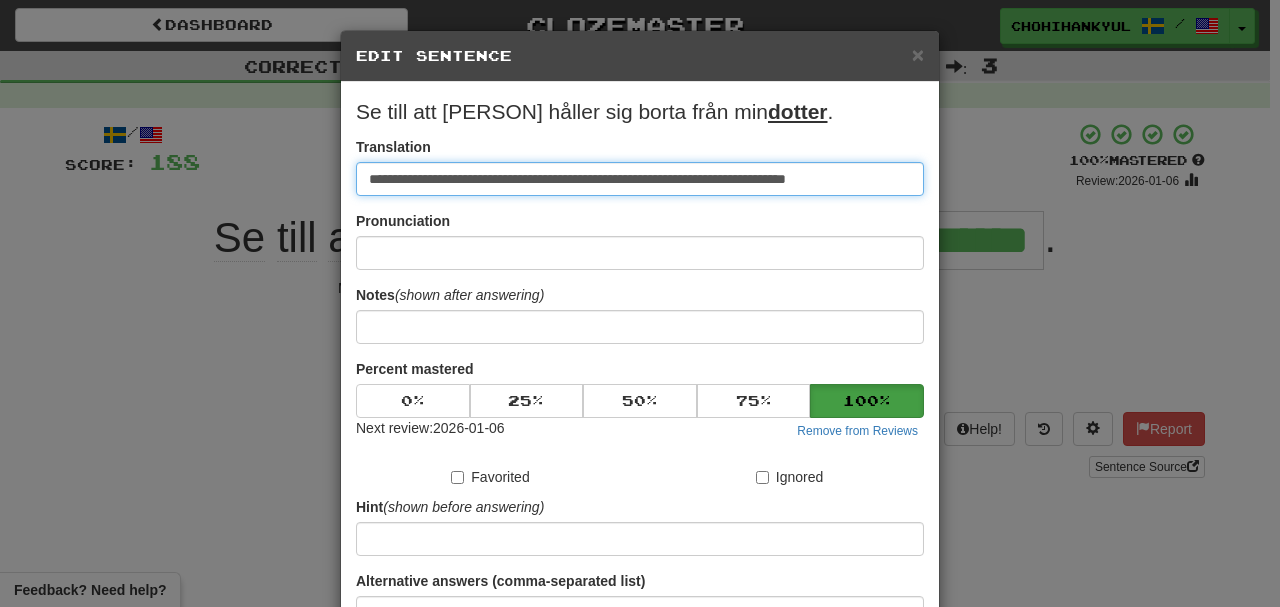 scroll, scrollTop: 0, scrollLeft: 10, axis: horizontal 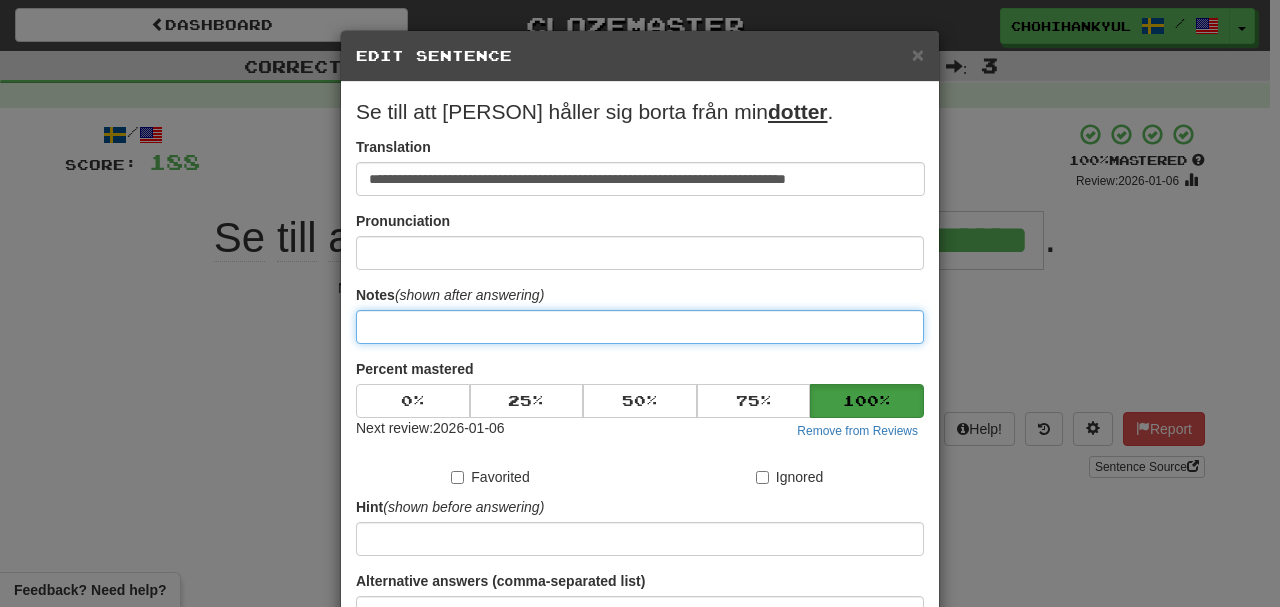 click at bounding box center (640, 327) 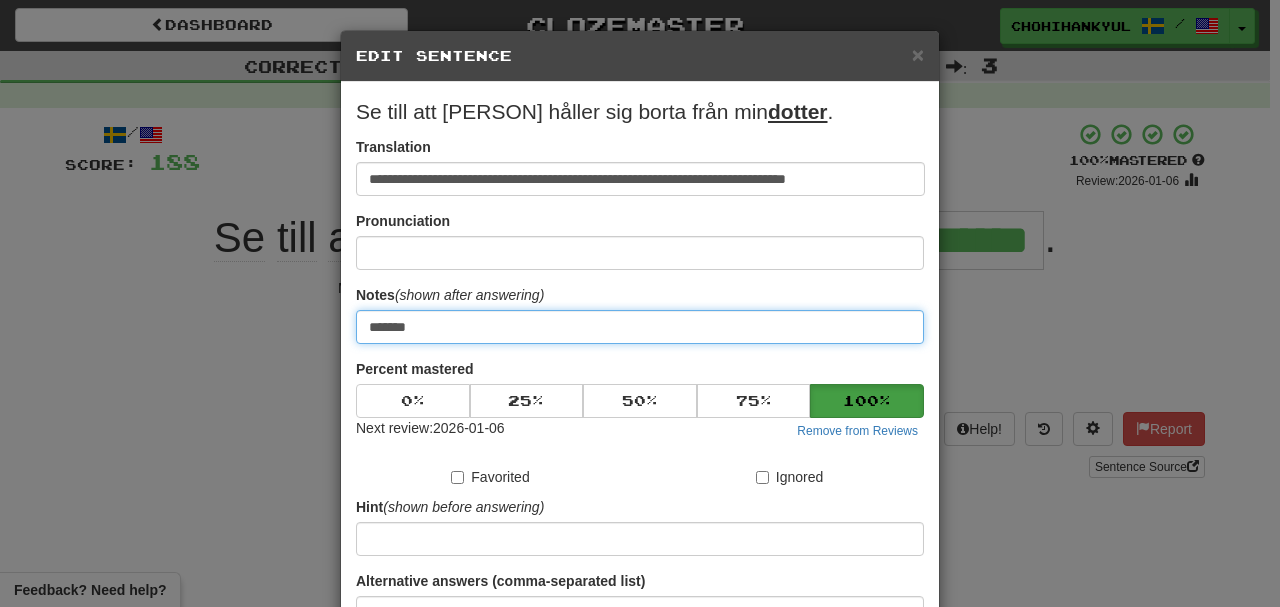 type on "**********" 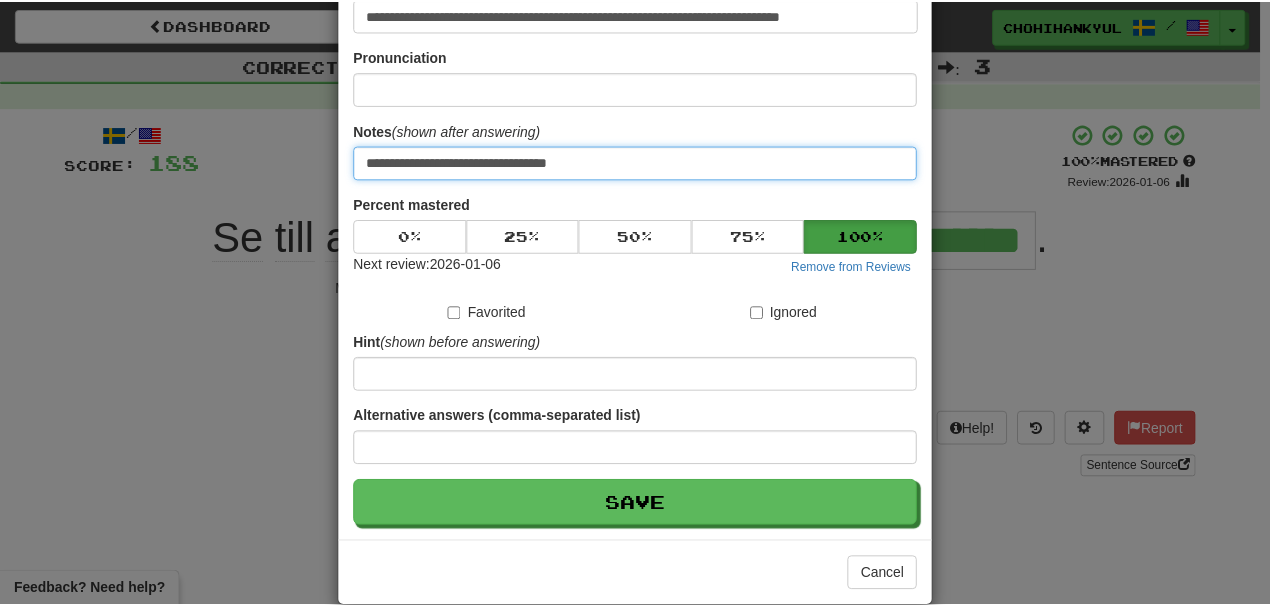 scroll, scrollTop: 190, scrollLeft: 0, axis: vertical 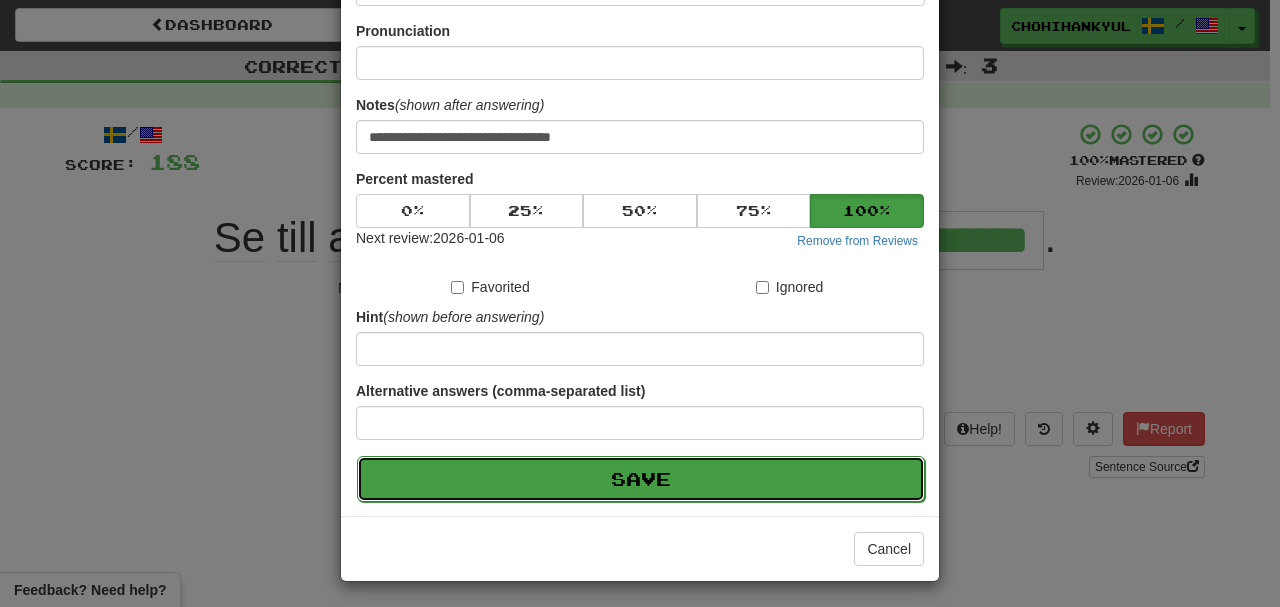 click on "Save" at bounding box center (641, 479) 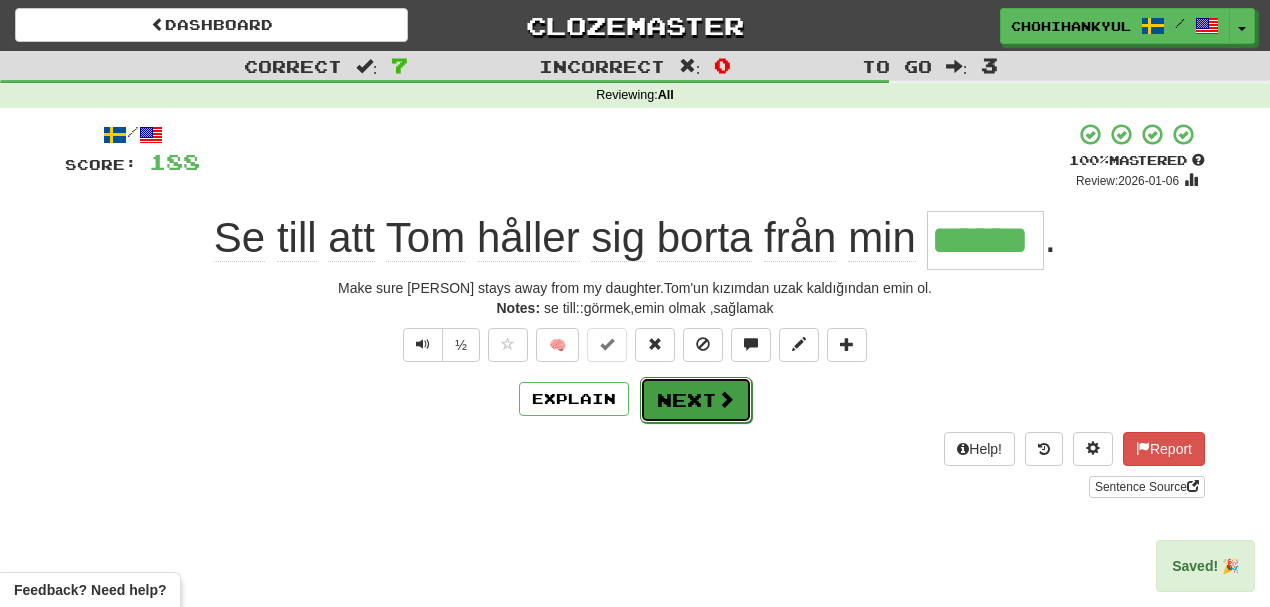 click on "Next" at bounding box center [696, 400] 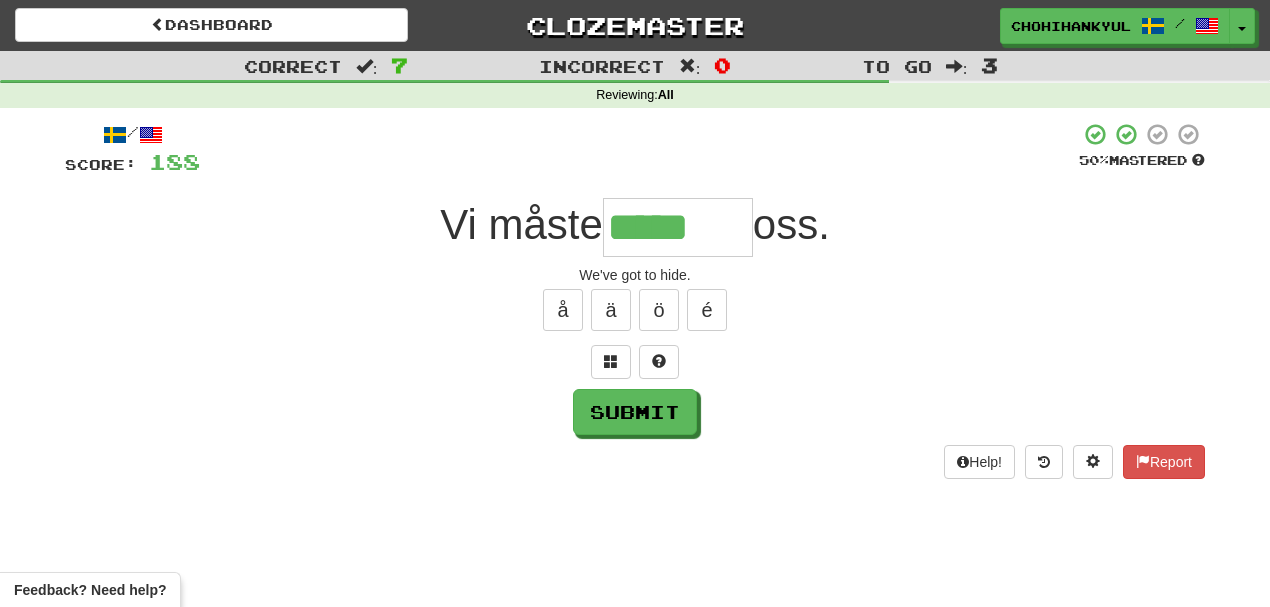 type on "*****" 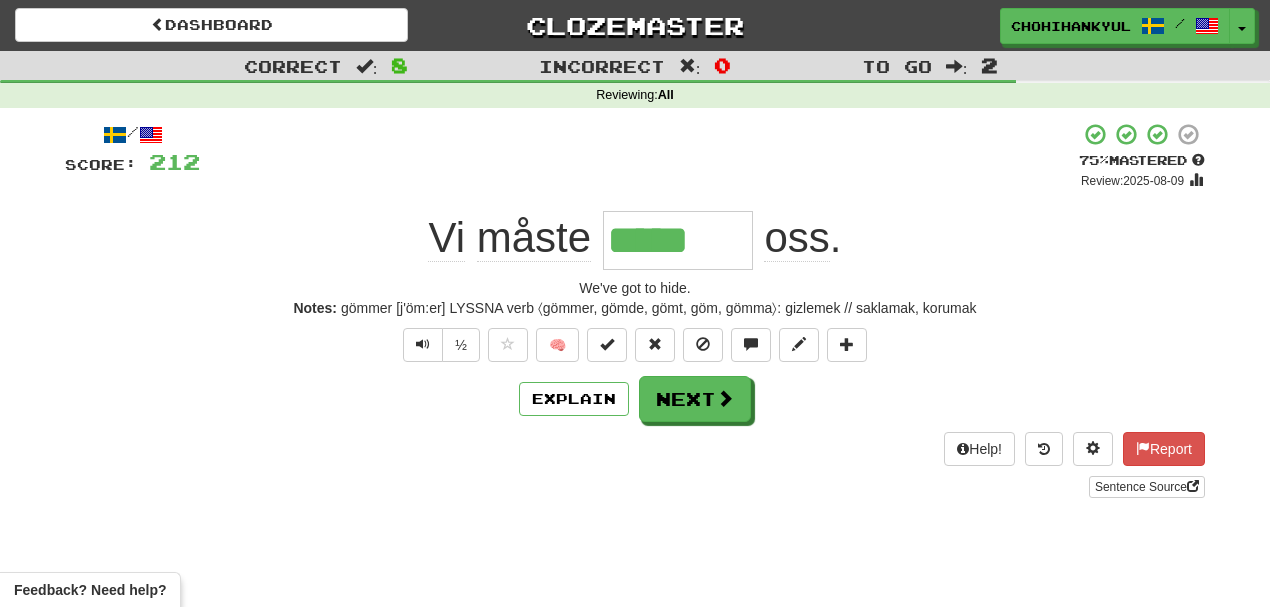 drag, startPoint x: 616, startPoint y: 239, endPoint x: 799, endPoint y: 239, distance: 183 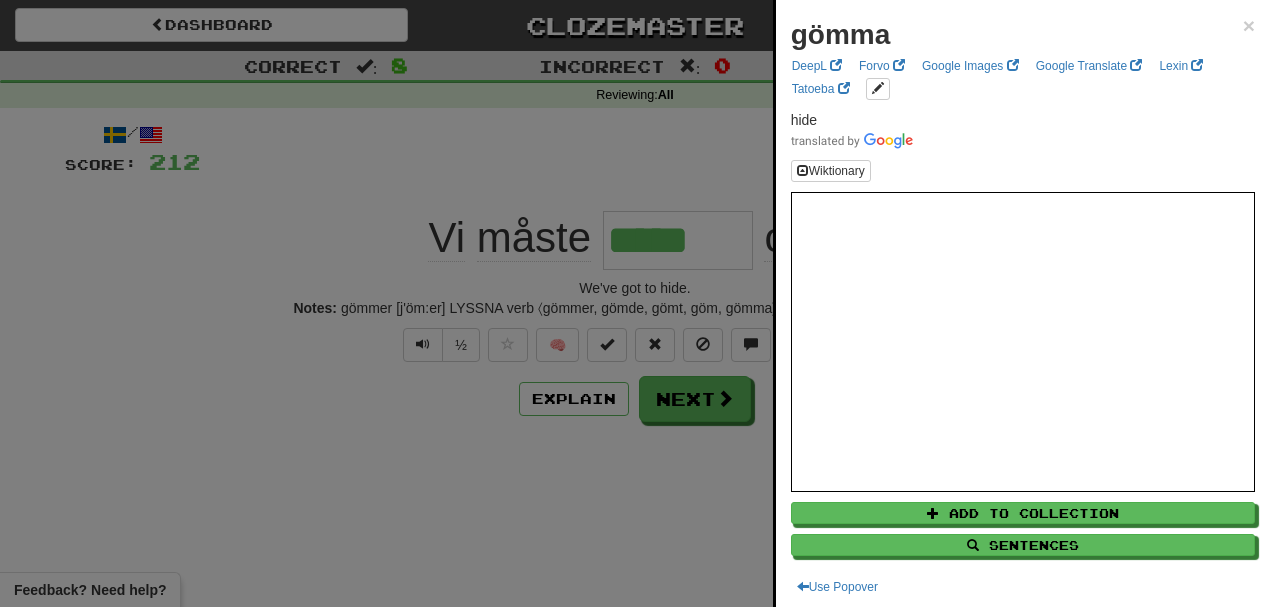 click on "gömma ×" at bounding box center (1023, 35) 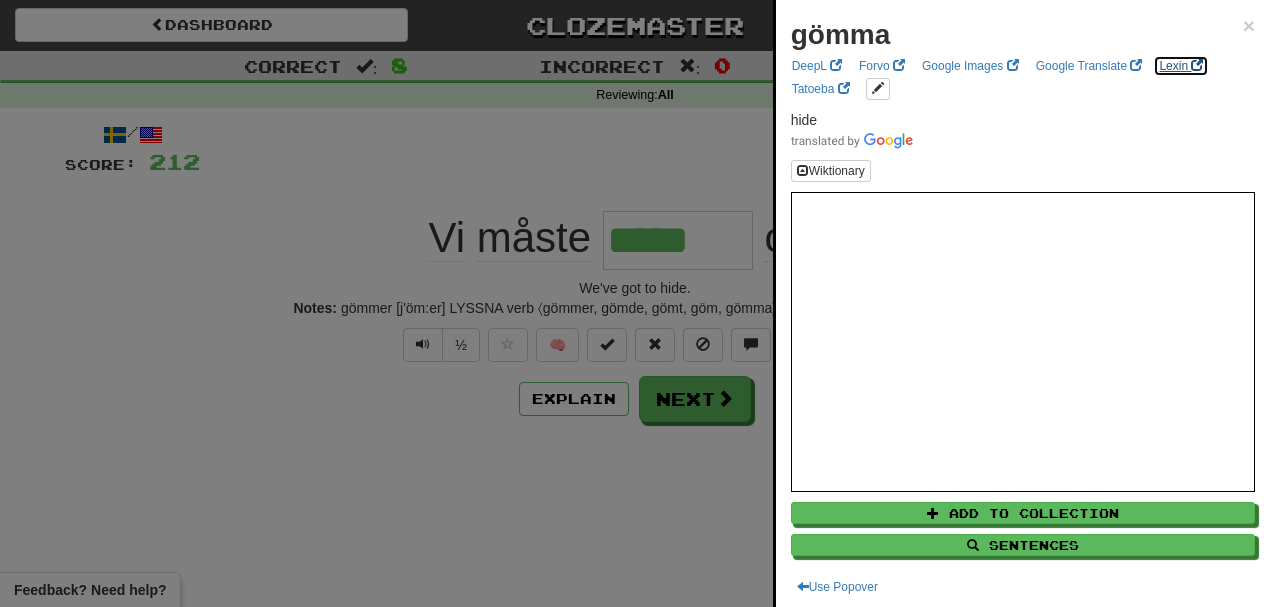 click on "Lexin" at bounding box center [1181, 66] 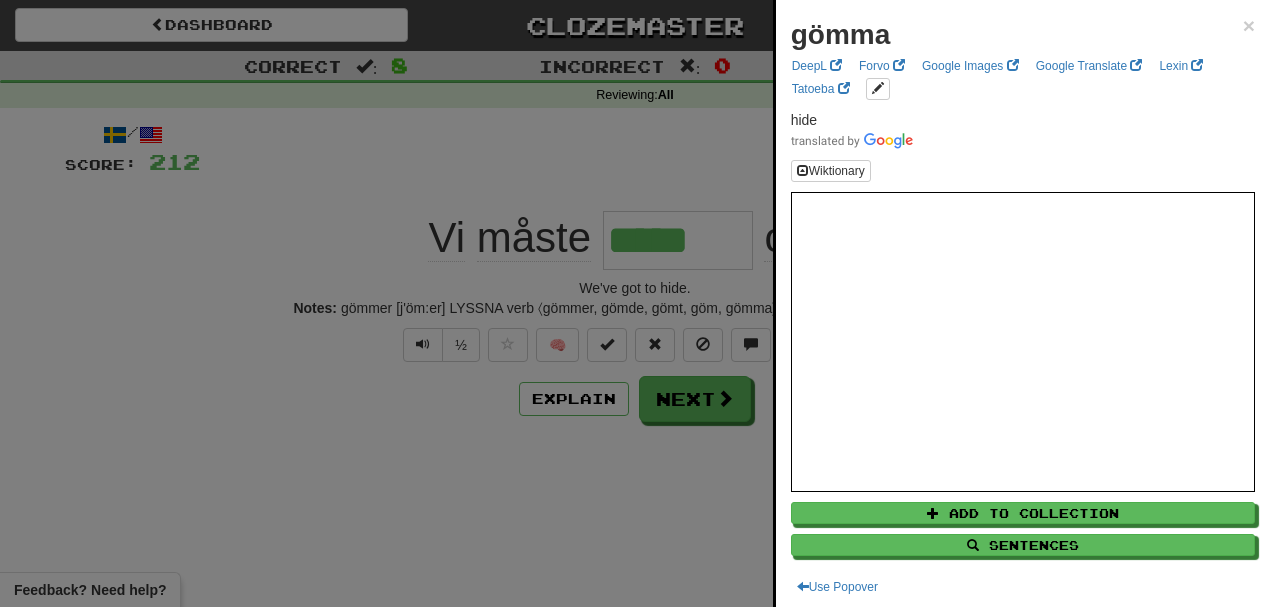 drag, startPoint x: 26, startPoint y: 415, endPoint x: 61, endPoint y: 401, distance: 37.696156 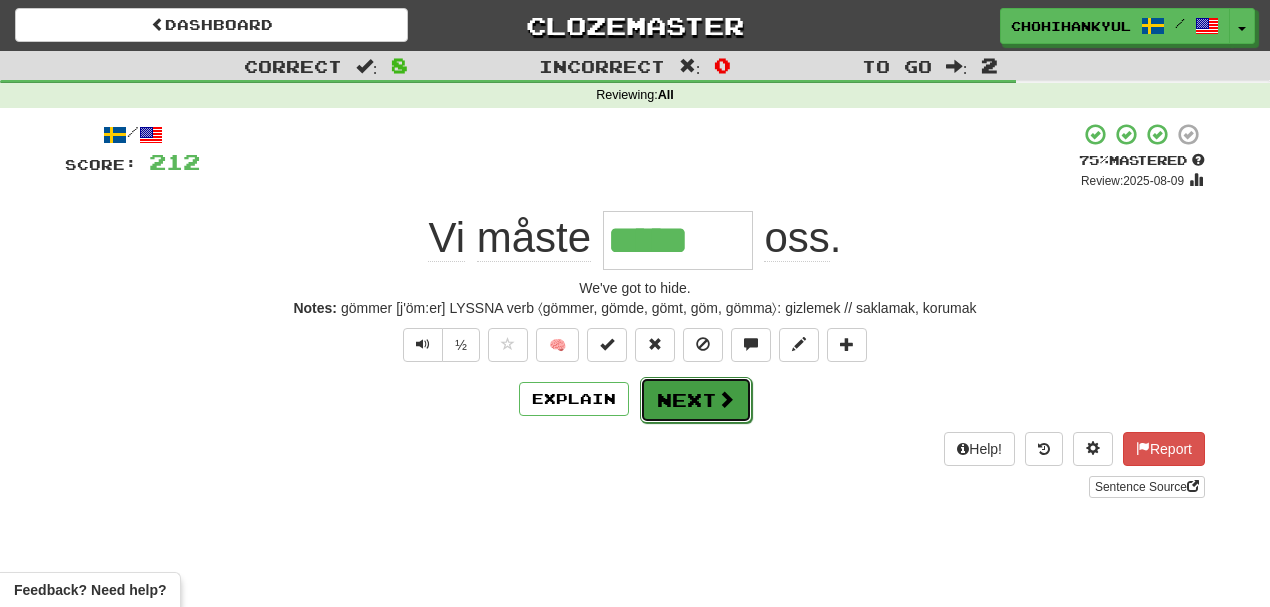 click at bounding box center (726, 399) 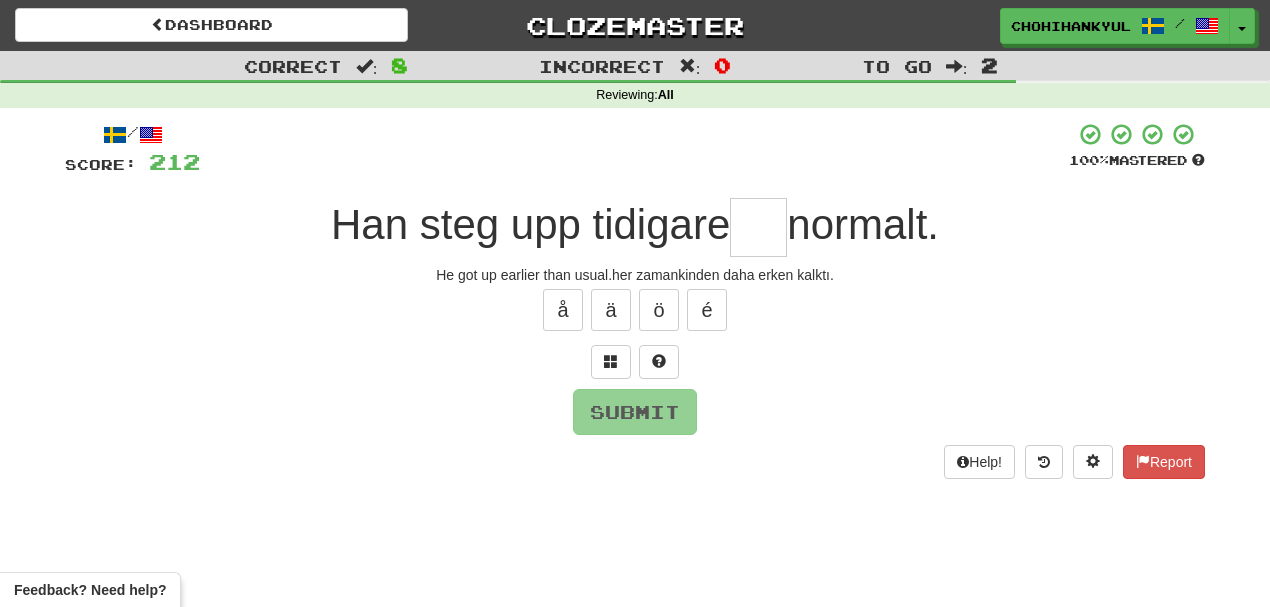 type on "*" 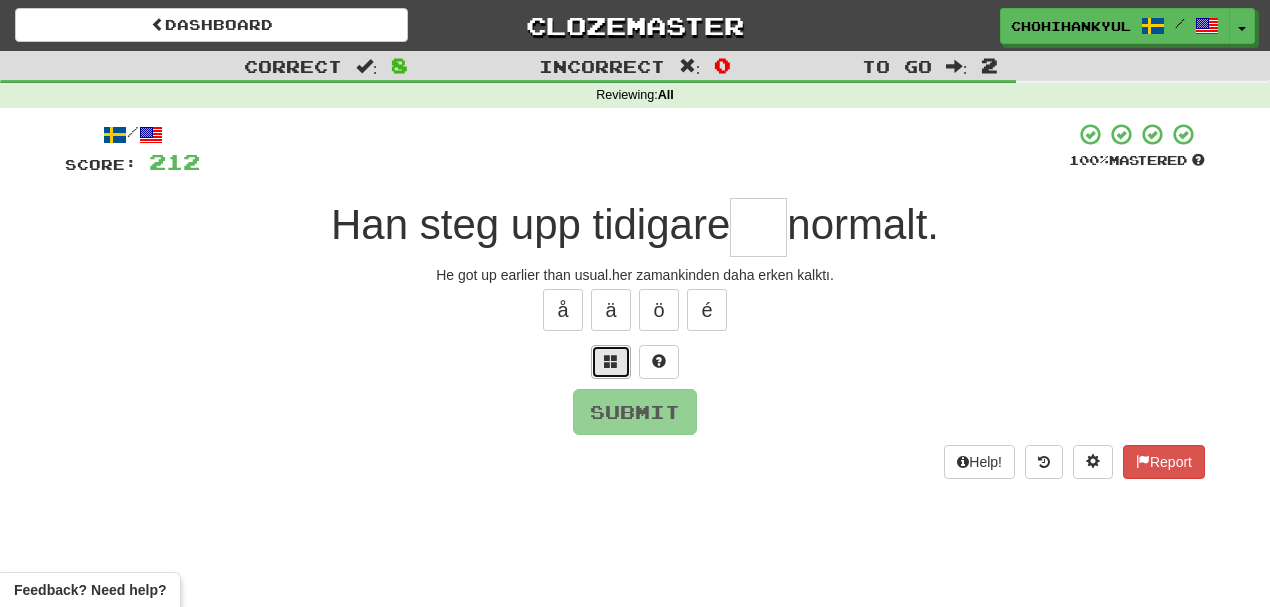 click at bounding box center (611, 362) 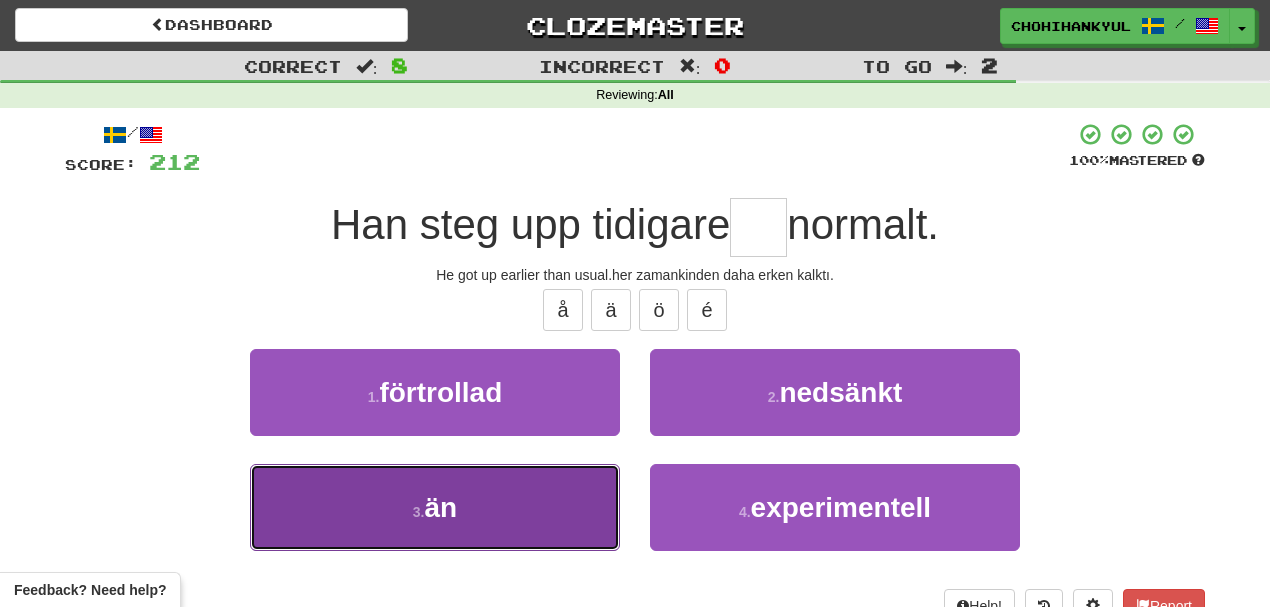 click on "3 .  än" at bounding box center [435, 507] 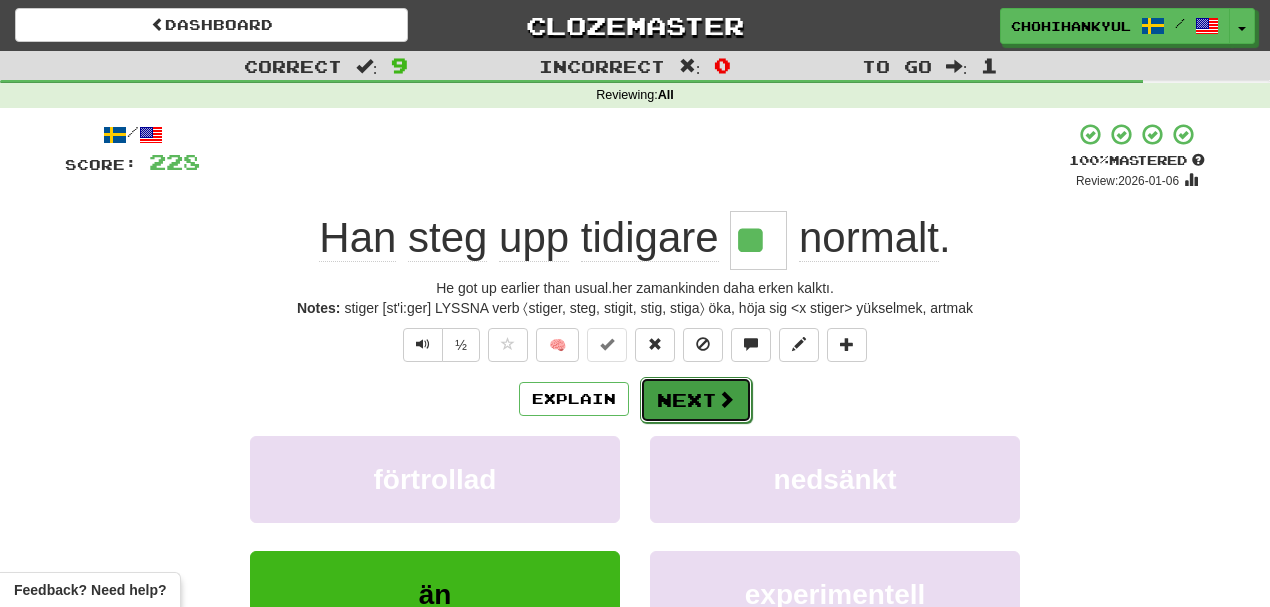 click on "Next" at bounding box center (696, 400) 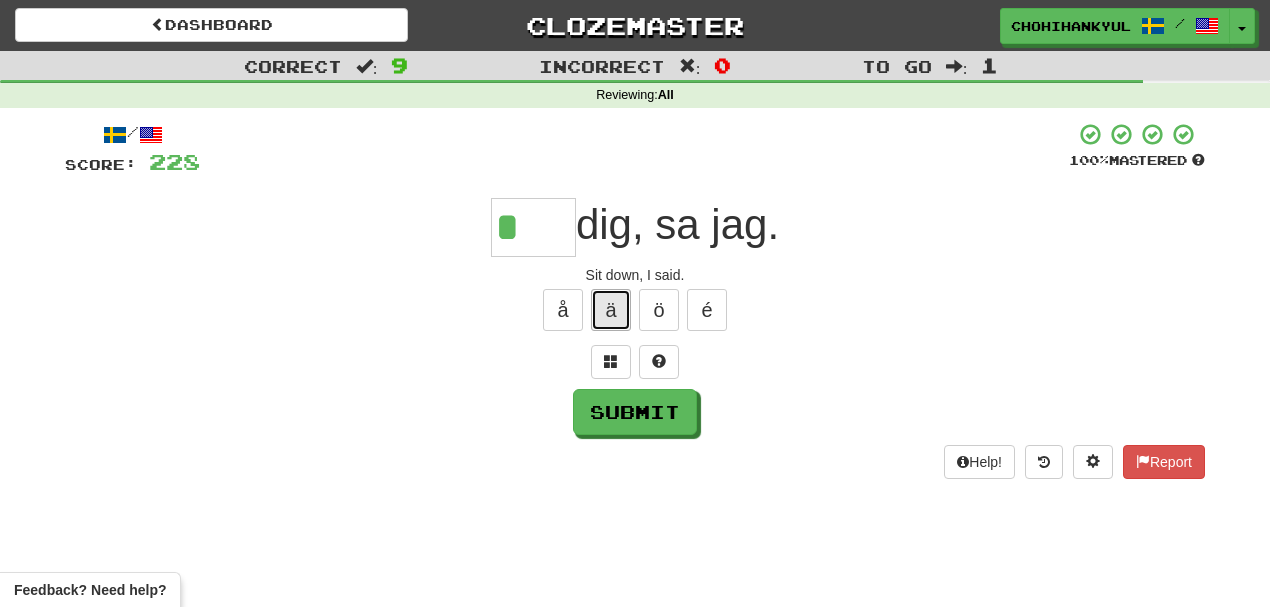click on "ä" at bounding box center (611, 310) 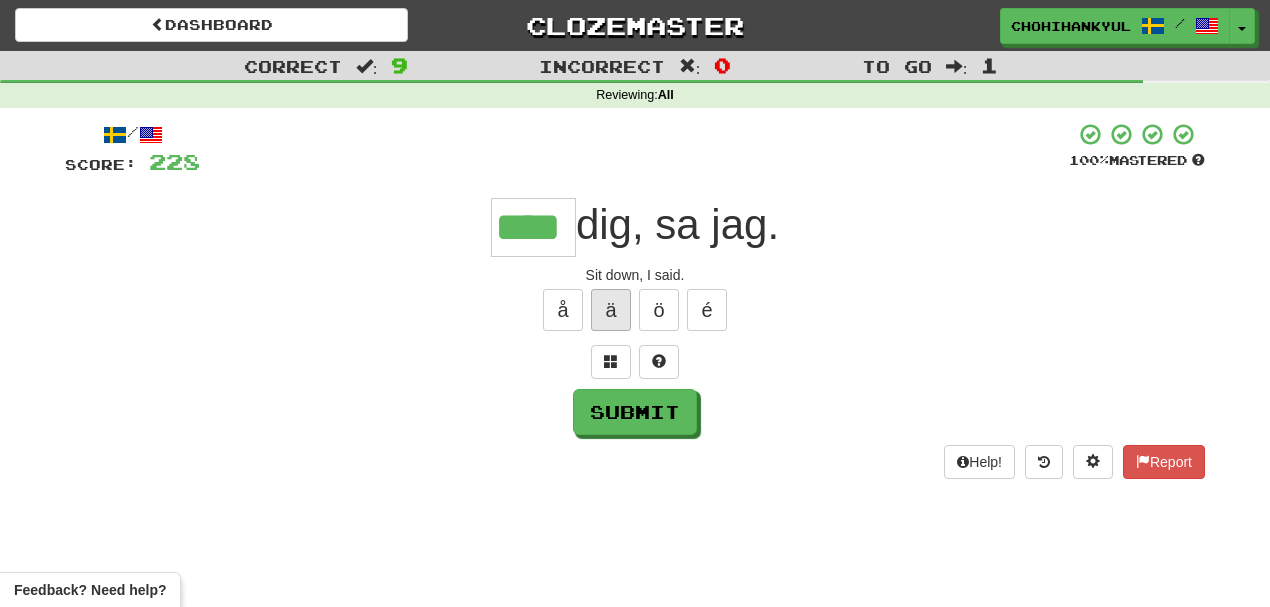 type on "****" 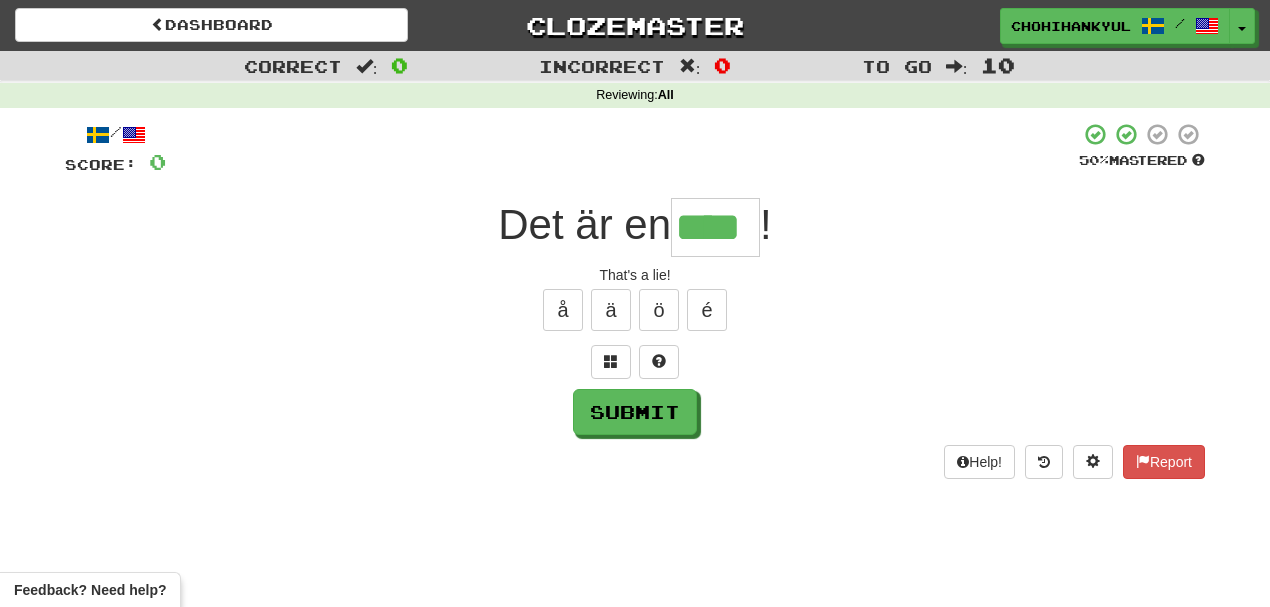 type on "****" 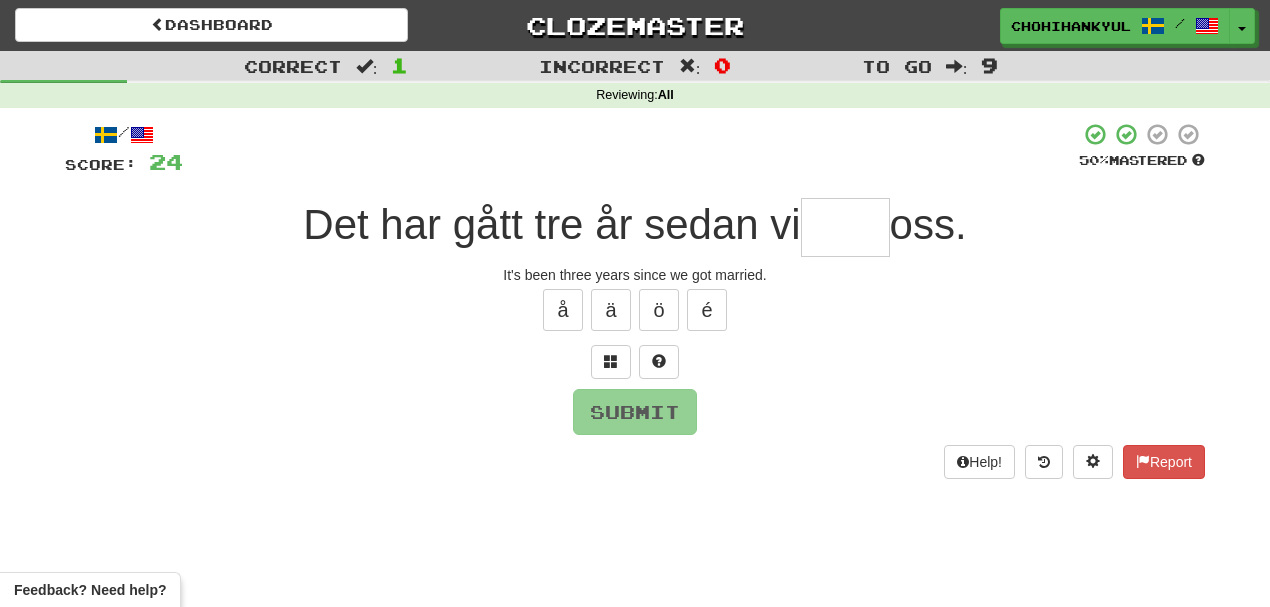 type on "*" 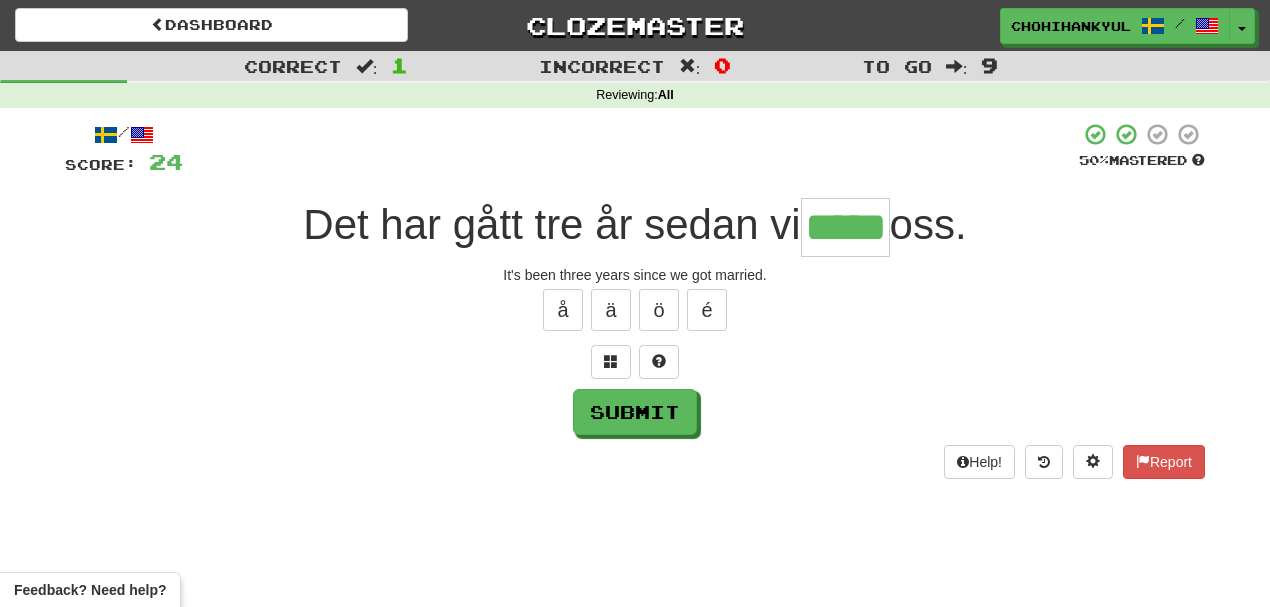 type on "*****" 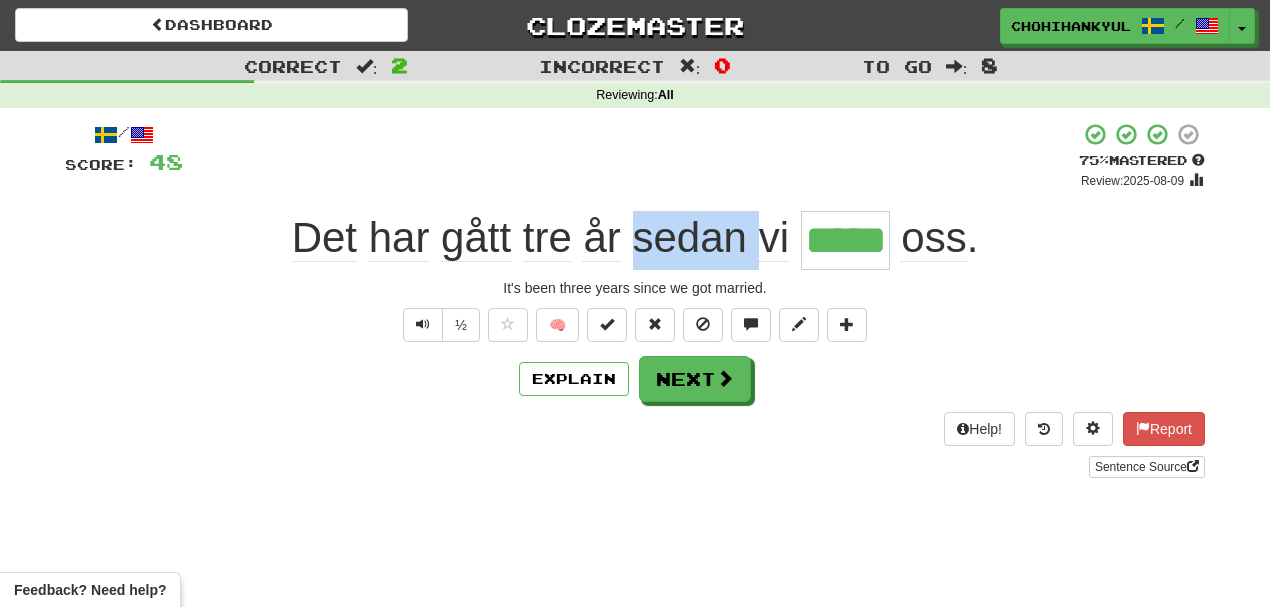 drag, startPoint x: 633, startPoint y: 236, endPoint x: 761, endPoint y: 238, distance: 128.01562 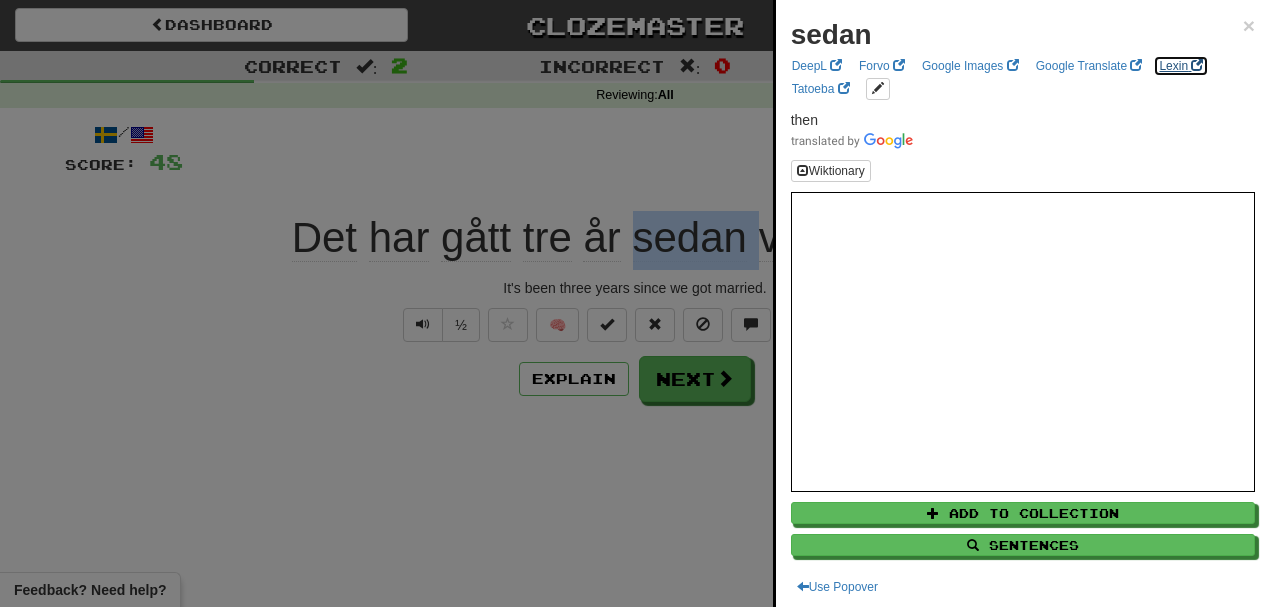 click at bounding box center (1197, 65) 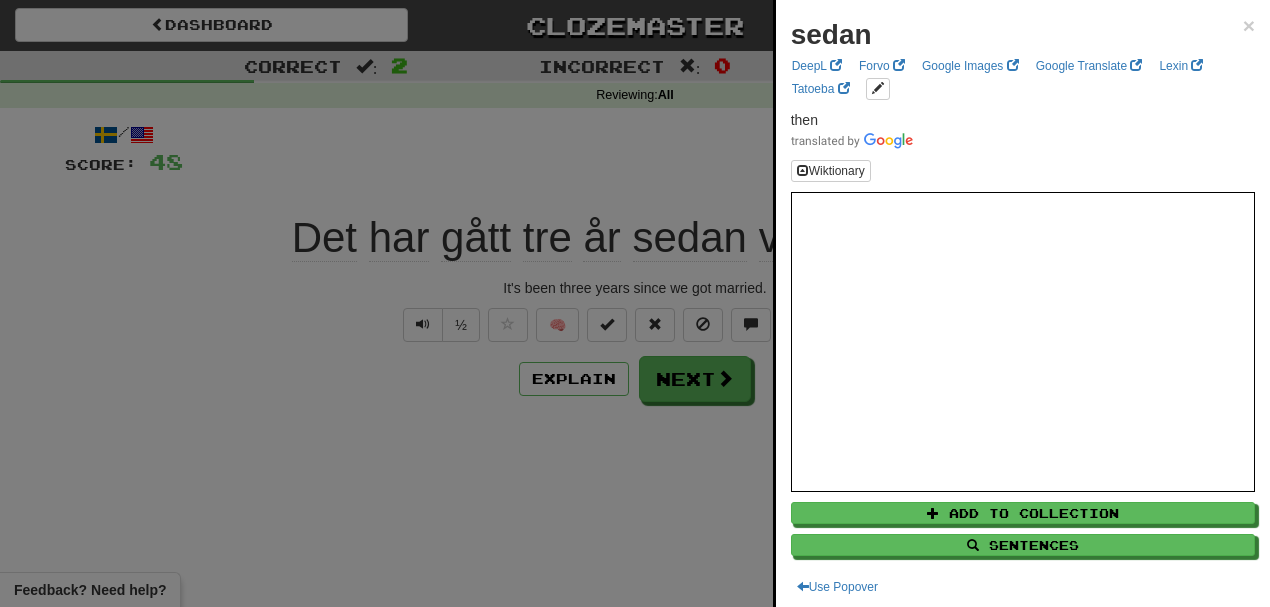 click at bounding box center [635, 303] 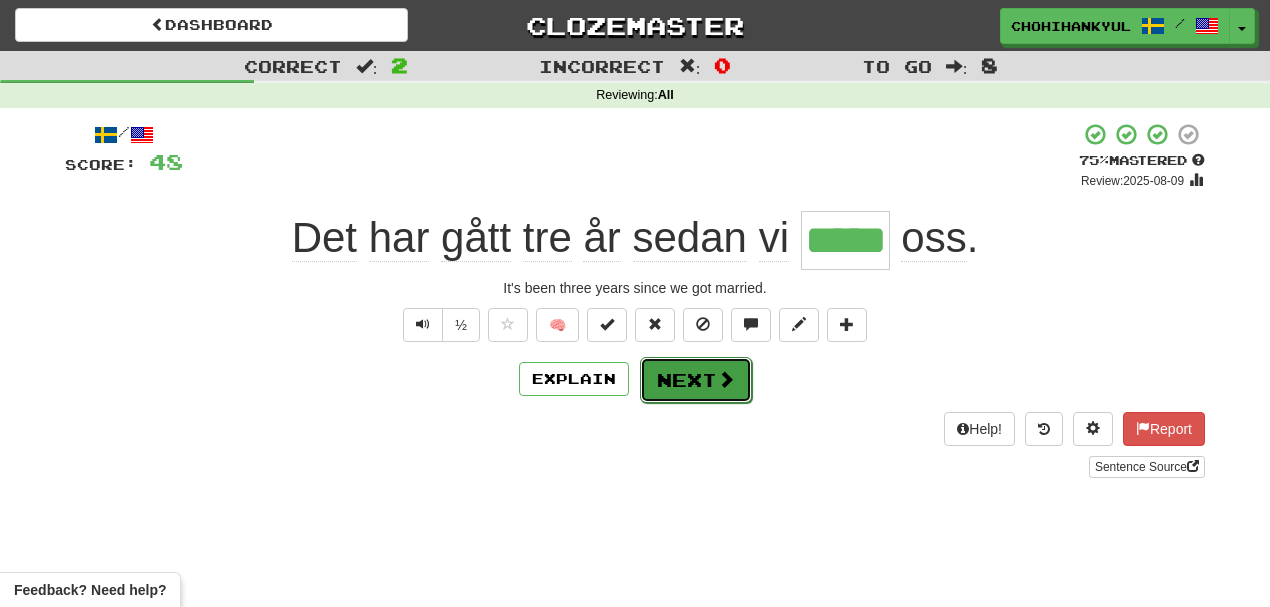 click on "Next" at bounding box center (696, 380) 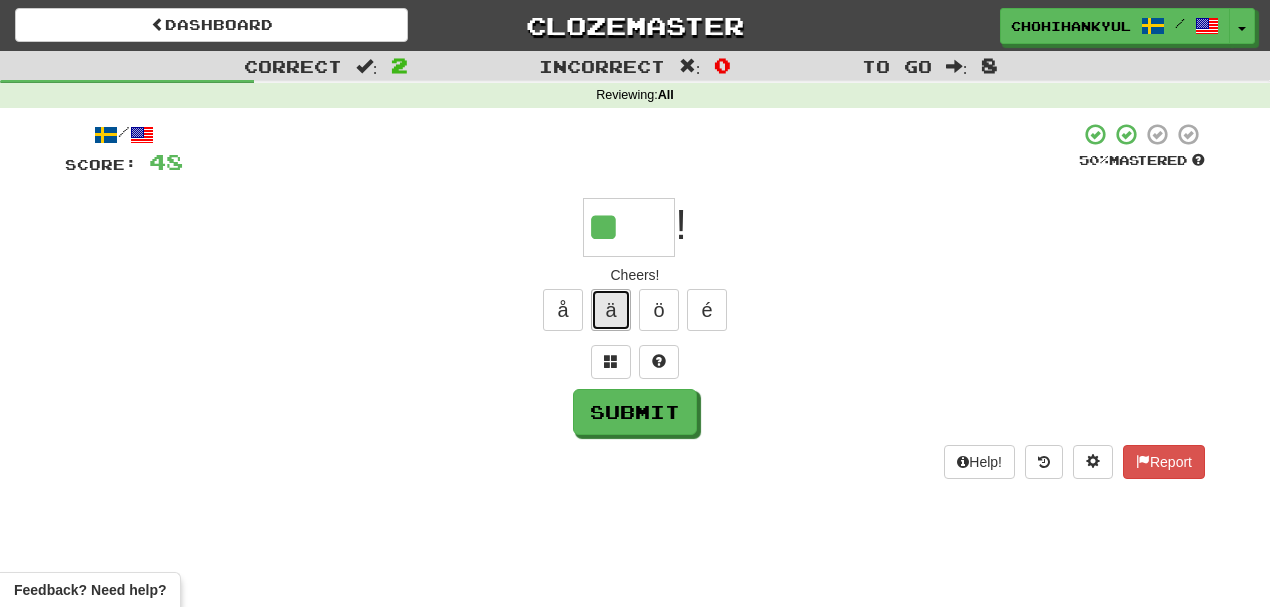click on "ä" at bounding box center (611, 310) 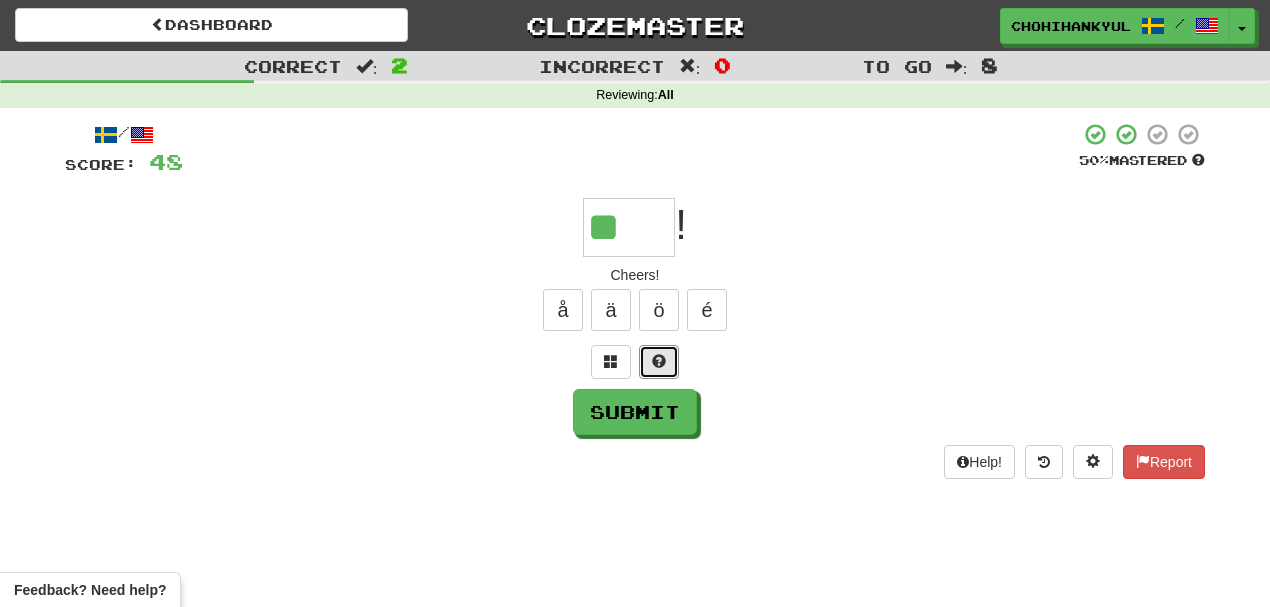 click at bounding box center (659, 362) 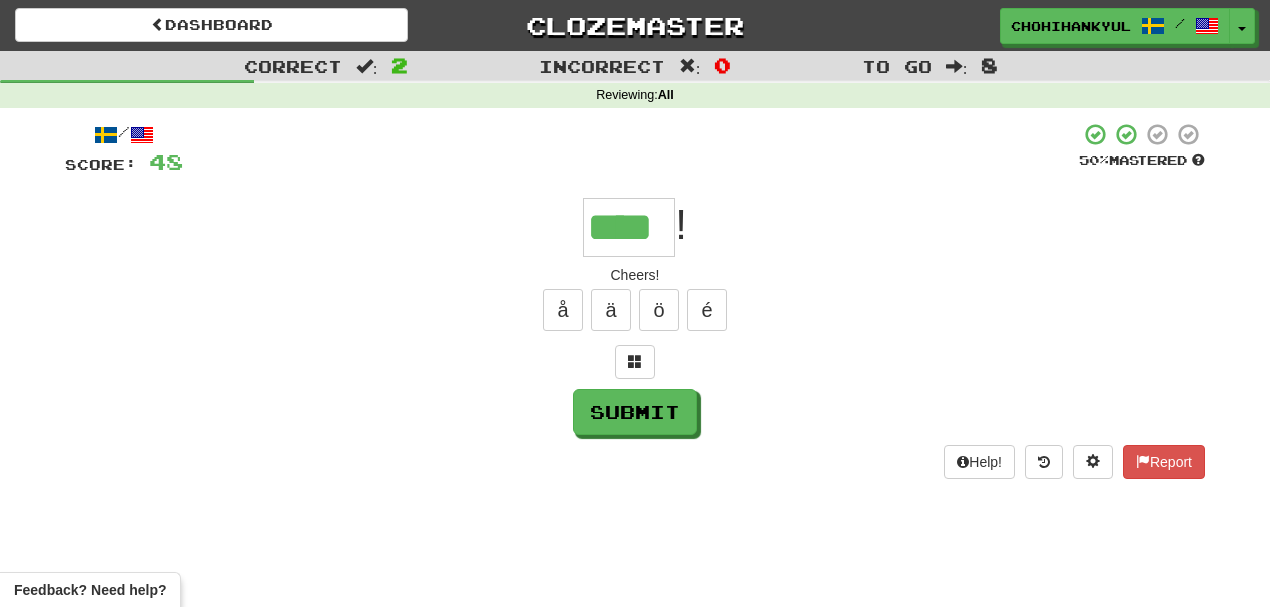 type on "****" 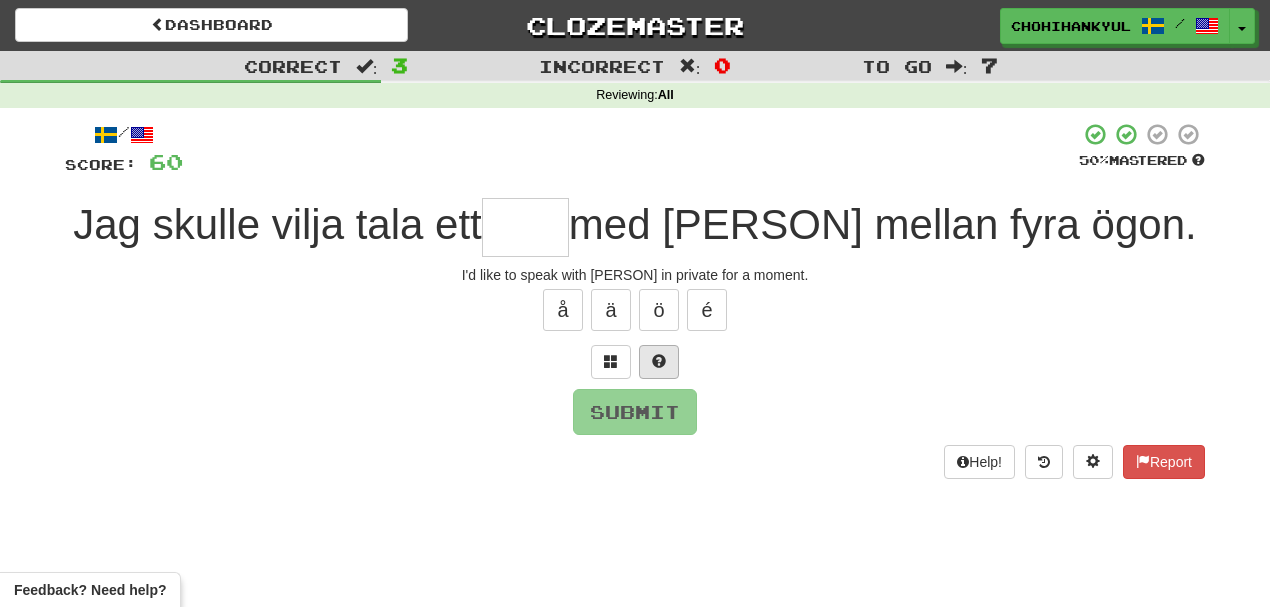 type on "*" 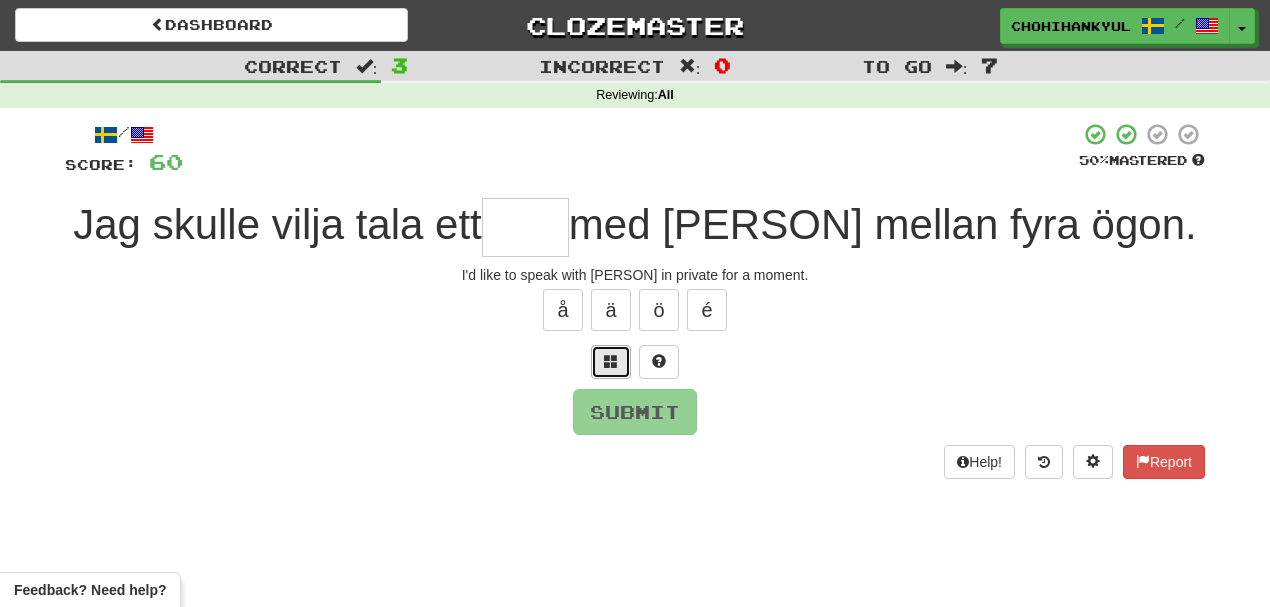 click at bounding box center (611, 362) 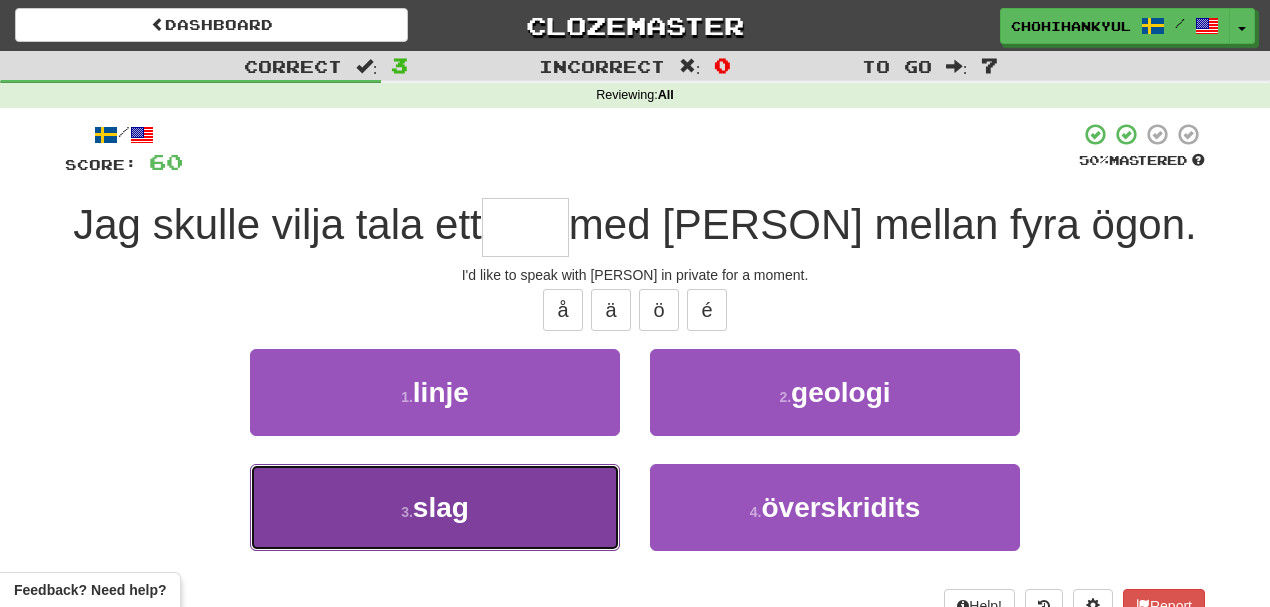 click on "3 .  slag" at bounding box center [435, 507] 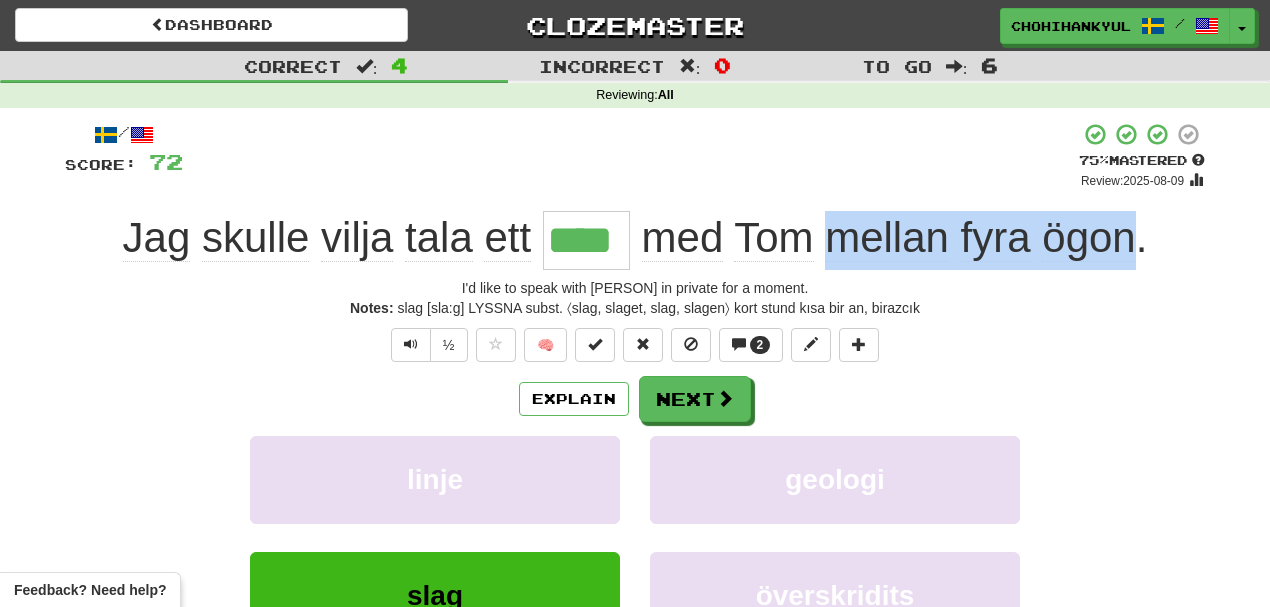 drag, startPoint x: 826, startPoint y: 240, endPoint x: 1138, endPoint y: 234, distance: 312.05768 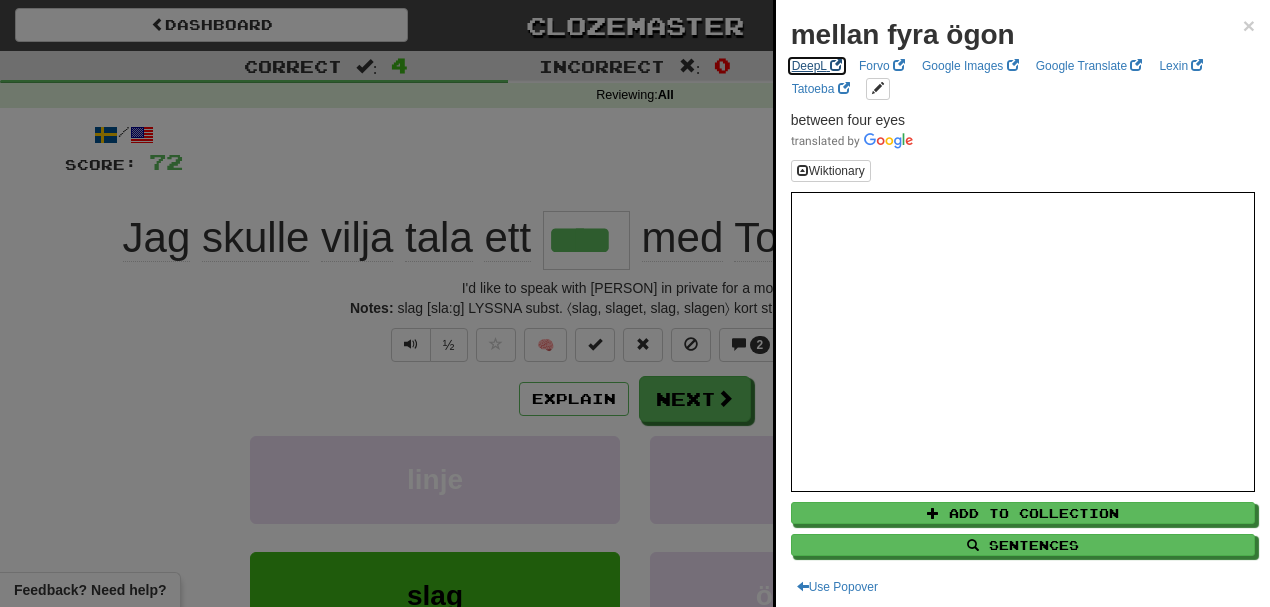 click on "DeepL" at bounding box center [817, 66] 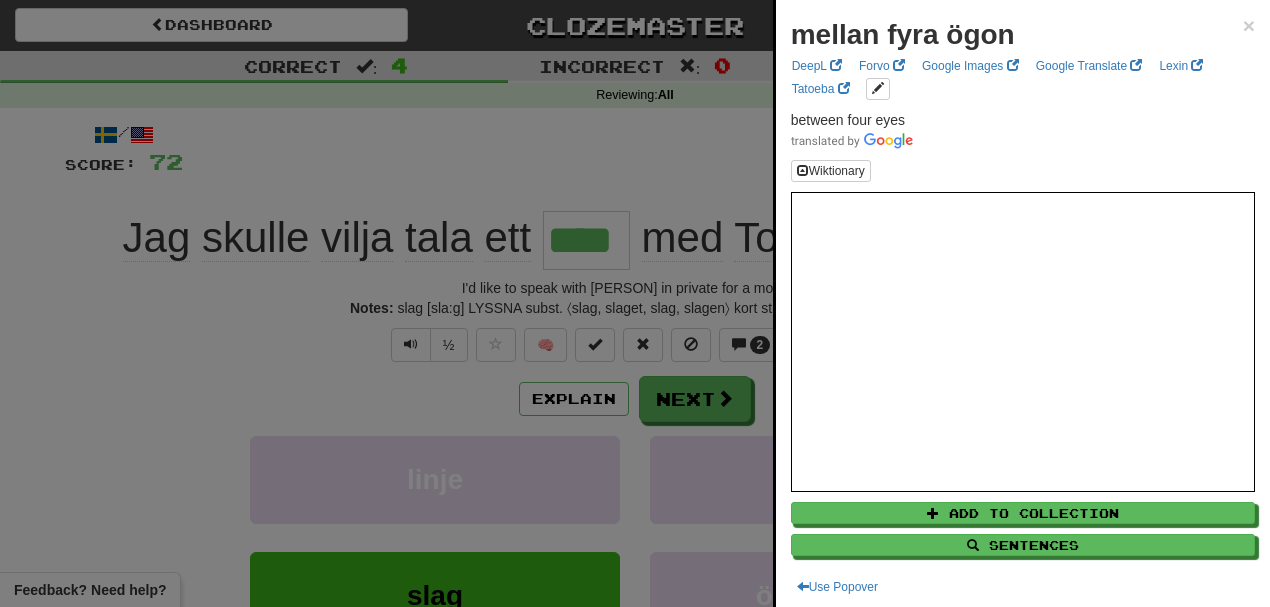 click at bounding box center (635, 303) 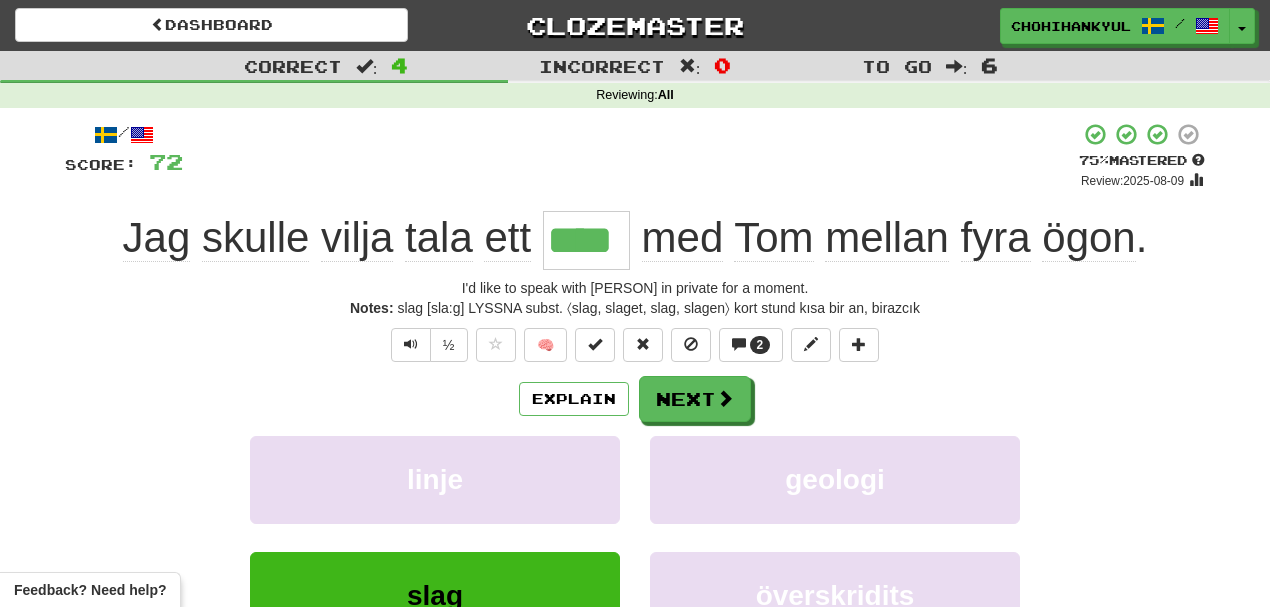 click on "/  Score:   72 + 12 75 %  Mastered Review:  2025-08-09 Jag   skulle   vilja   tala   ett   ****   med   Tom   mellan   fyra   ögon . I'd like to speak with Tom in private for a moment. Notes:   slag [sla:g] LYSSNA  subst.   	 〈slag, slaget, slag, slagen〉 	 kort stund 	 kısa bir an, birazcık   ½ 🧠 2 Explain Next linje geologi slag överskridits Learn more: linje geologi slag överskridits  Help!  Report Sentence Source" at bounding box center (635, 447) 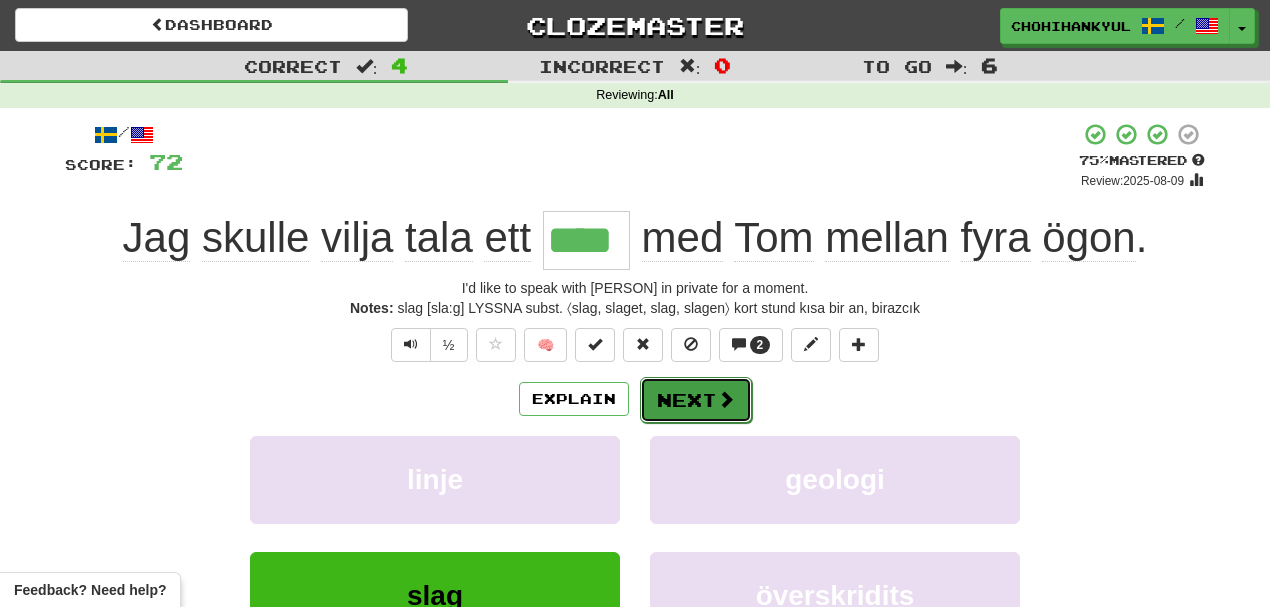 click on "Next" at bounding box center (696, 400) 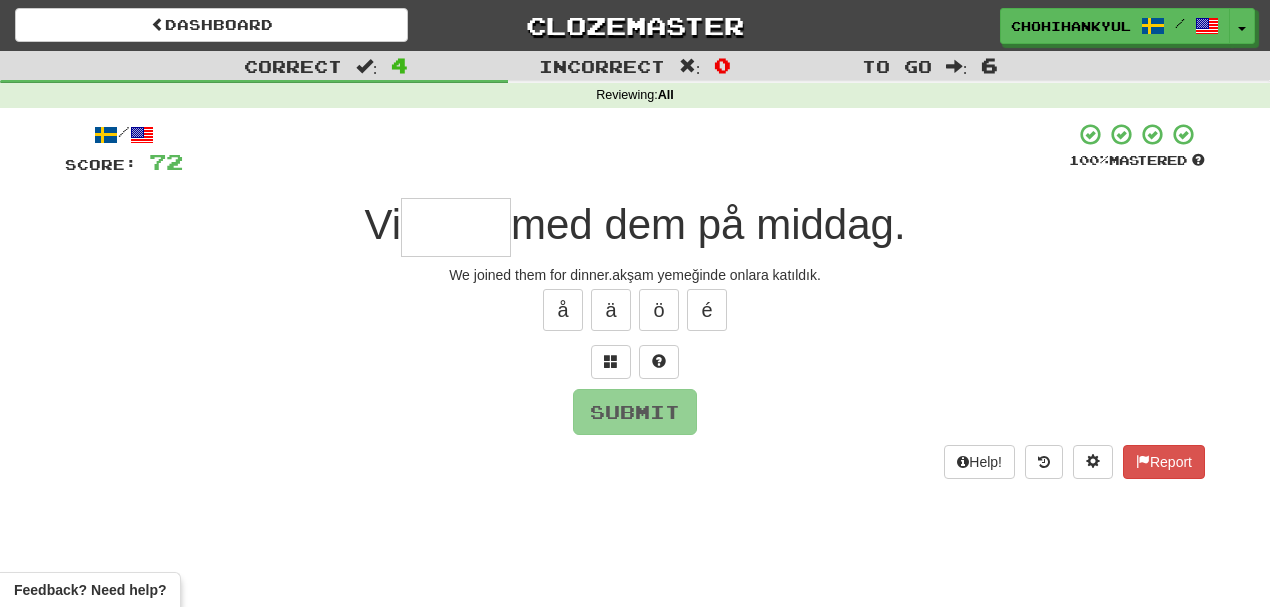 type on "*" 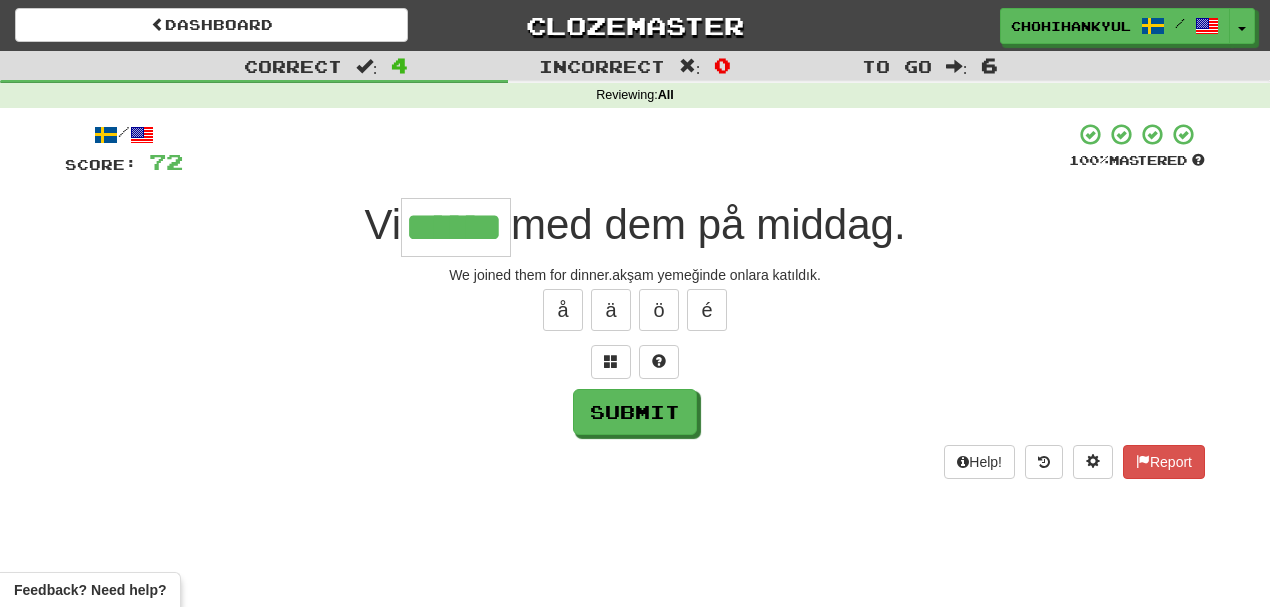 type on "******" 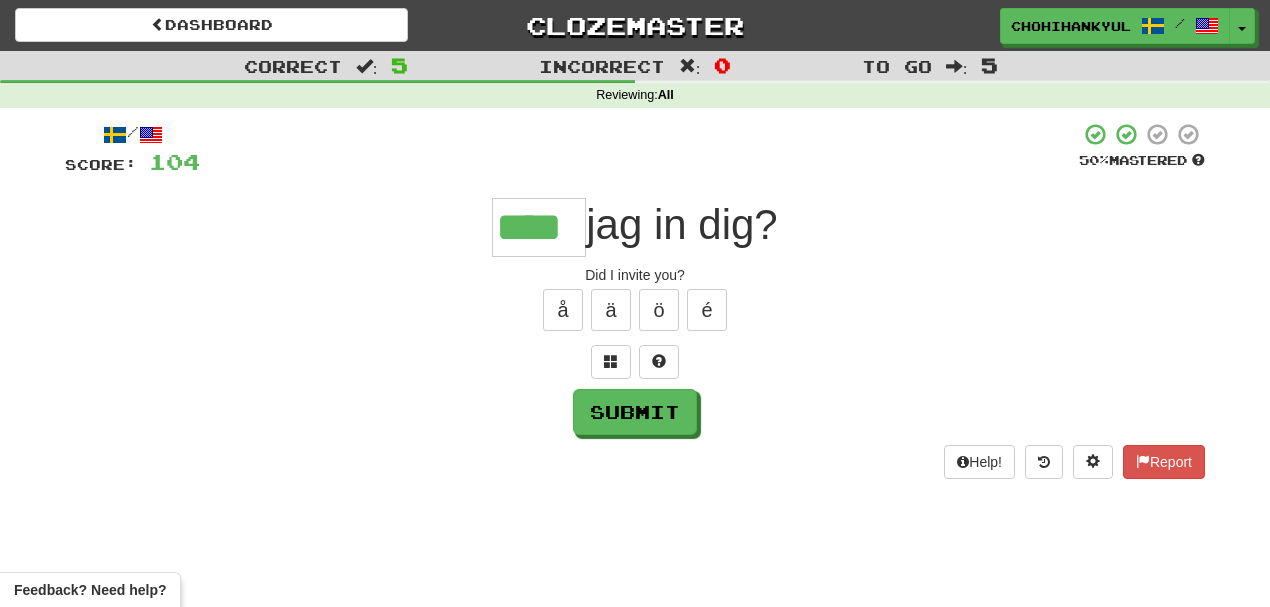 type on "****" 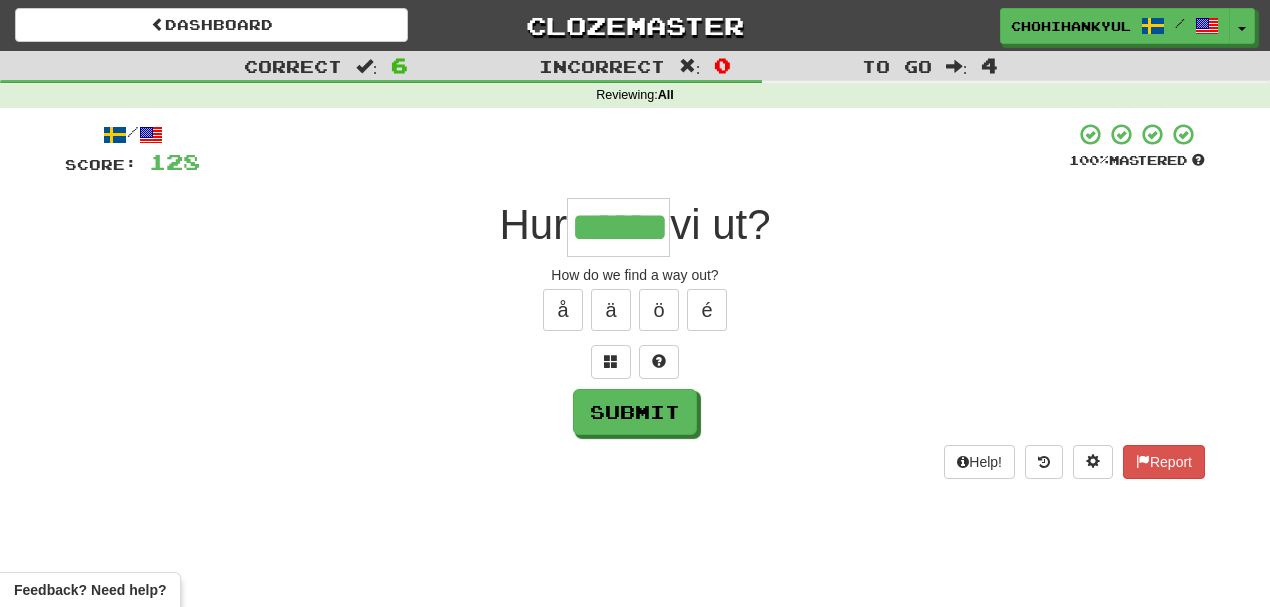 type on "******" 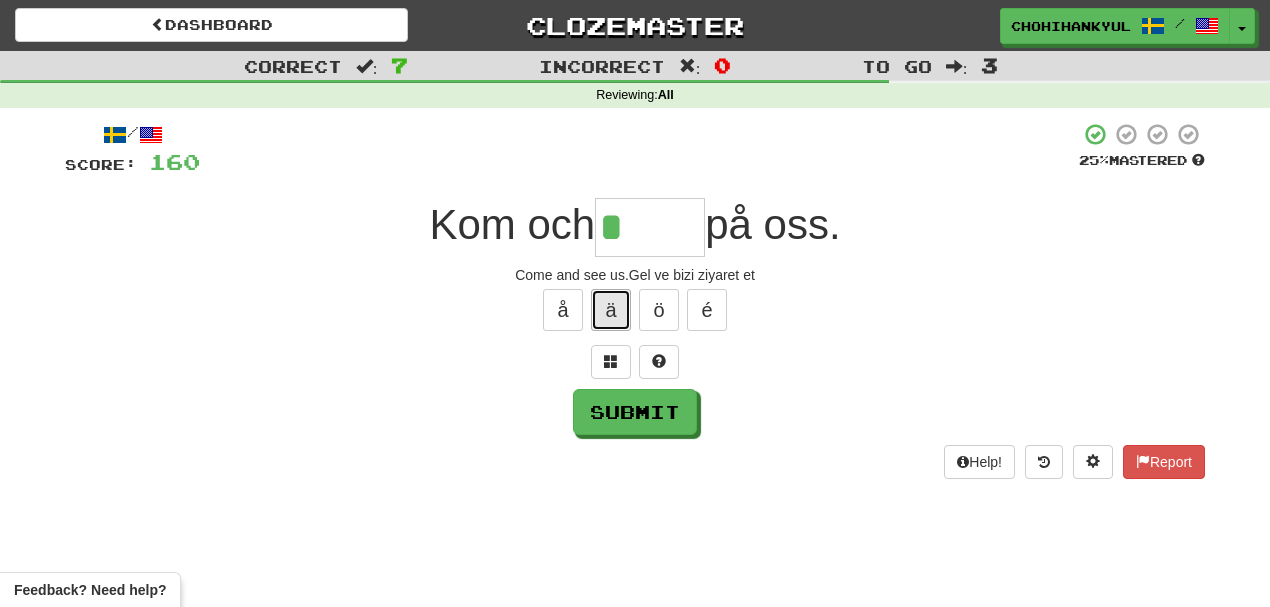 click on "ä" at bounding box center (611, 310) 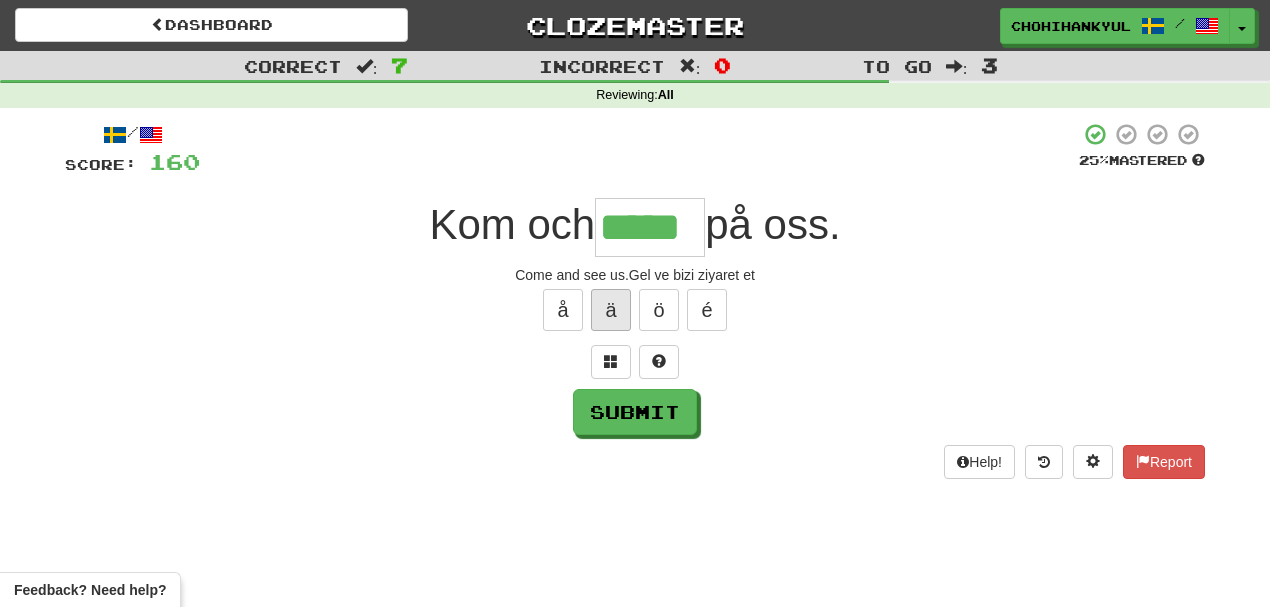 type on "*****" 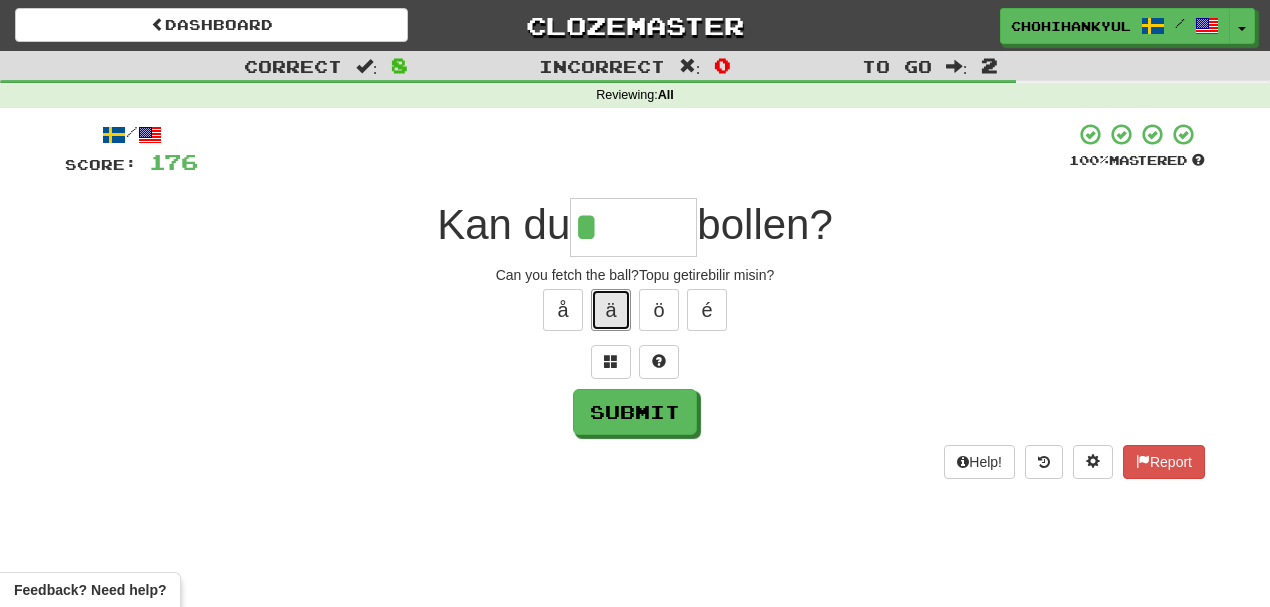 click on "ä" at bounding box center (611, 310) 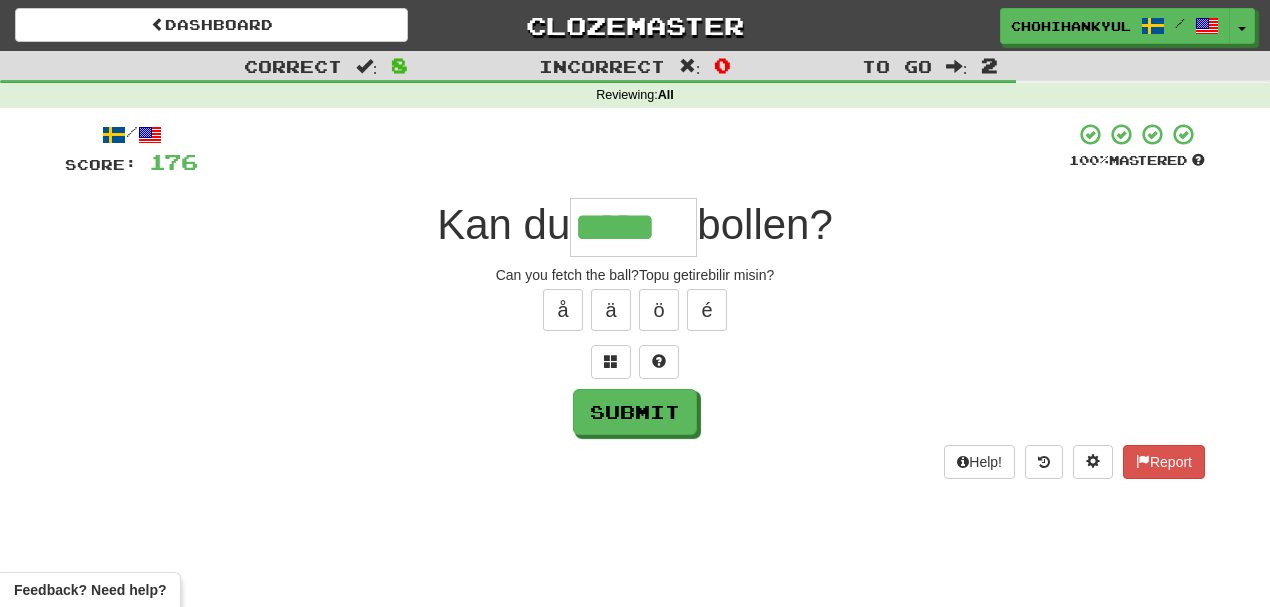 type on "*****" 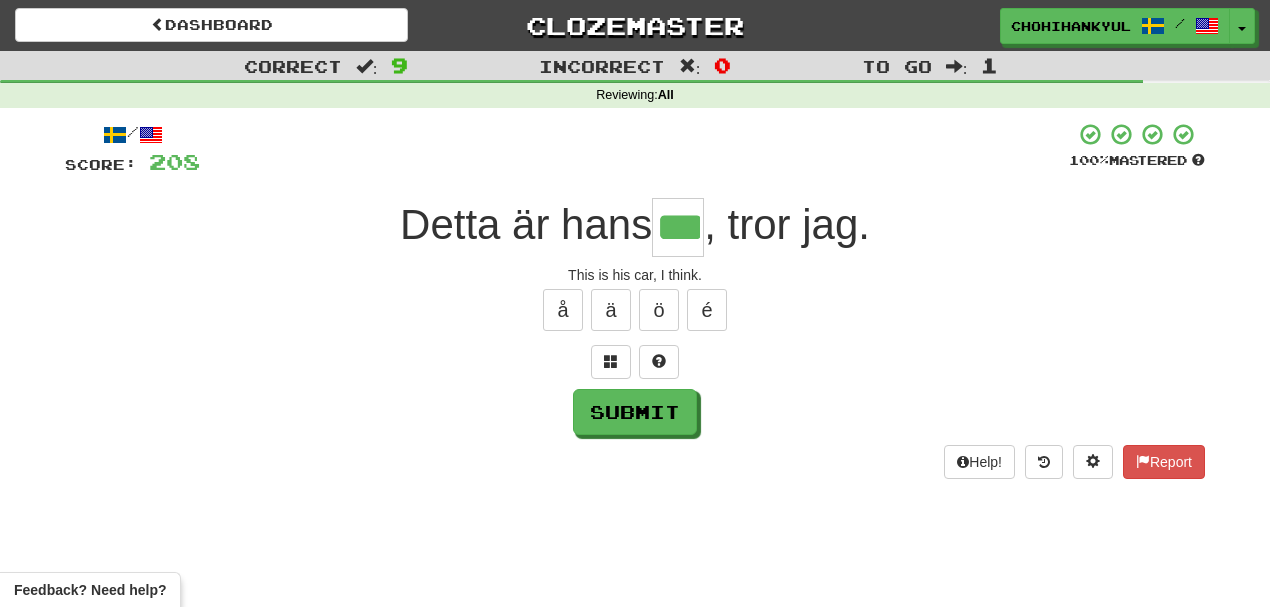 type on "***" 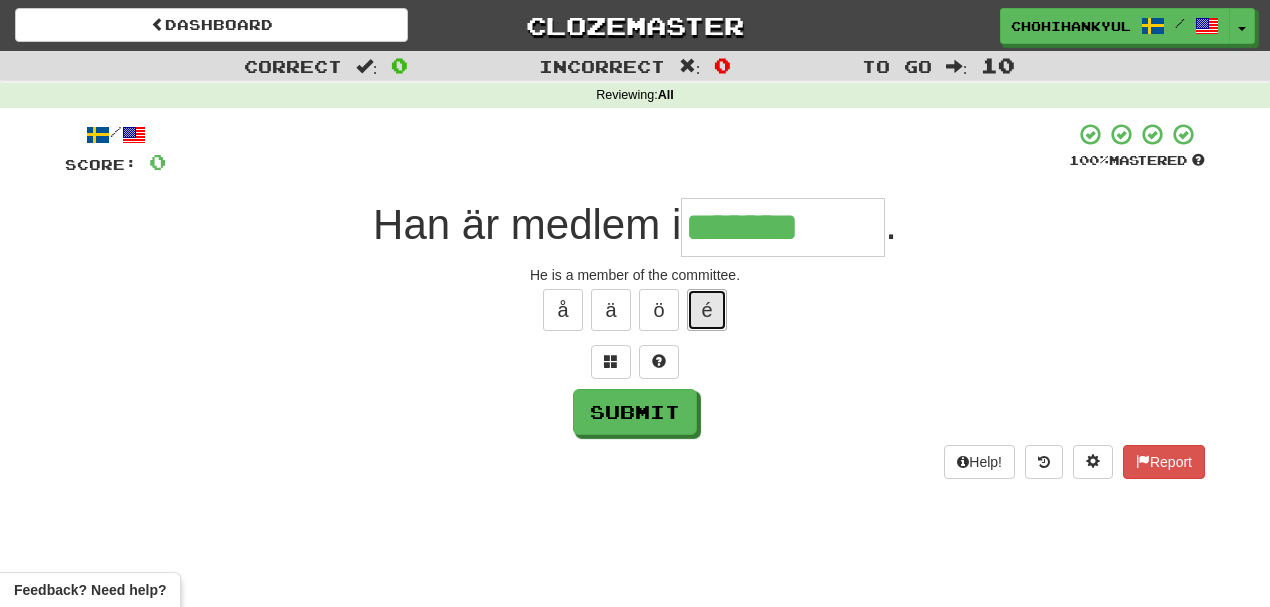 click on "é" at bounding box center (707, 310) 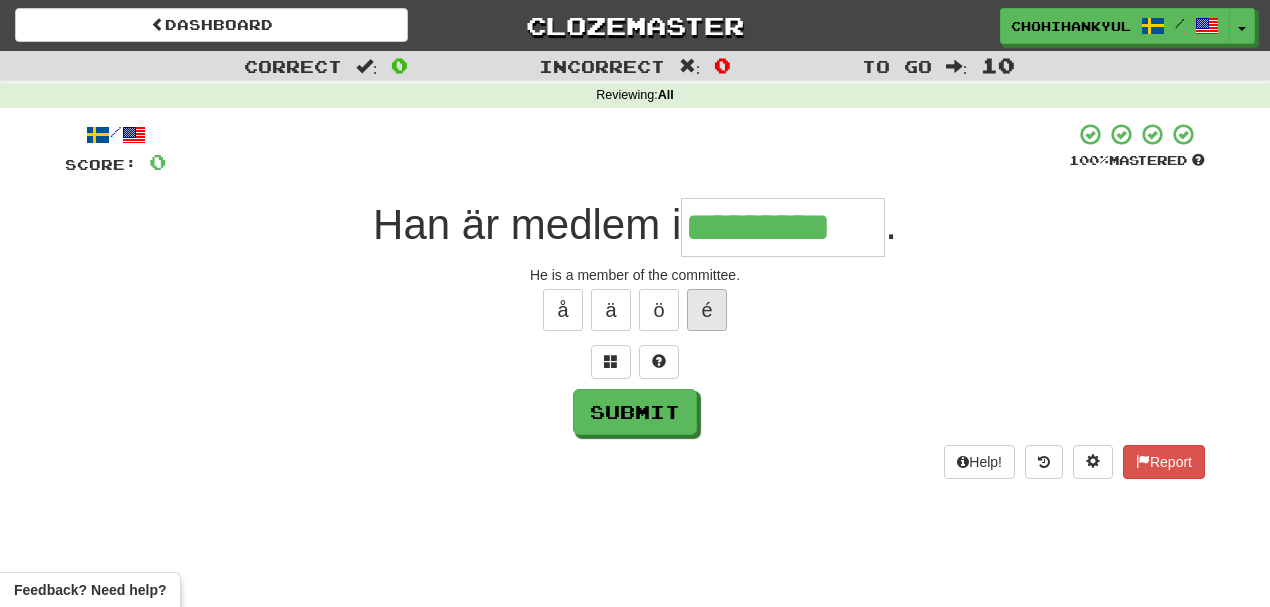 type on "*********" 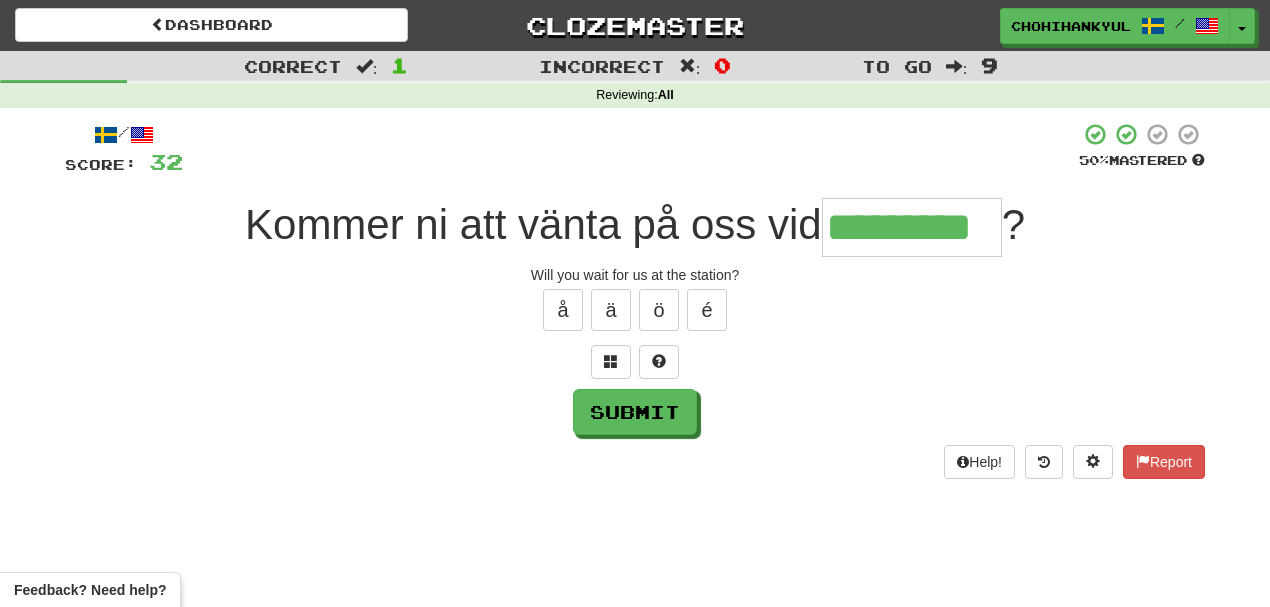 type on "*********" 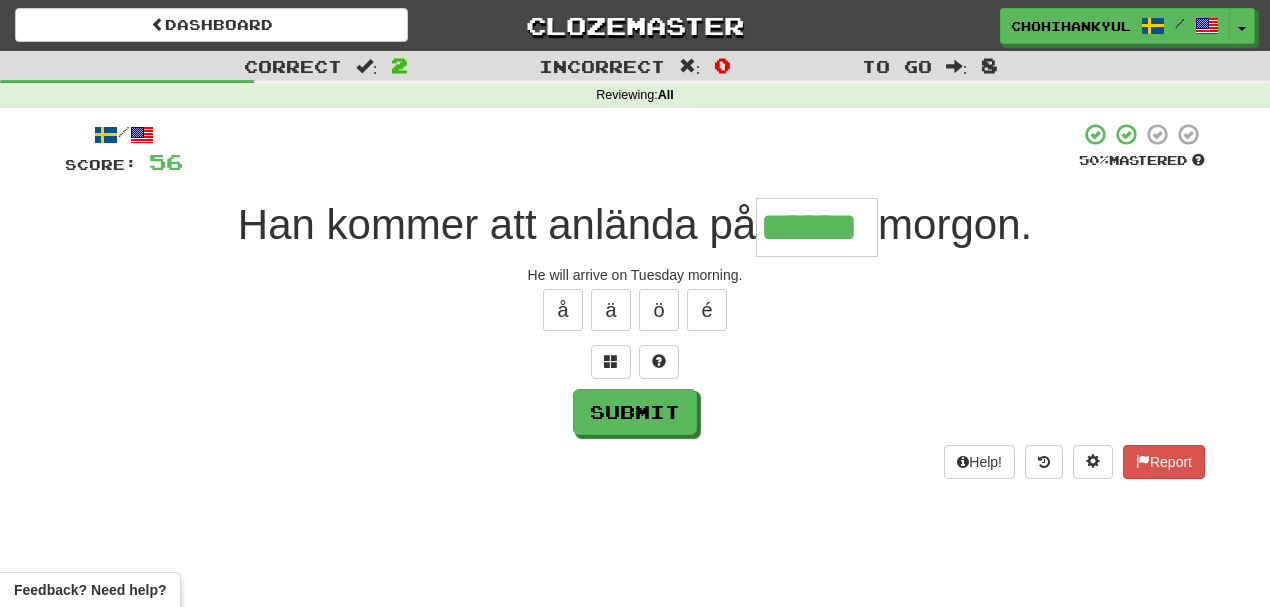 type on "******" 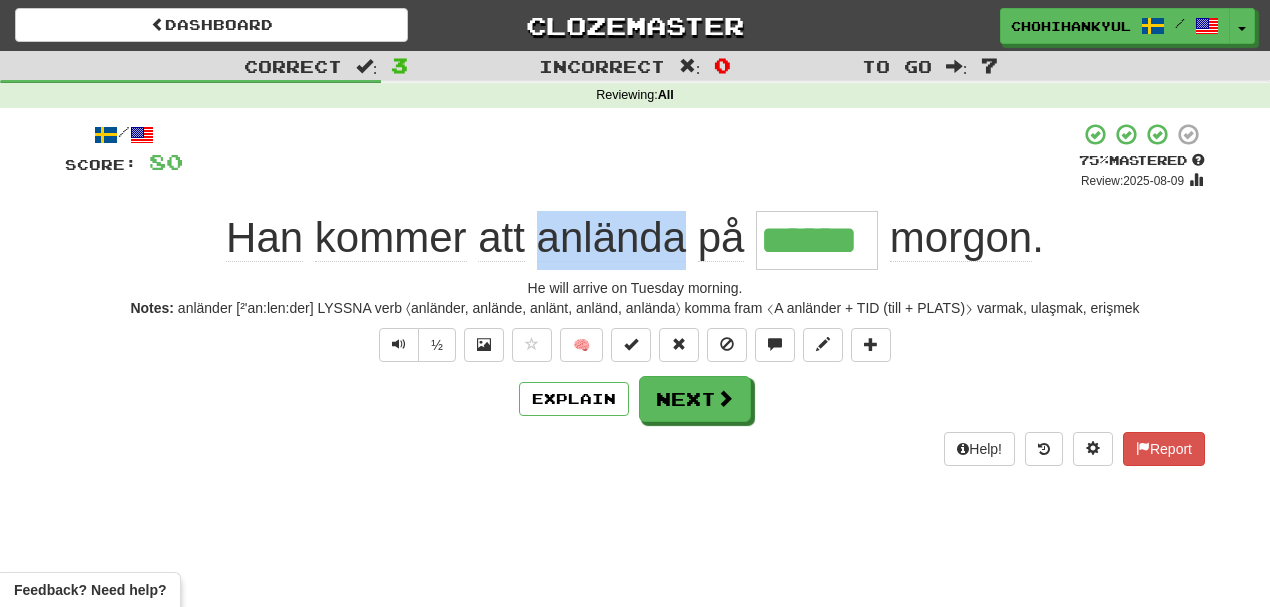 drag, startPoint x: 542, startPoint y: 222, endPoint x: 678, endPoint y: 228, distance: 136.1323 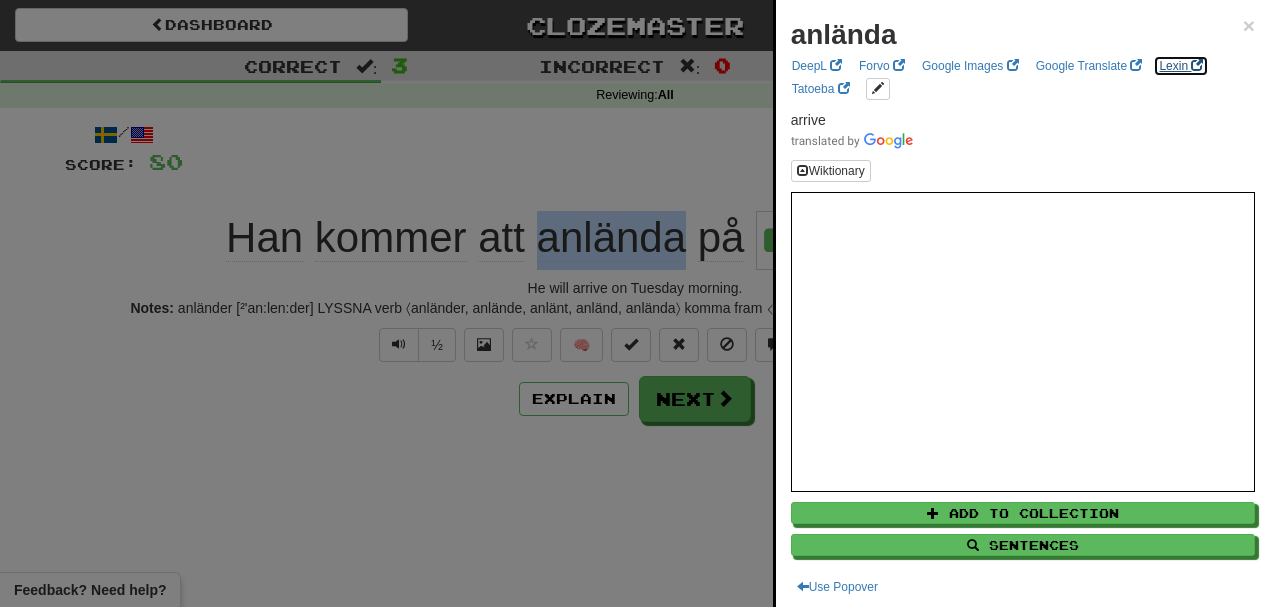 click on "Lexin" at bounding box center (1181, 66) 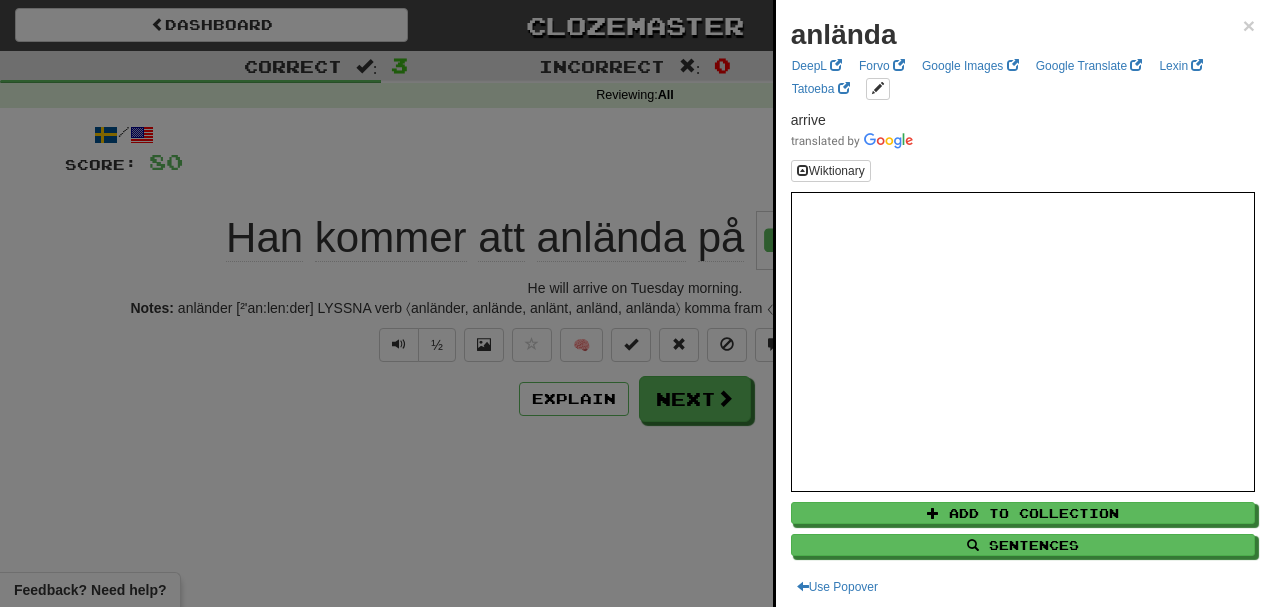 click at bounding box center (635, 303) 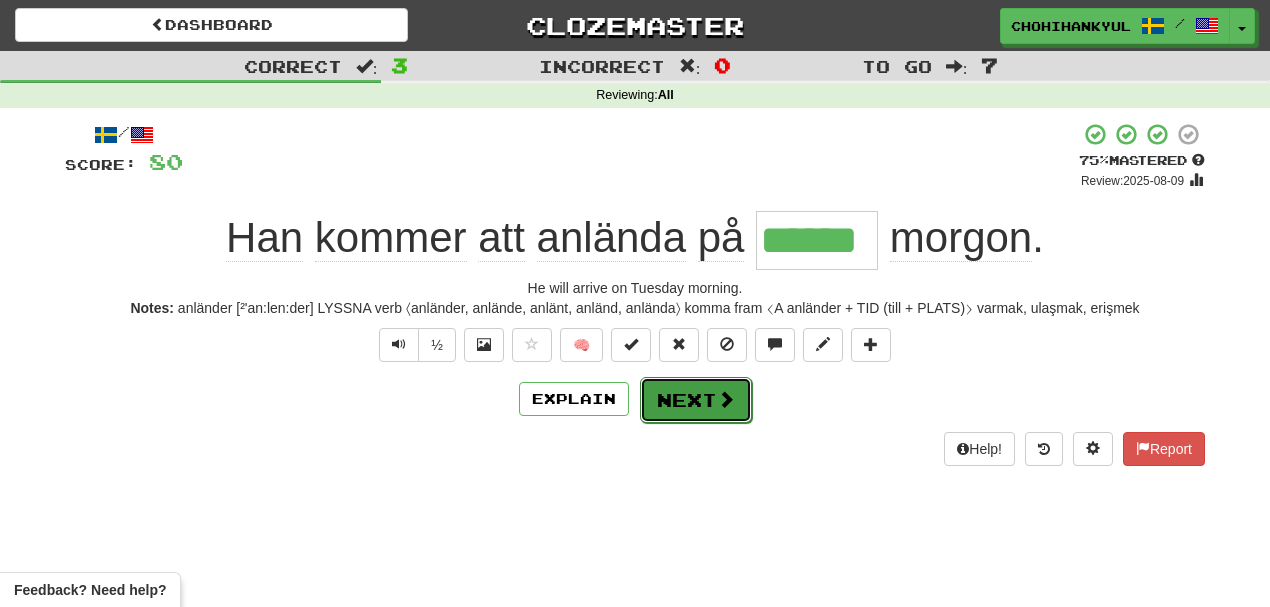 click on "Next" at bounding box center (696, 400) 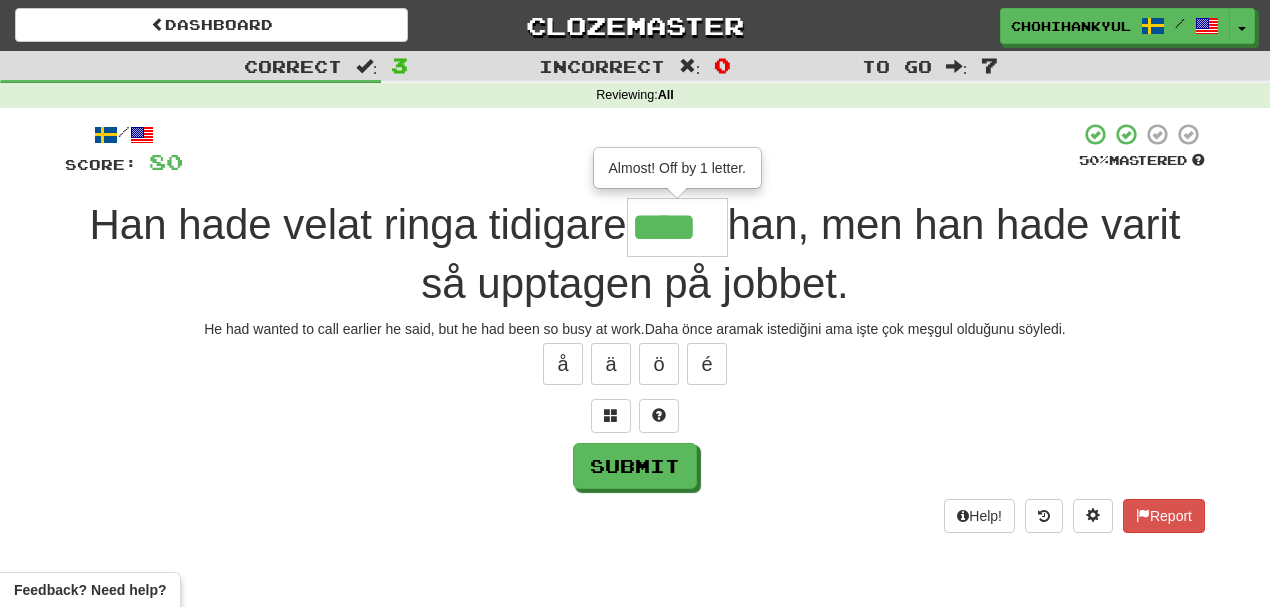 type on "****" 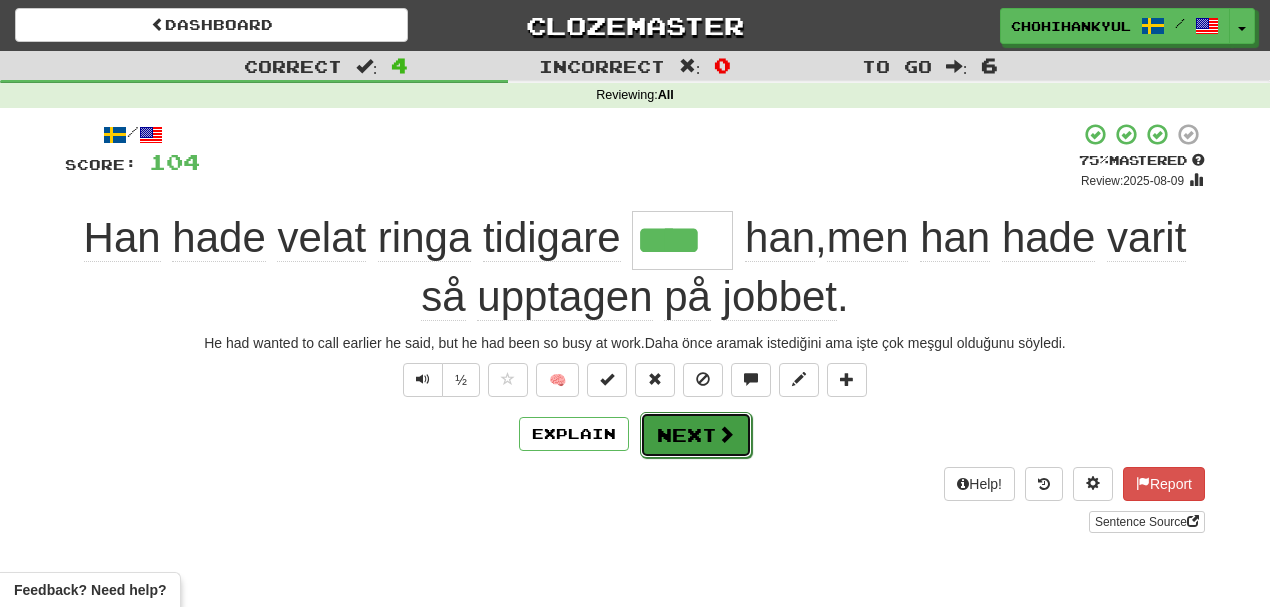 click on "Next" at bounding box center [696, 435] 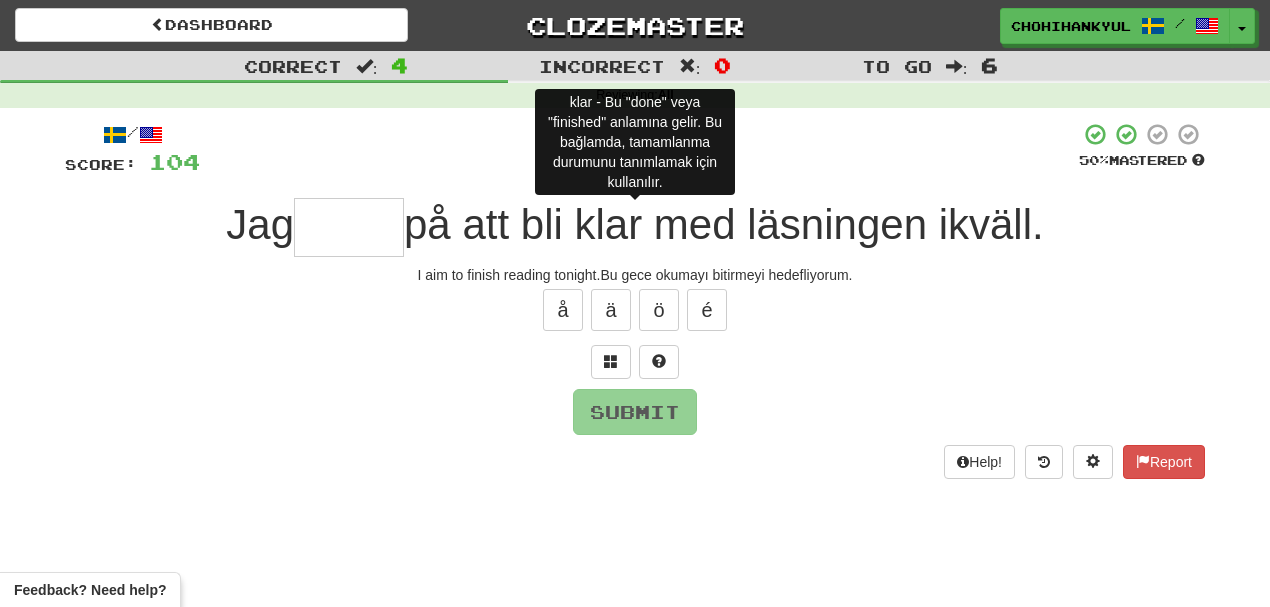 type on "*" 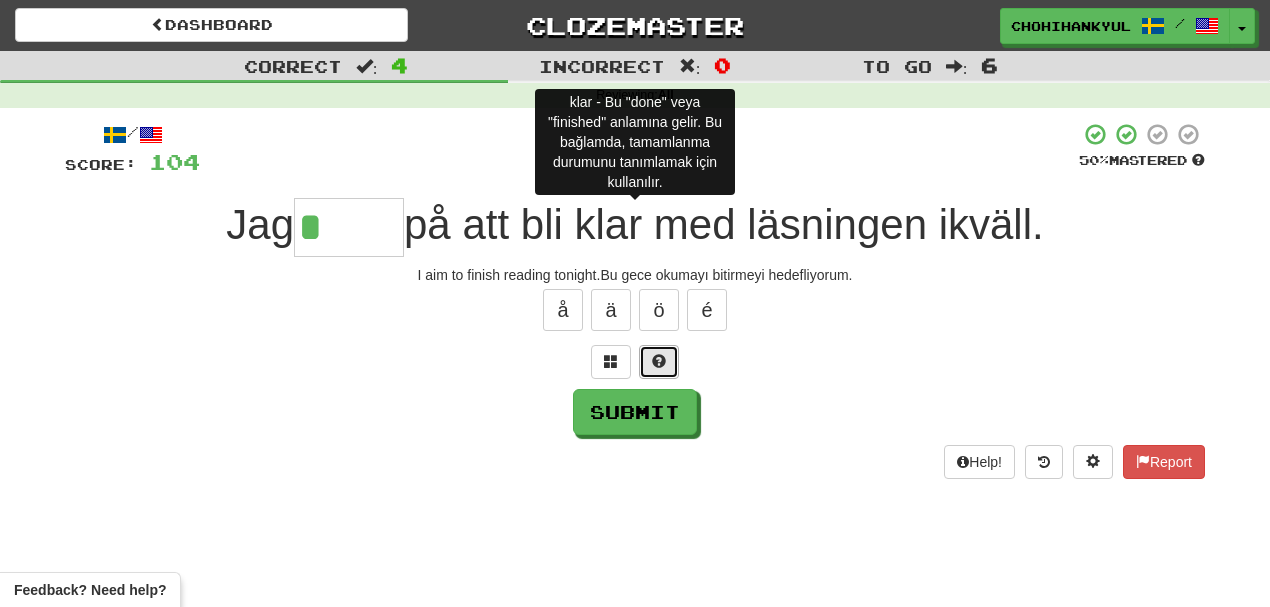 click at bounding box center (659, 361) 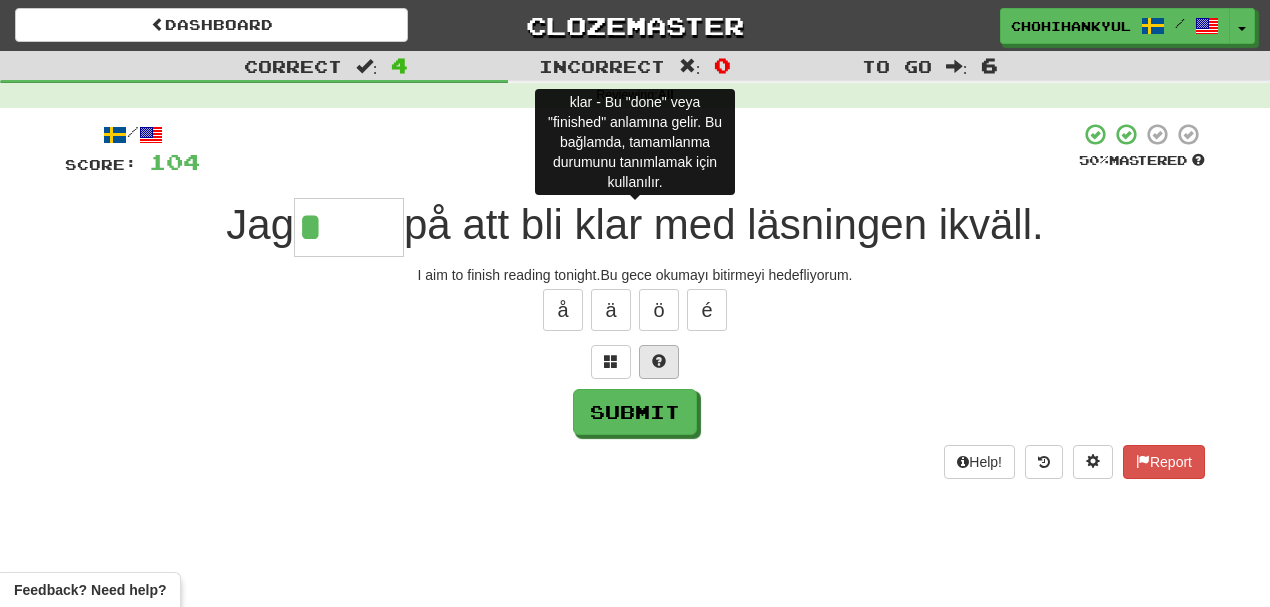 type on "**" 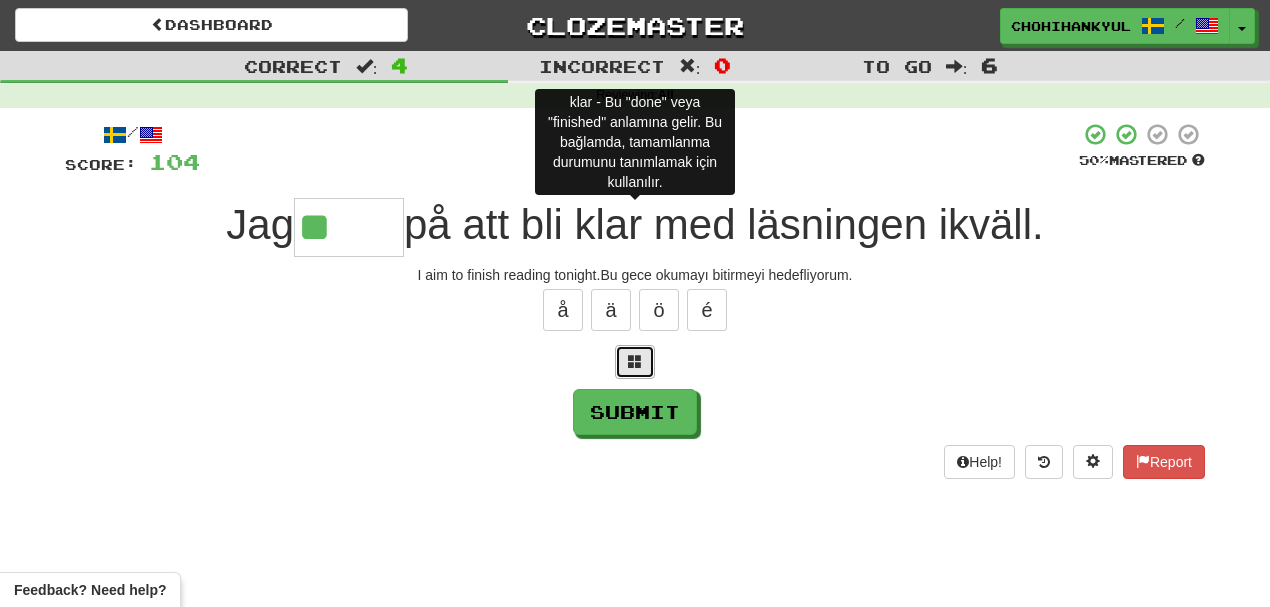 click at bounding box center [635, 362] 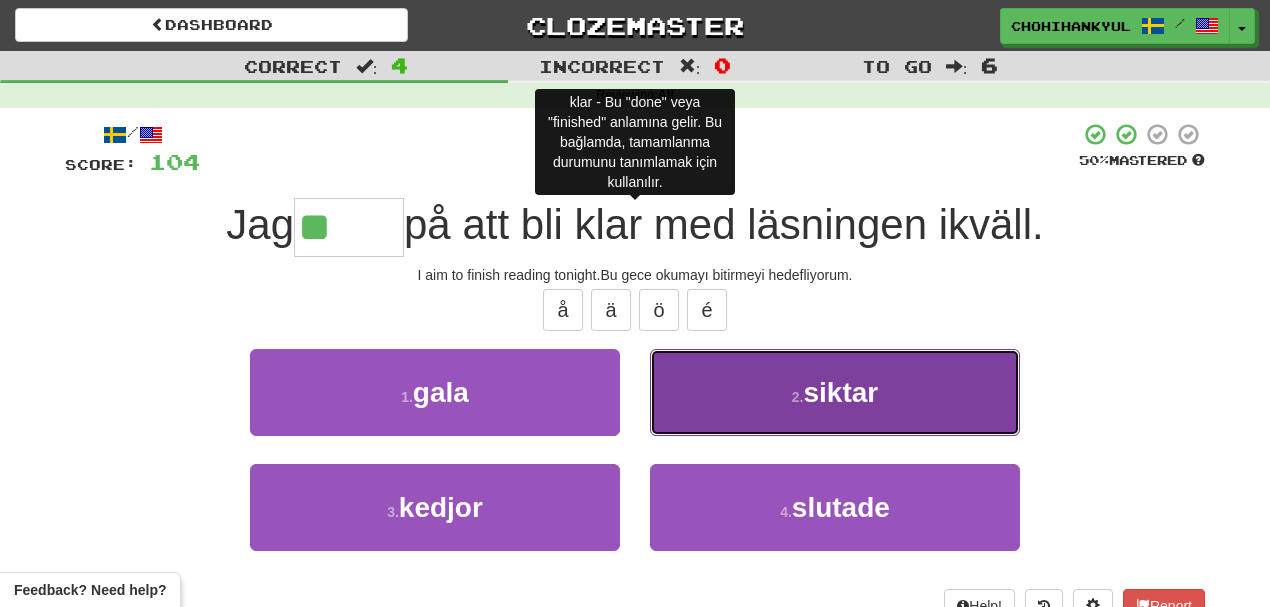 click on "2 .  siktar" at bounding box center (835, 392) 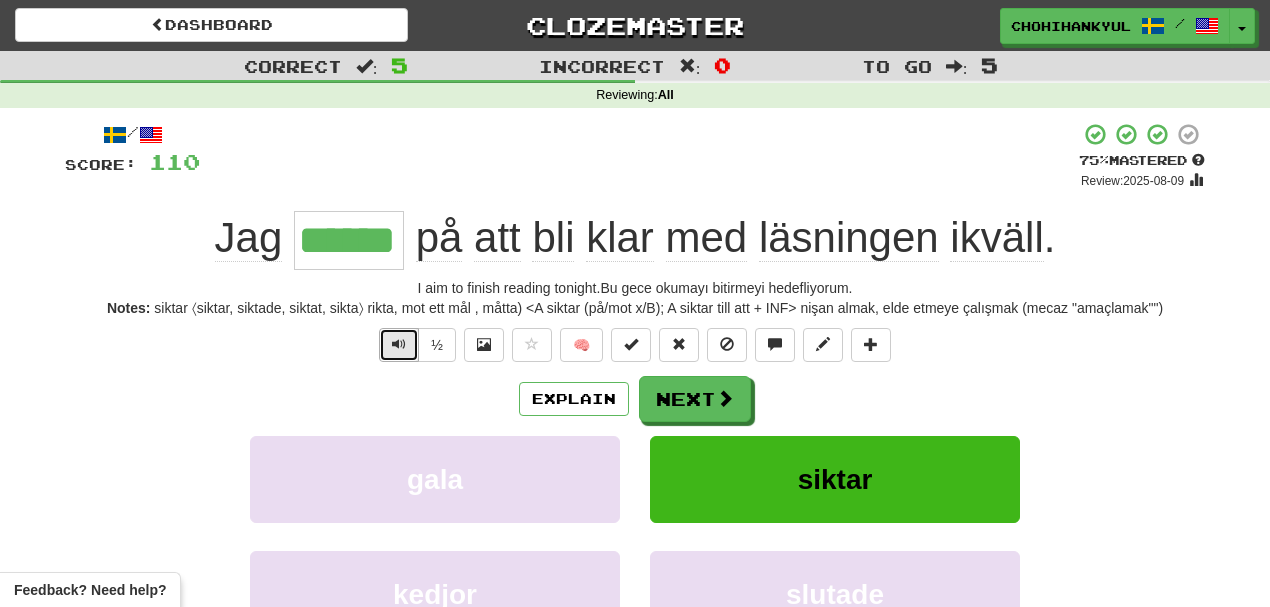 click at bounding box center (399, 345) 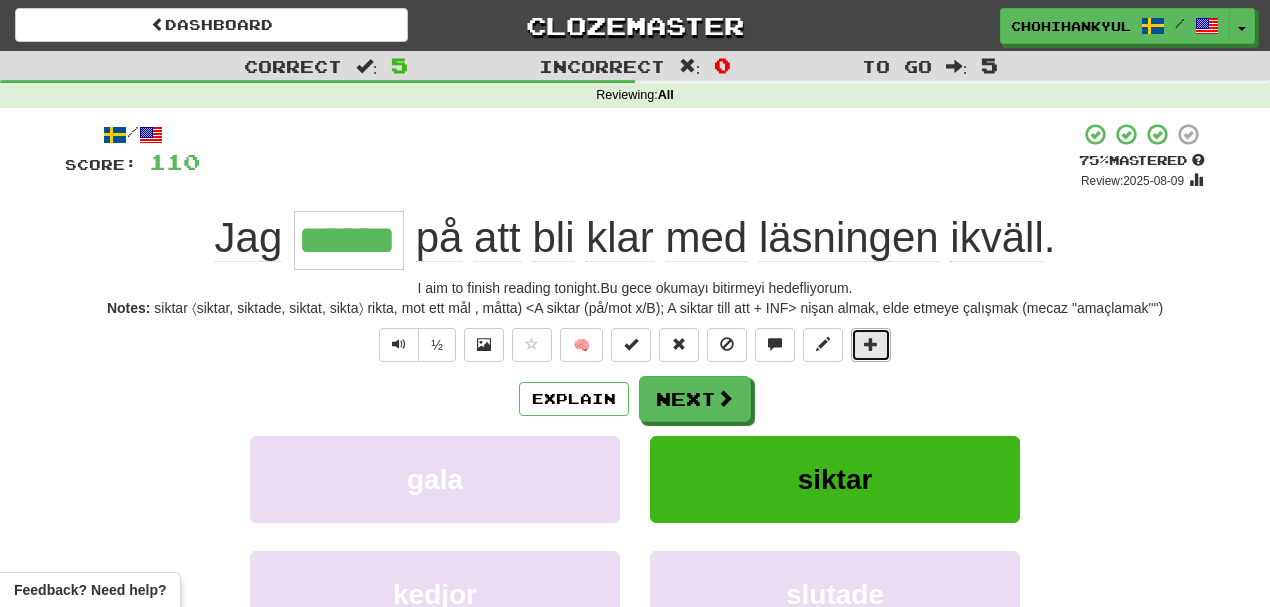 click at bounding box center [871, 345] 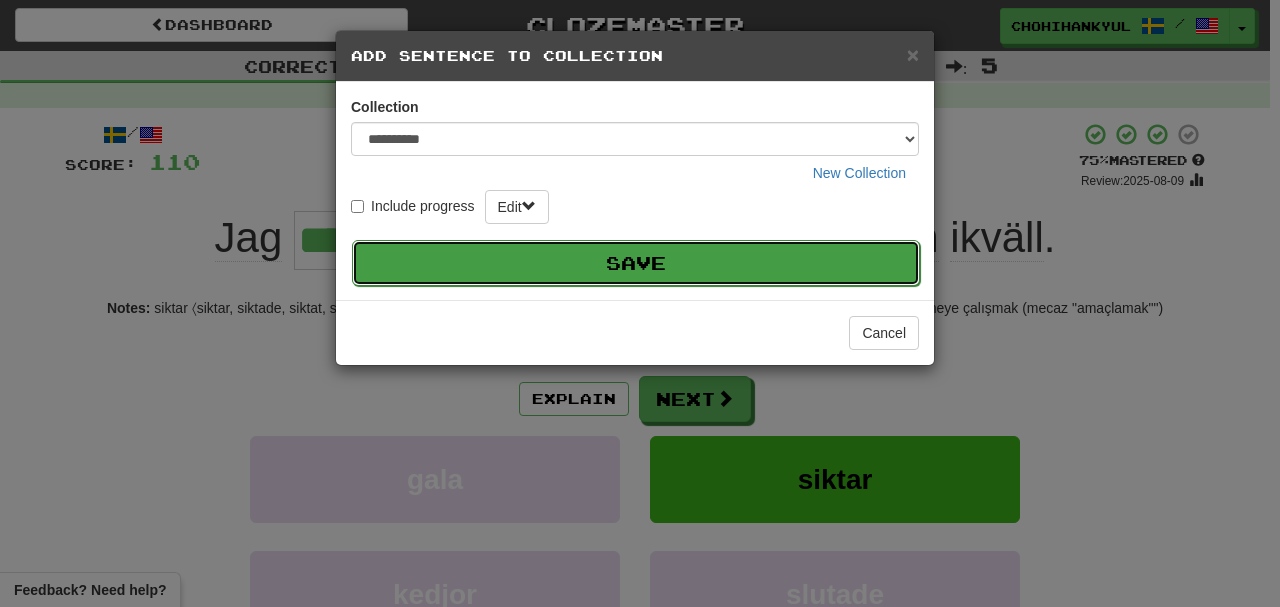 click on "Save" at bounding box center (636, 263) 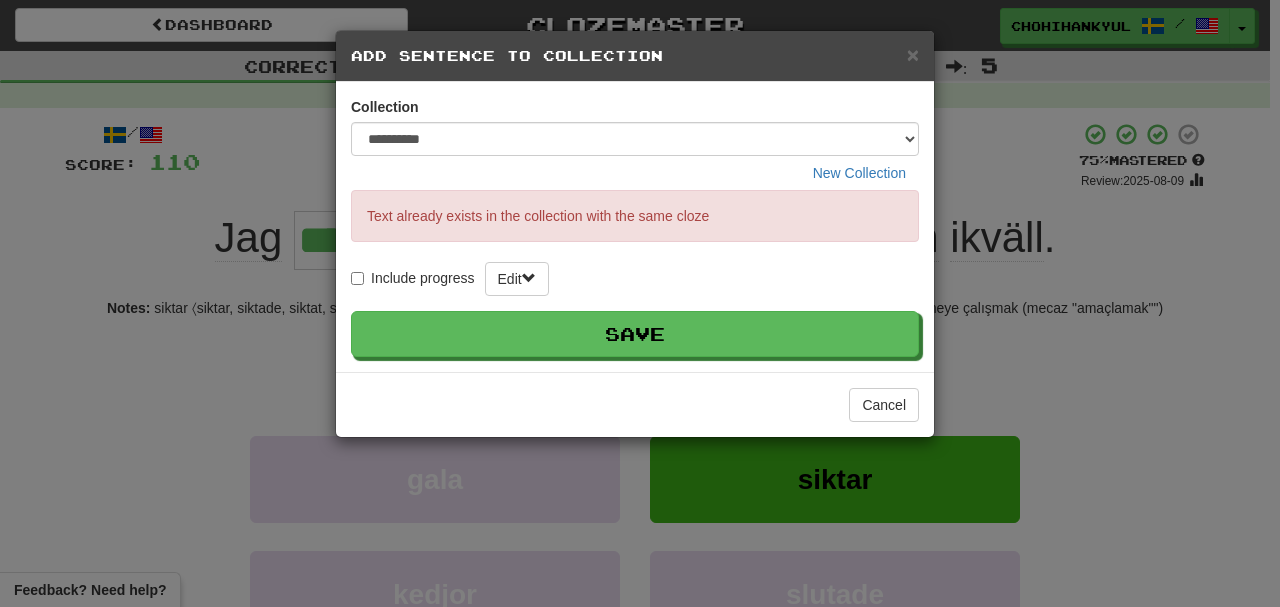 click on "Add Sentence to Collection" at bounding box center (635, 56) 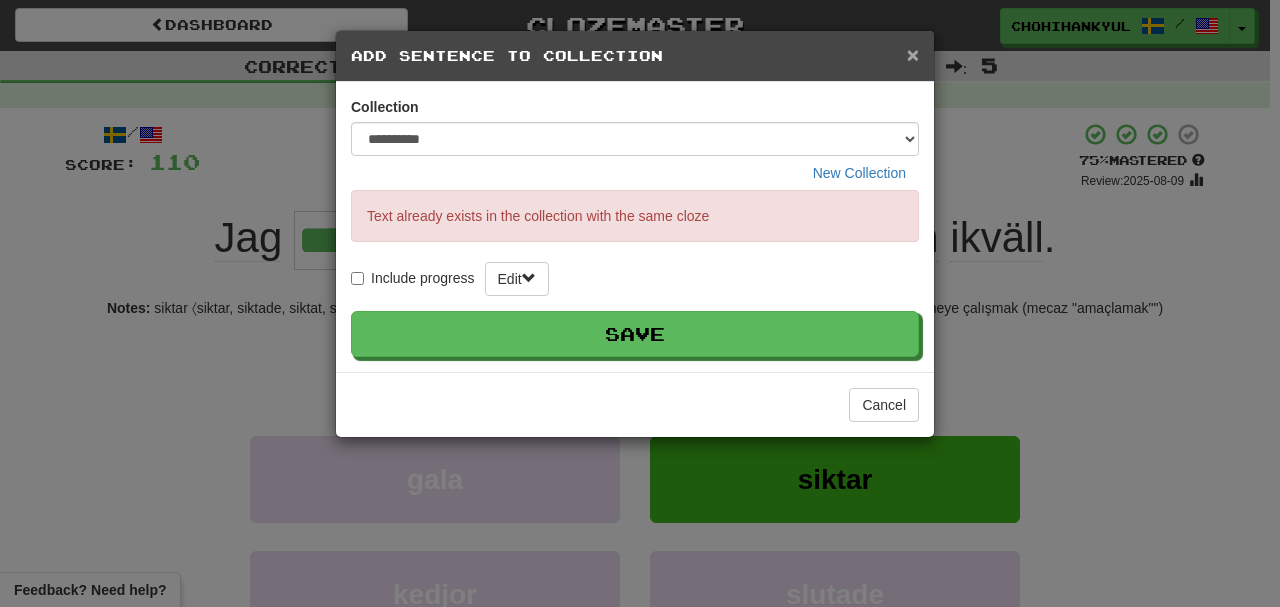 click on "×" at bounding box center [913, 54] 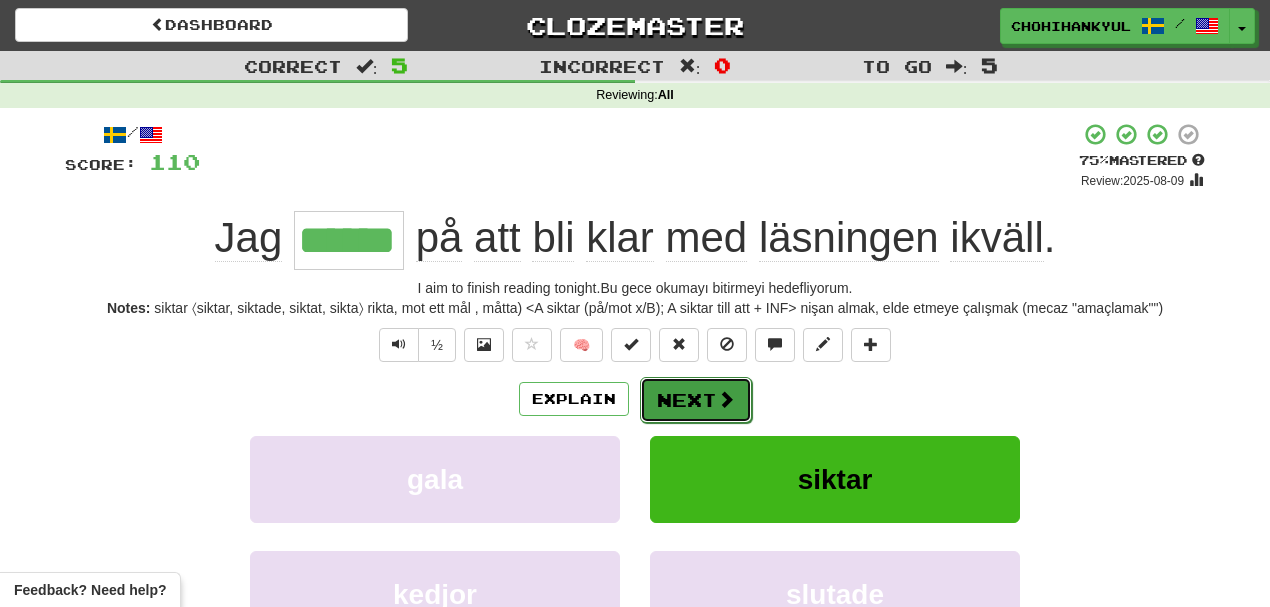 click on "Next" at bounding box center (696, 400) 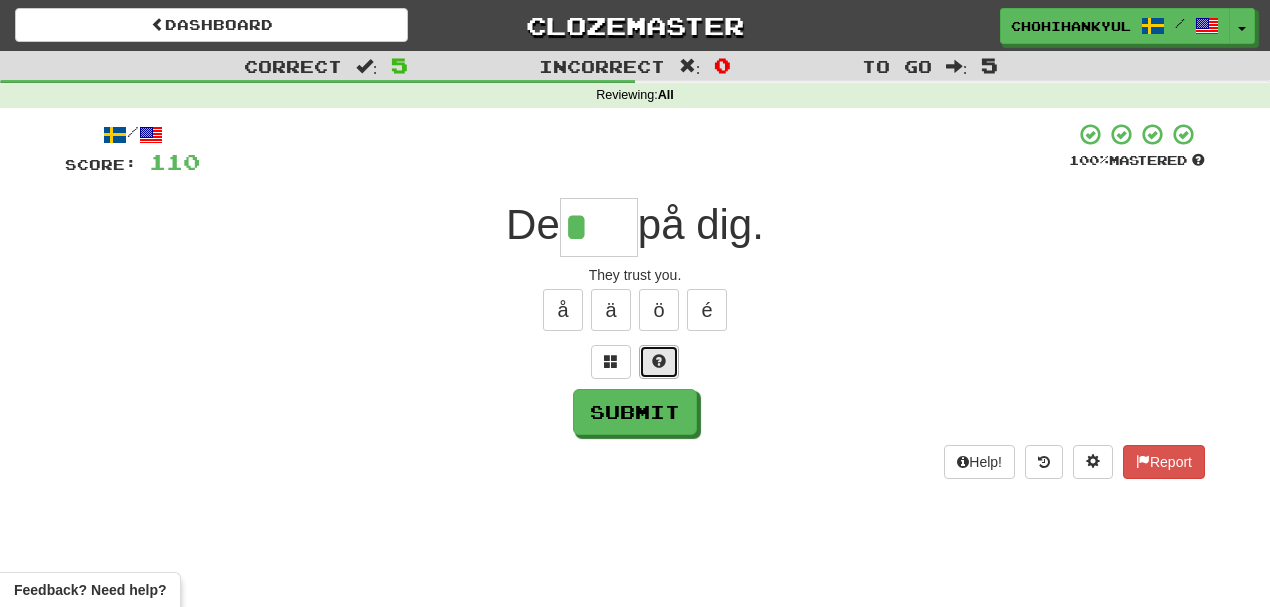click at bounding box center (659, 362) 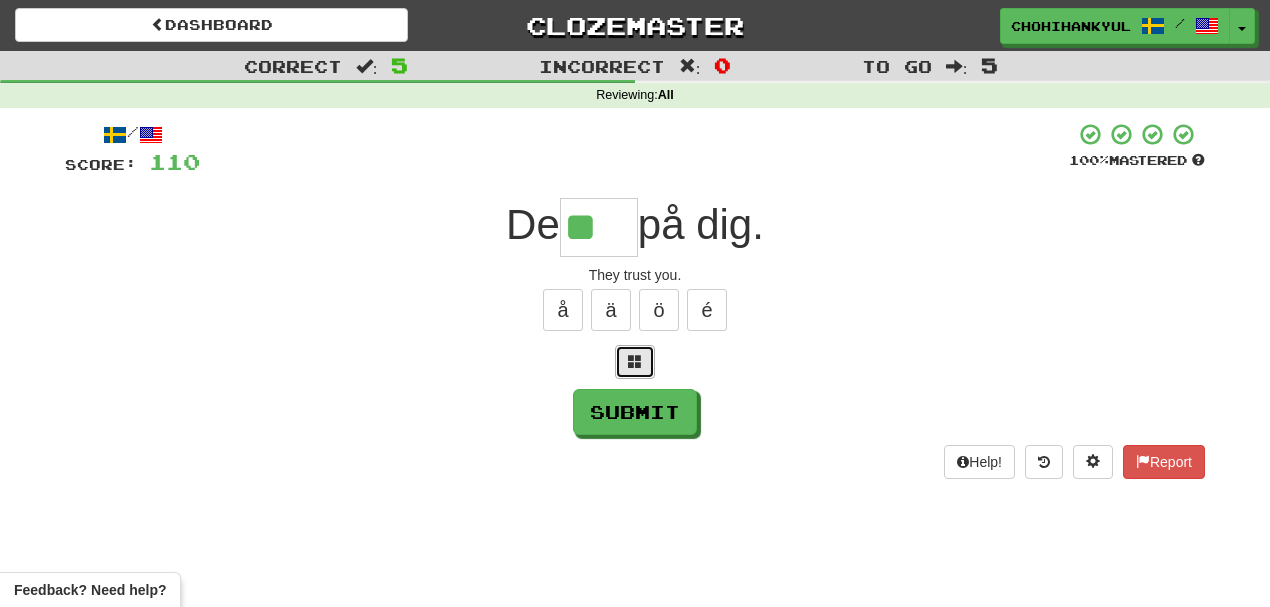 click at bounding box center (635, 361) 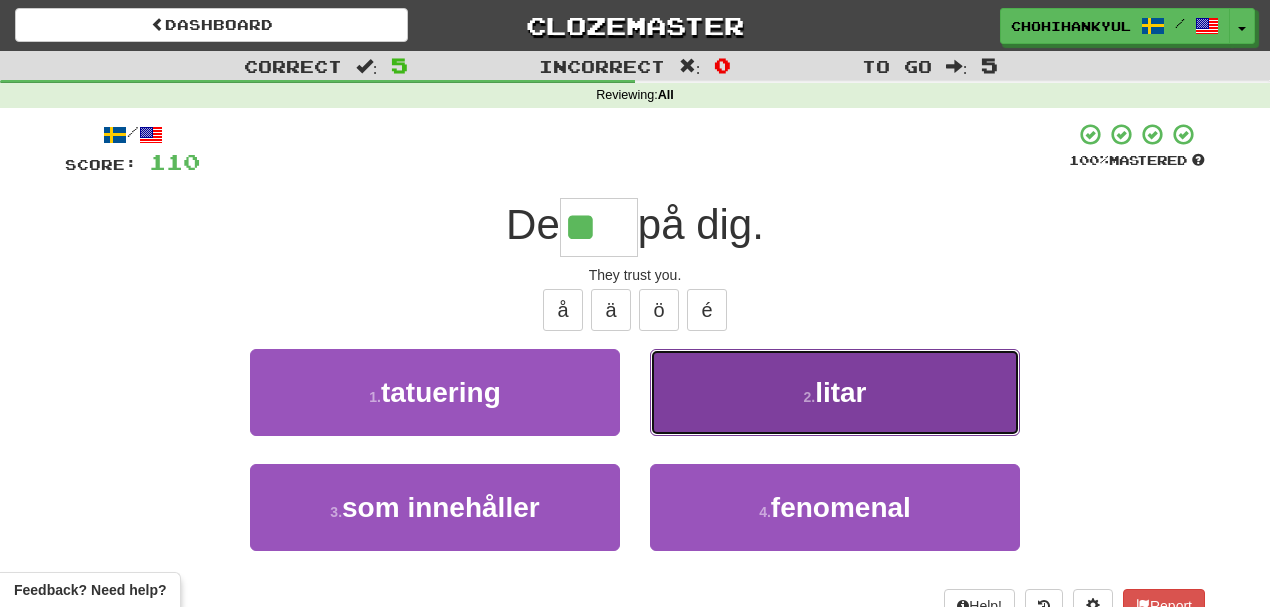 click on "2 .  litar" at bounding box center (835, 392) 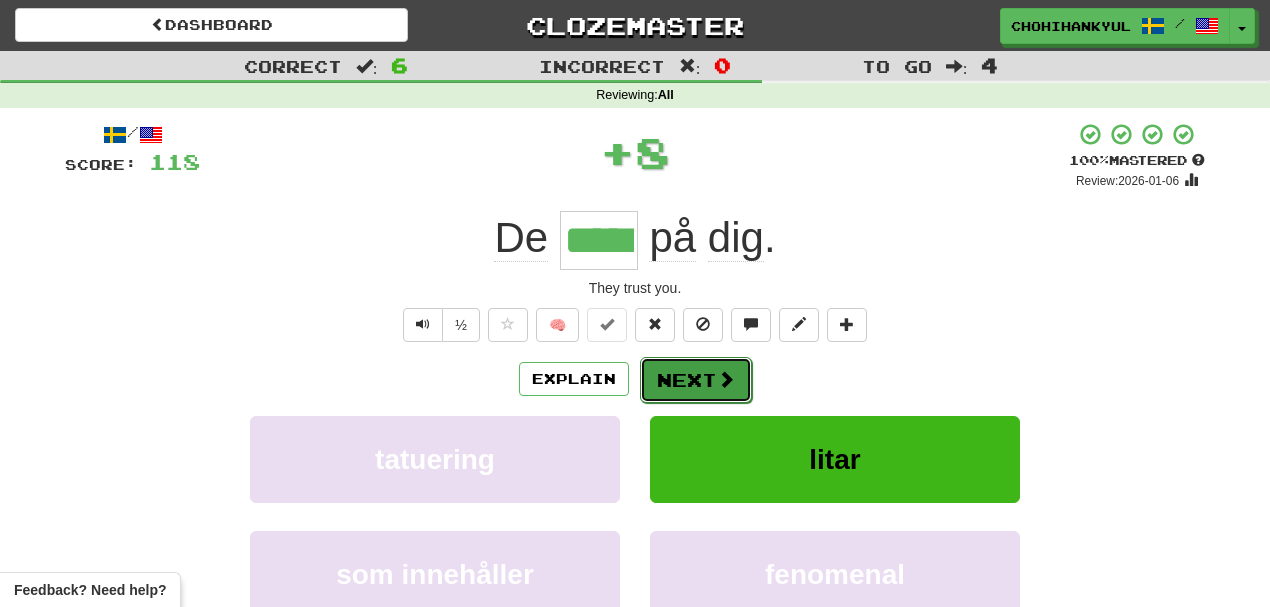 click at bounding box center (726, 379) 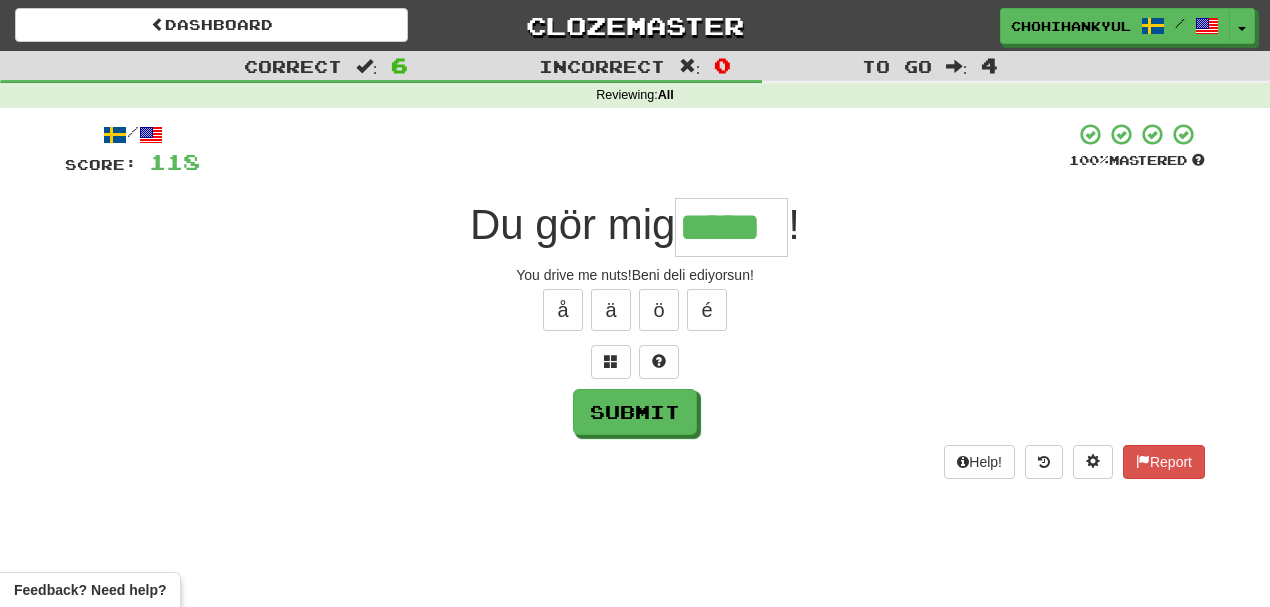 type on "*****" 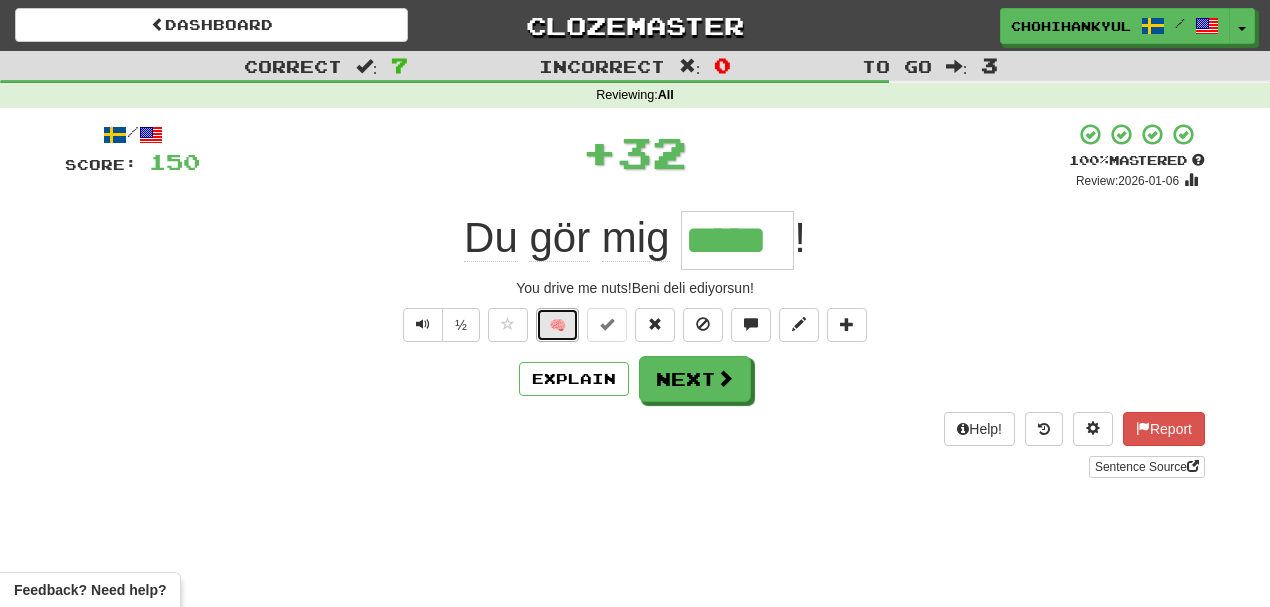 click on "🧠" at bounding box center (557, 325) 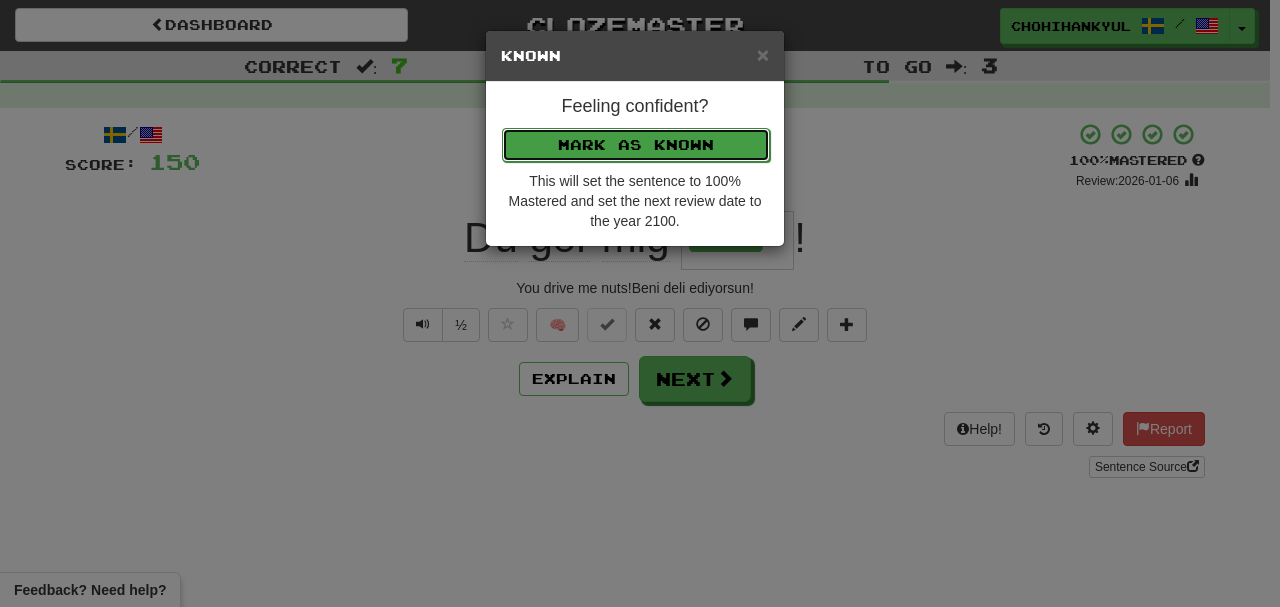 click on "Mark as Known" at bounding box center (636, 145) 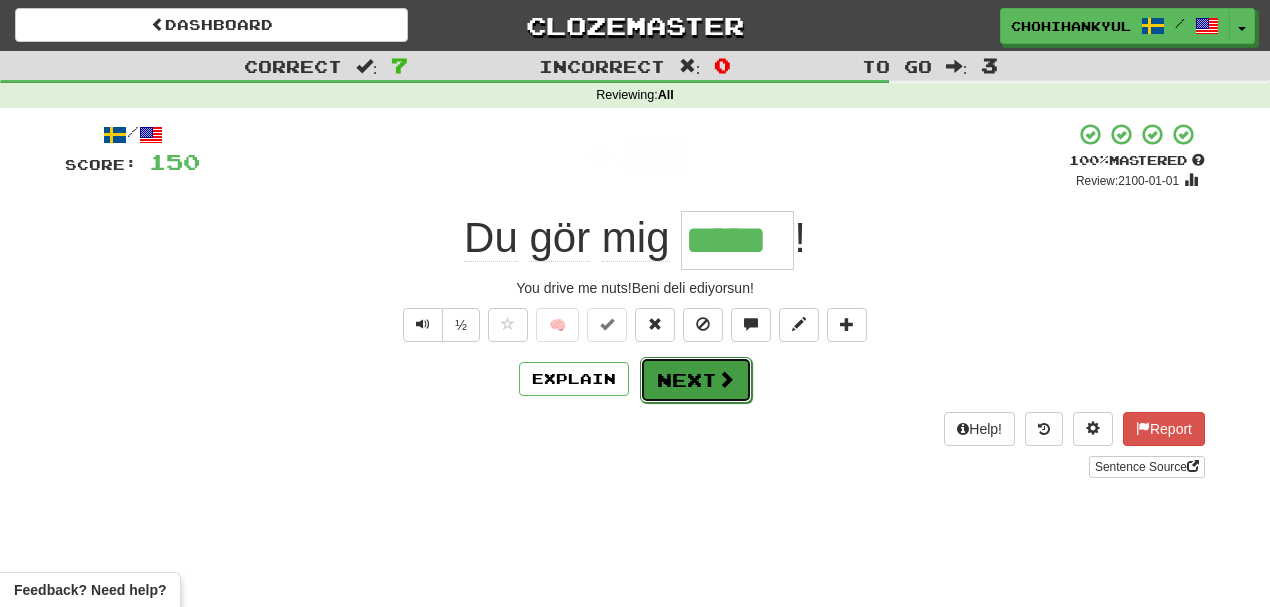 click on "Next" at bounding box center [696, 380] 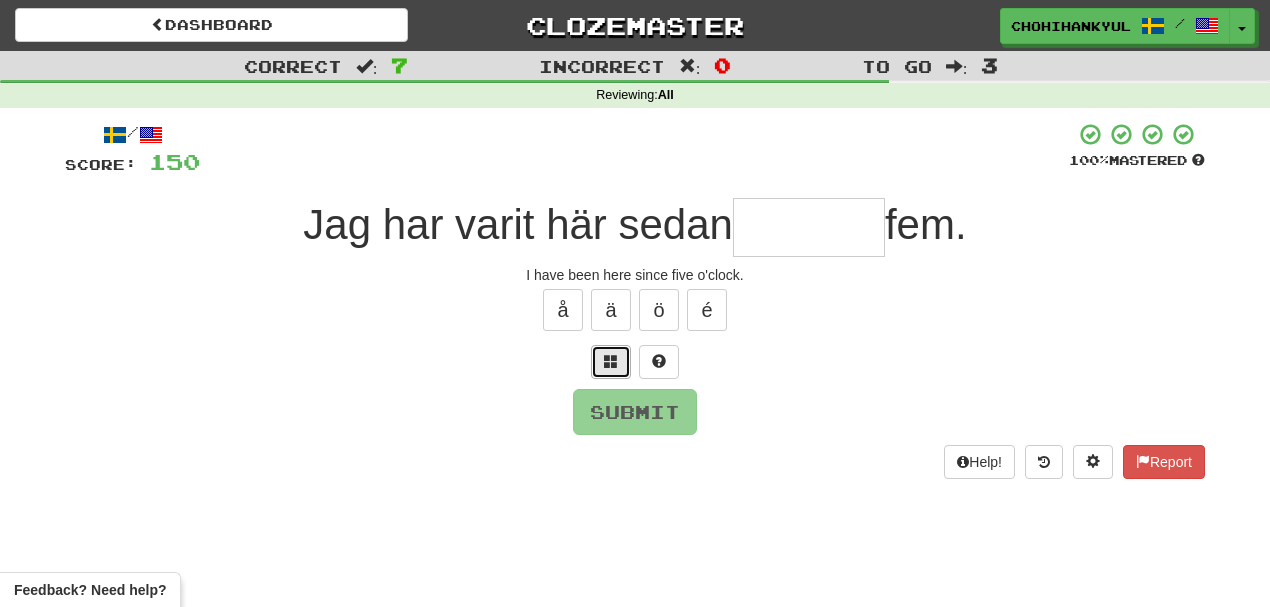 click at bounding box center (611, 361) 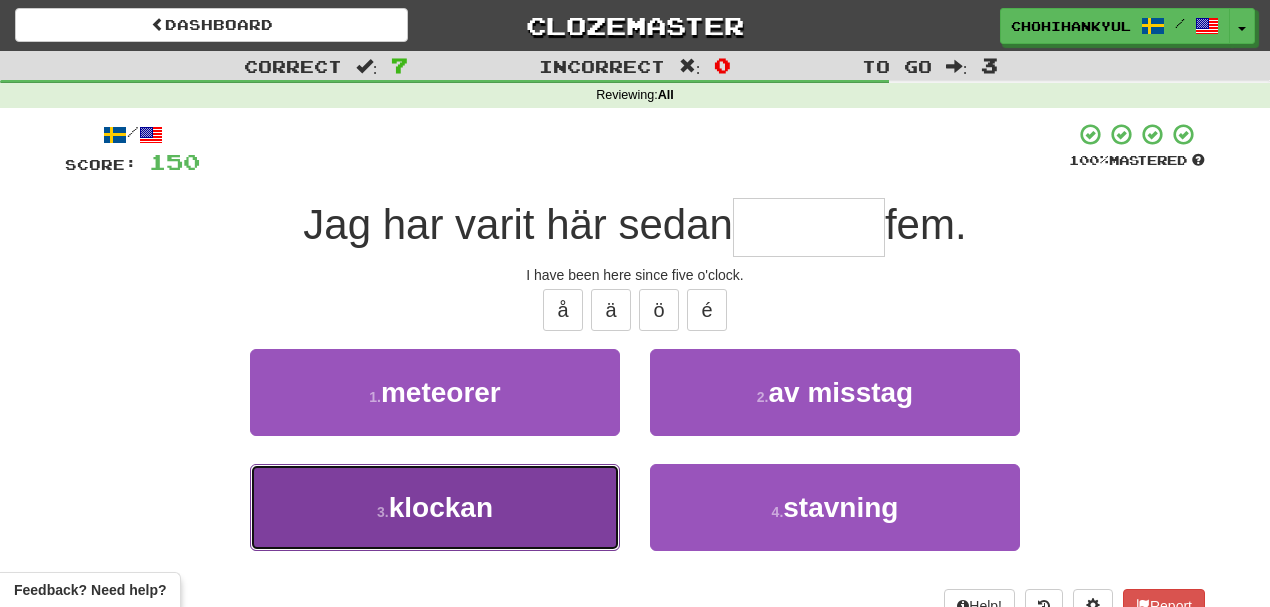 click on "klockan" at bounding box center [441, 507] 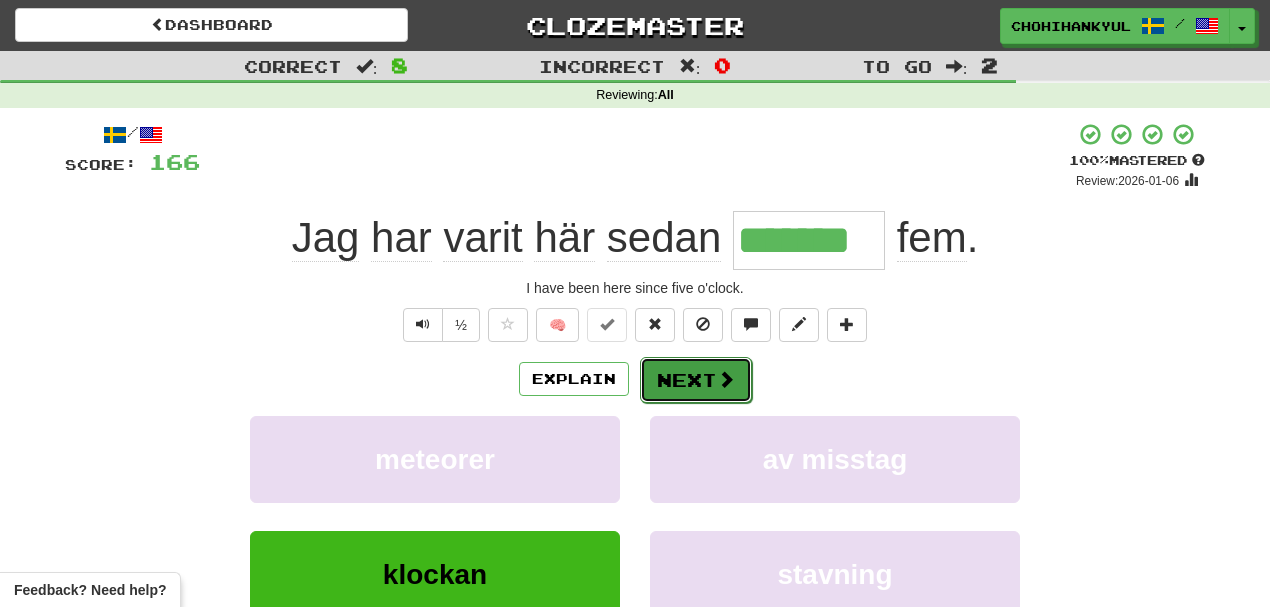 click on "Next" at bounding box center [696, 380] 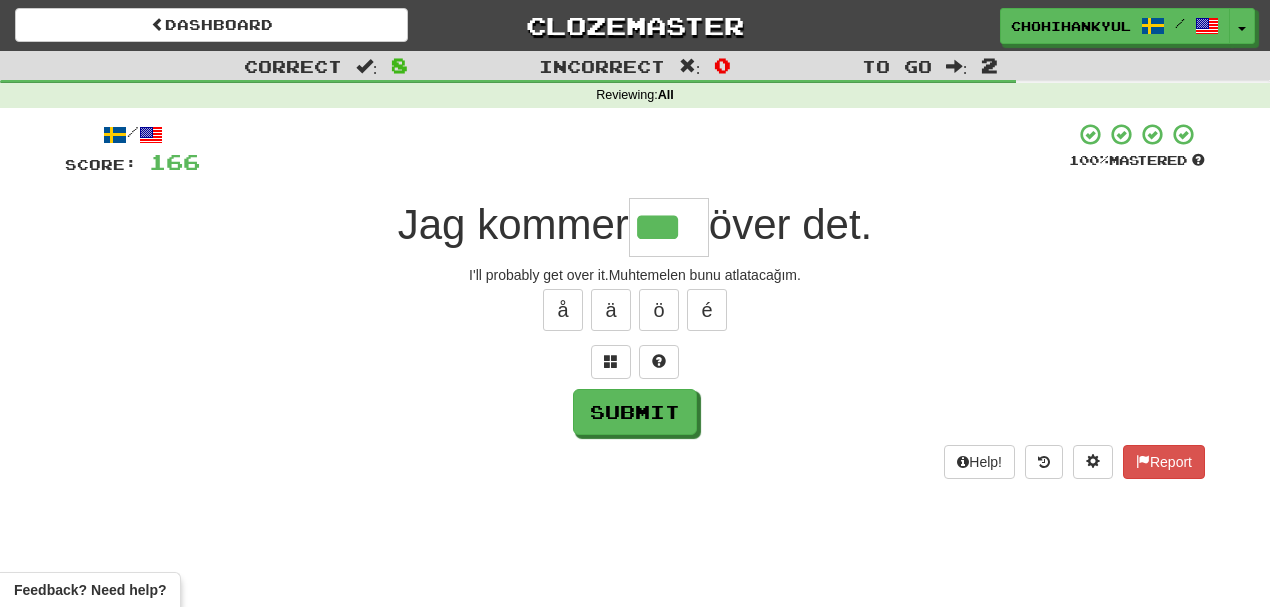 type on "***" 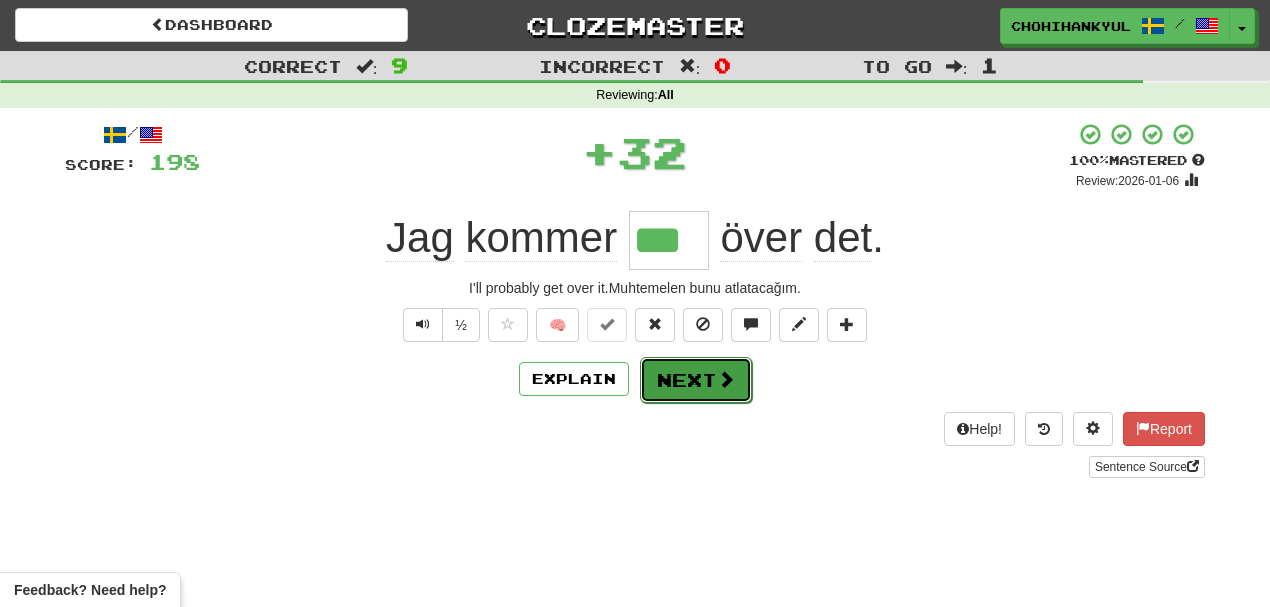 click on "Next" at bounding box center (696, 380) 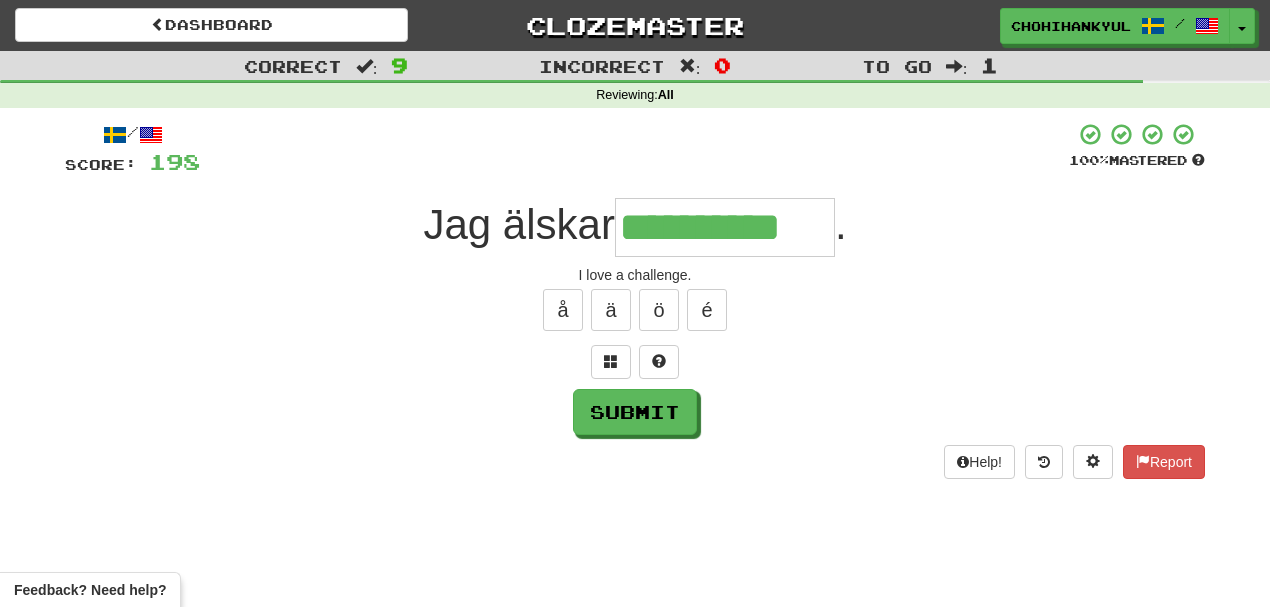 type on "**********" 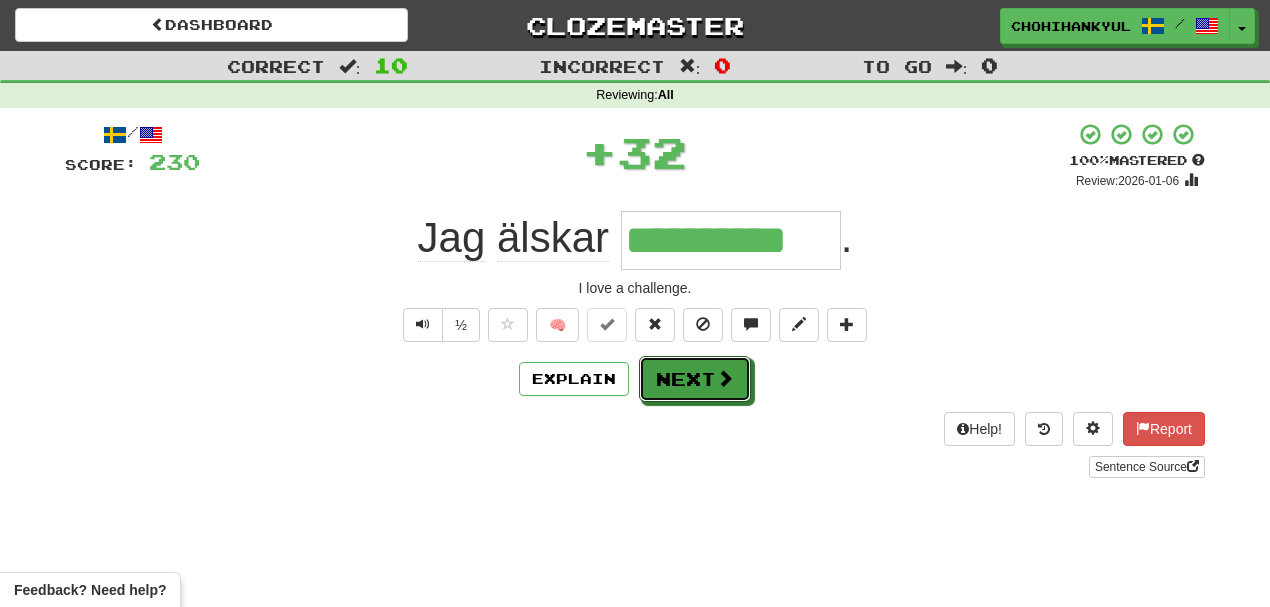 click on "Next" at bounding box center [695, 379] 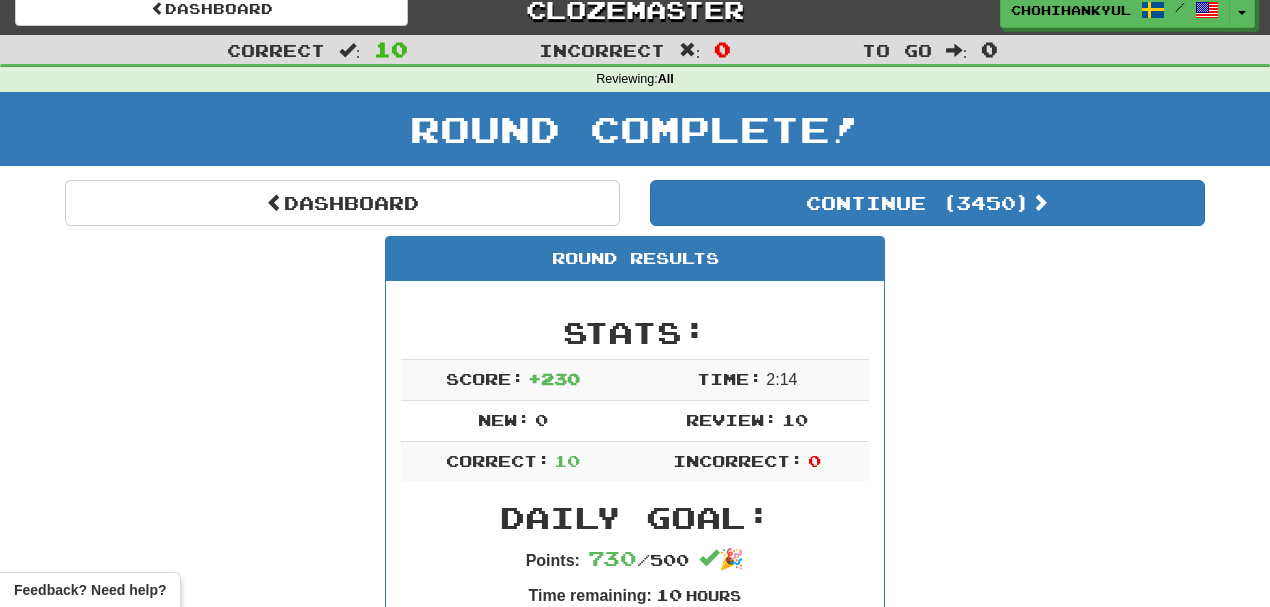 scroll, scrollTop: 0, scrollLeft: 0, axis: both 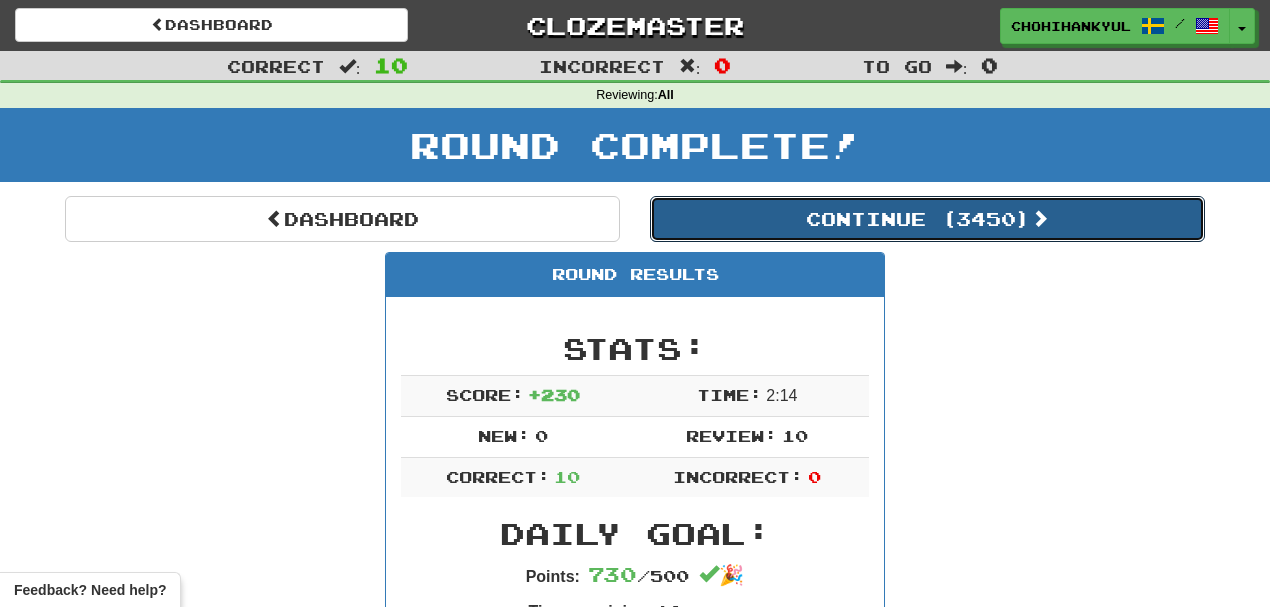 click on "Continue ( 3450 )" at bounding box center (927, 219) 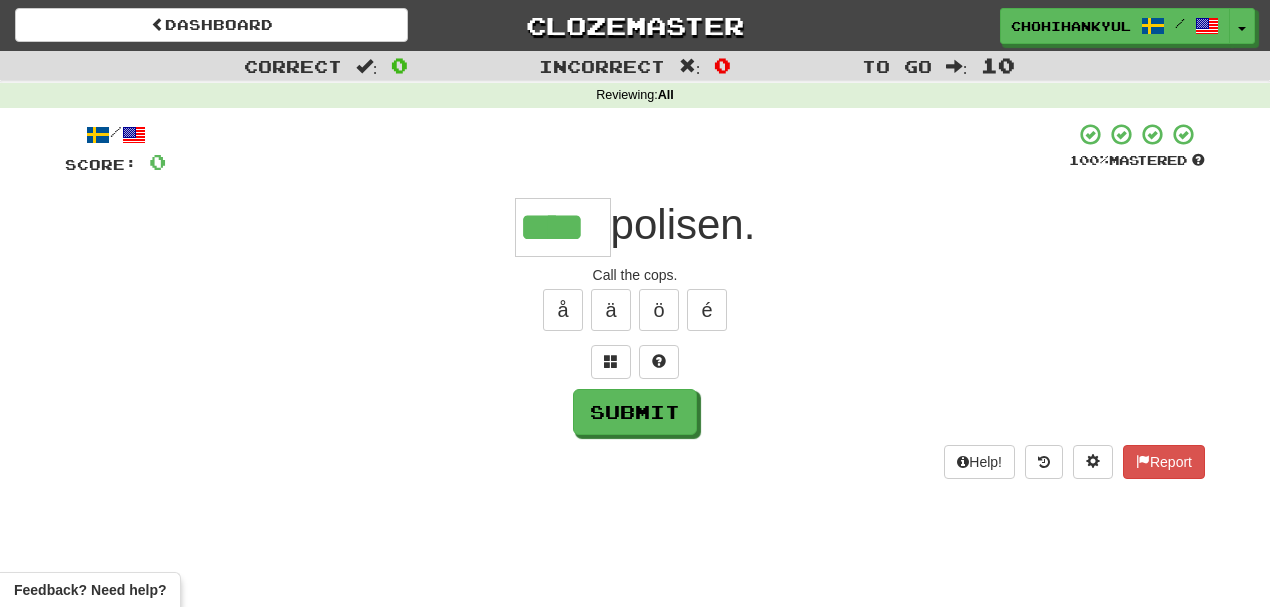 type on "****" 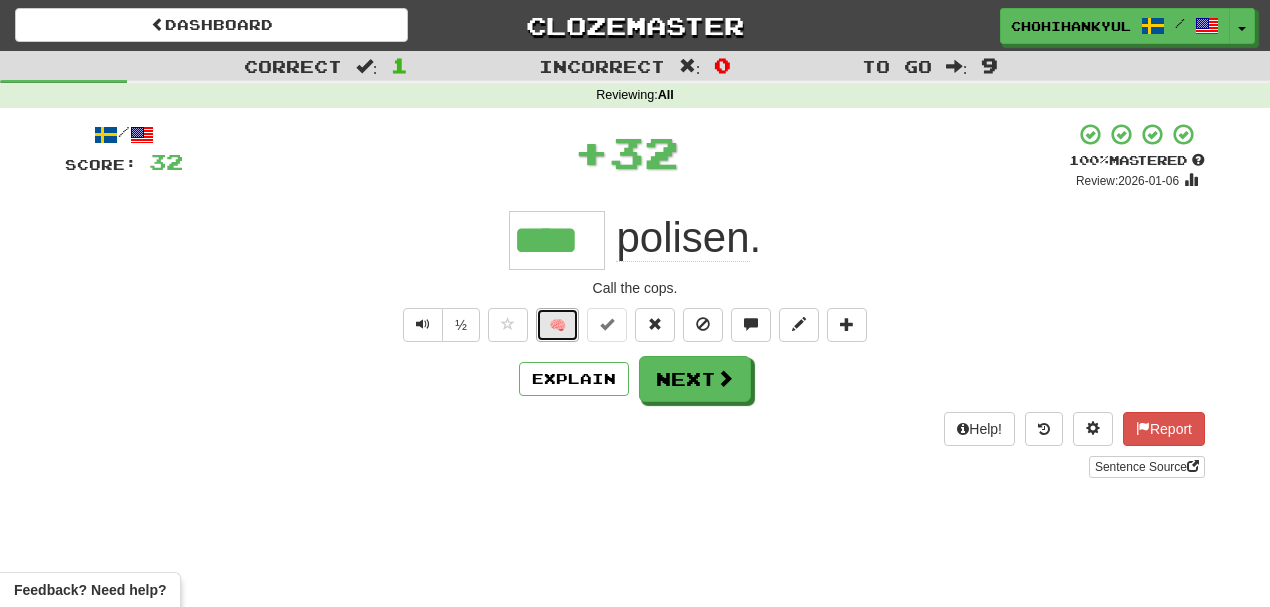 click on "🧠" at bounding box center [557, 325] 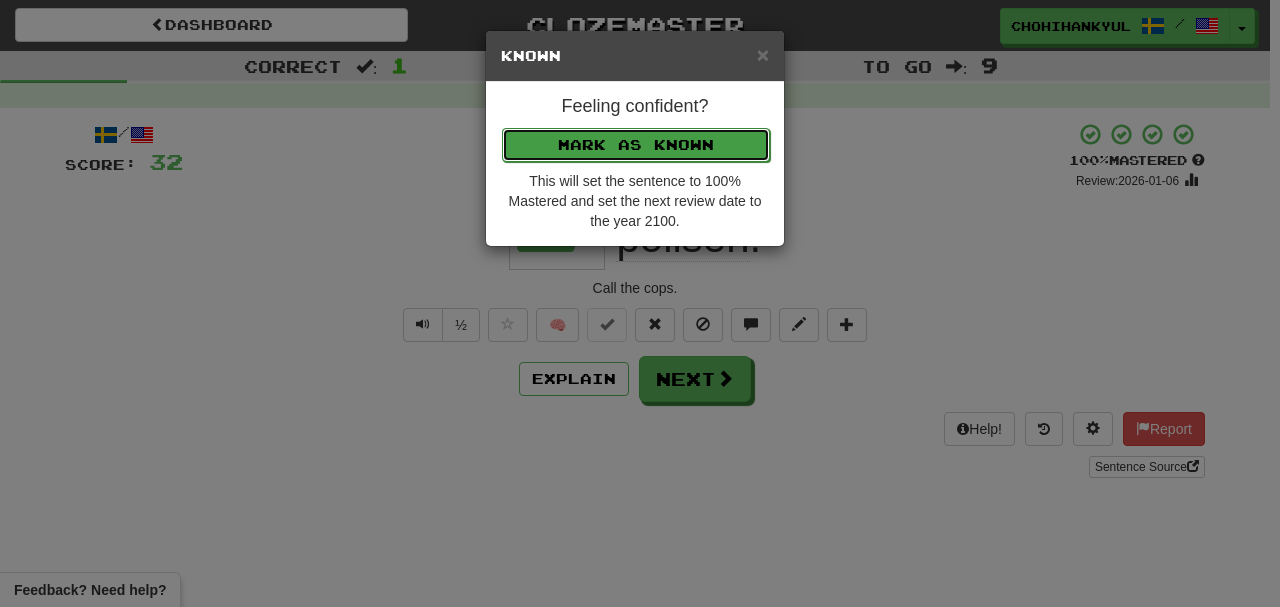 click on "Mark as Known" at bounding box center [636, 145] 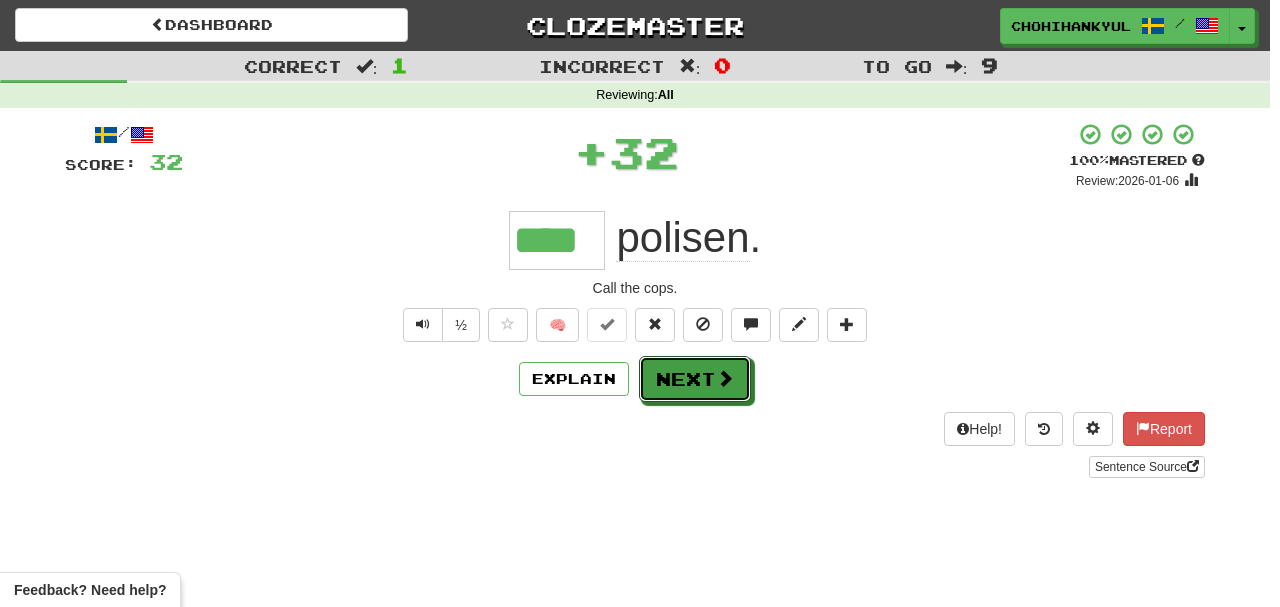 click at bounding box center (725, 378) 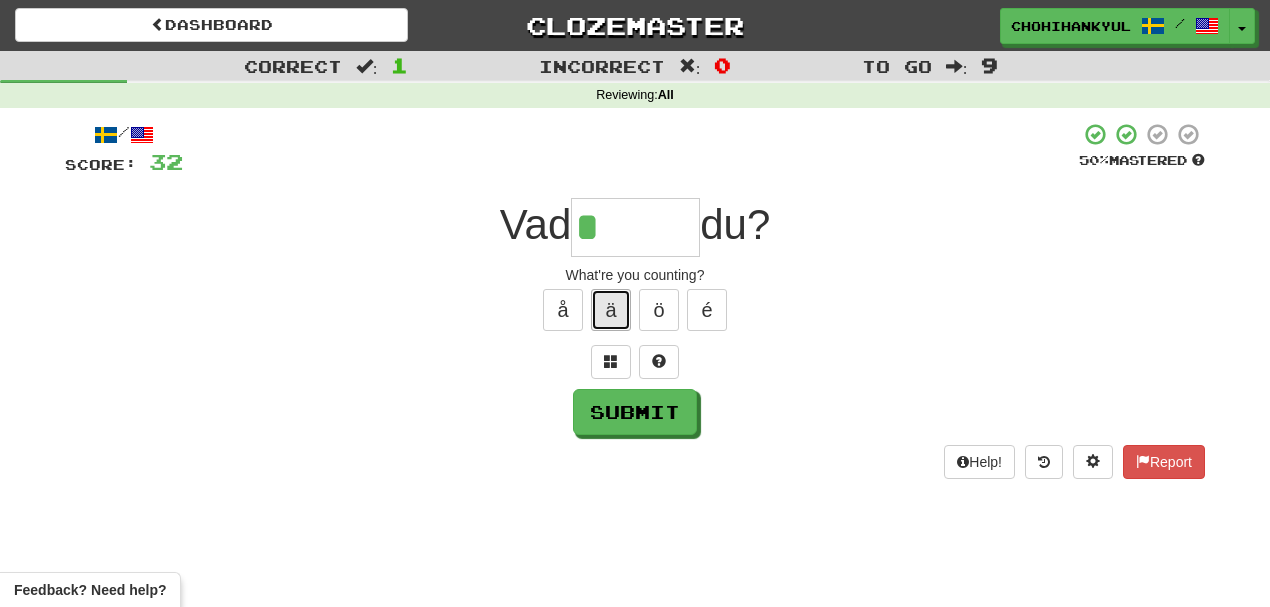 click on "ä" at bounding box center [611, 310] 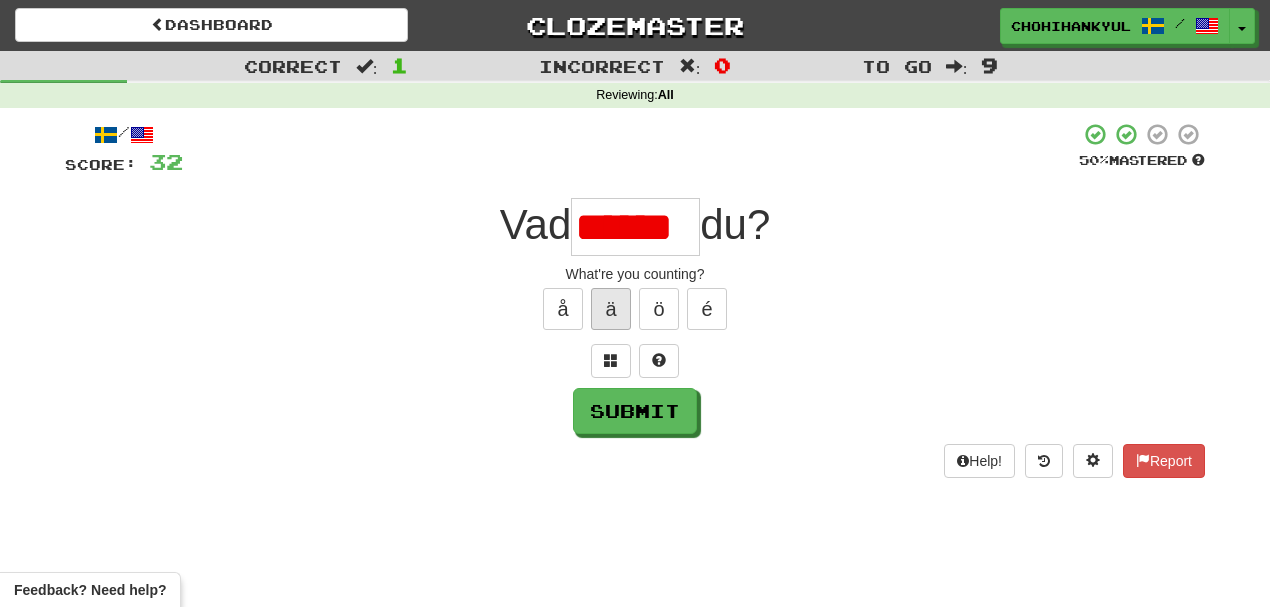 scroll, scrollTop: 0, scrollLeft: 0, axis: both 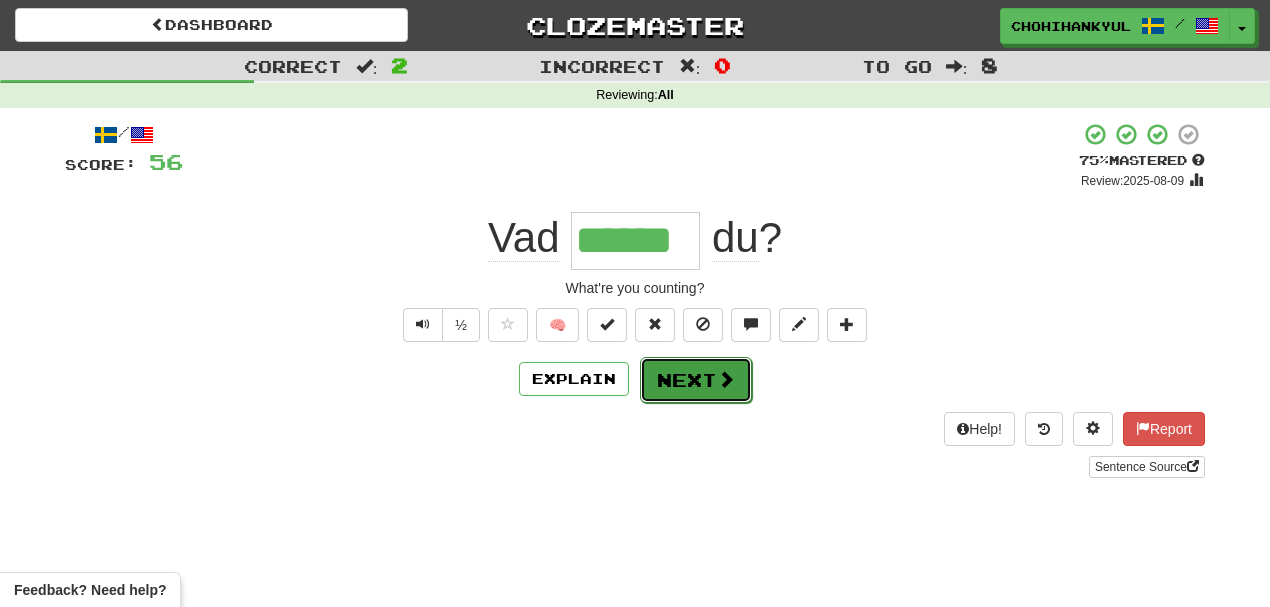 click on "Next" at bounding box center (696, 380) 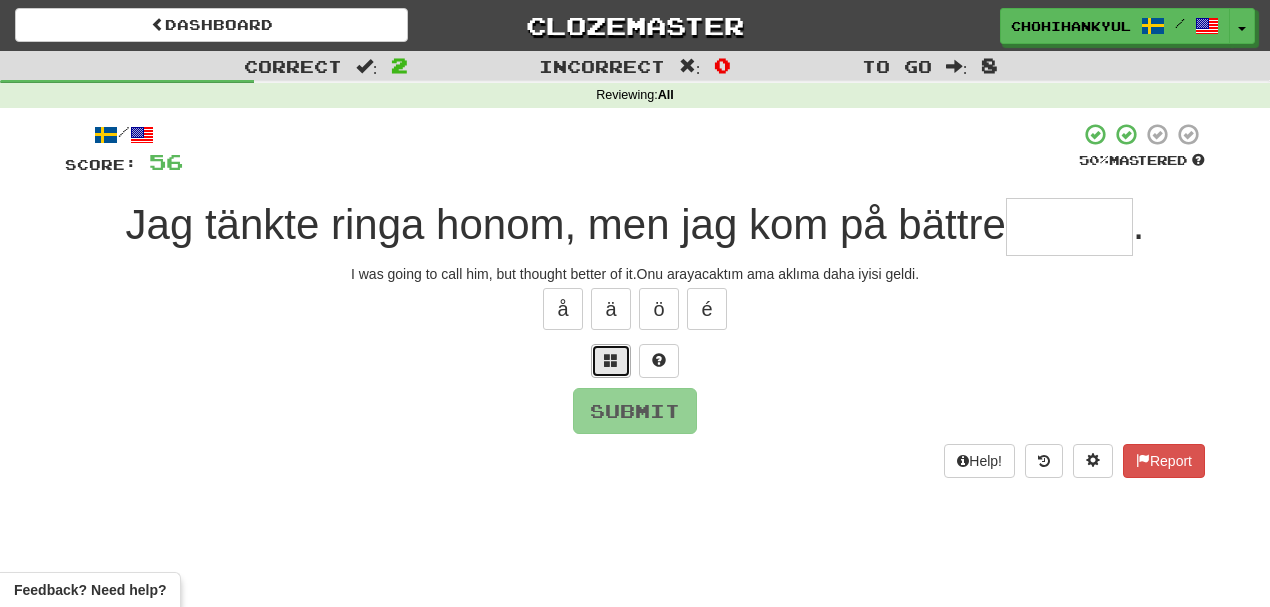 click at bounding box center [611, 360] 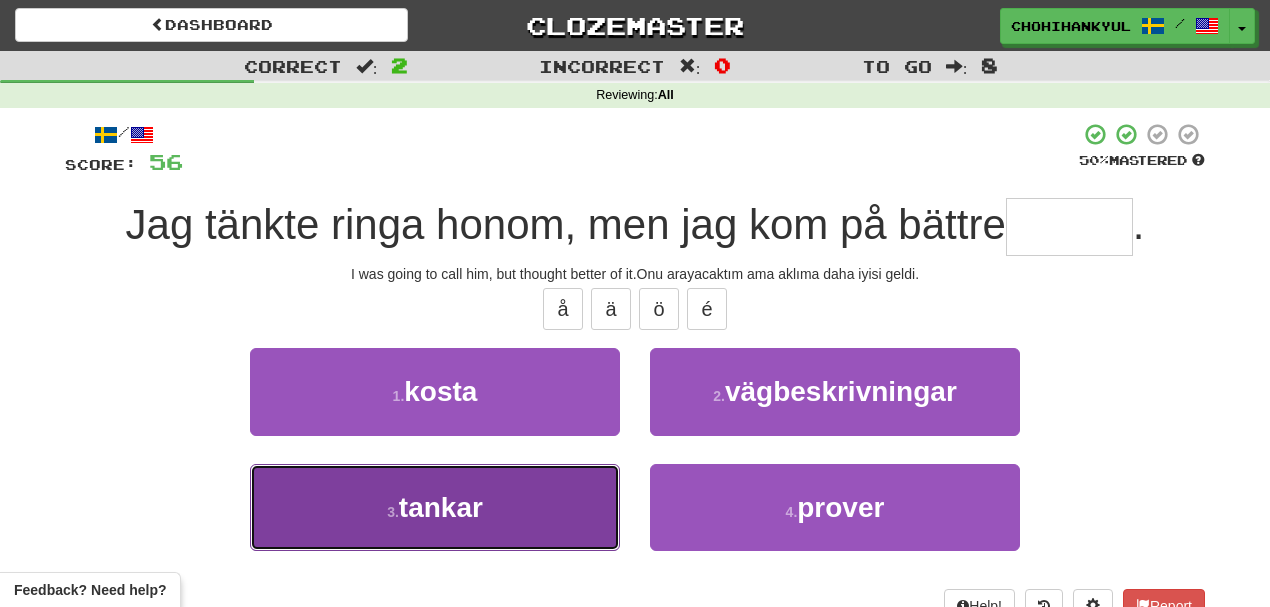 click on "3 .  tankar" at bounding box center [435, 507] 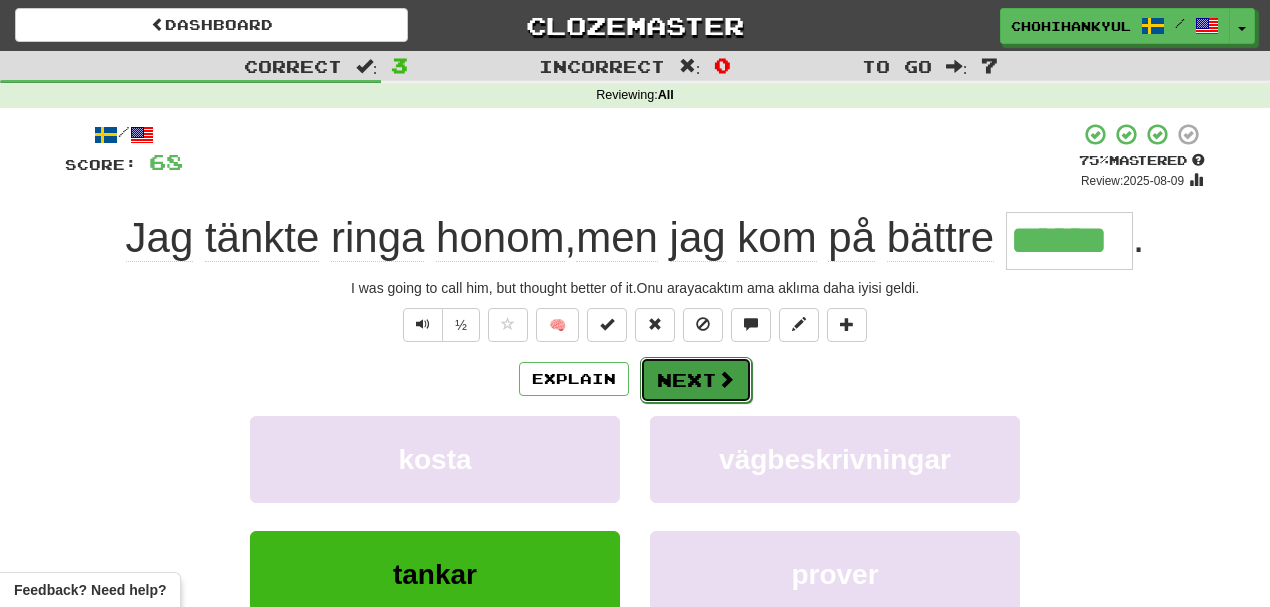 click at bounding box center [726, 379] 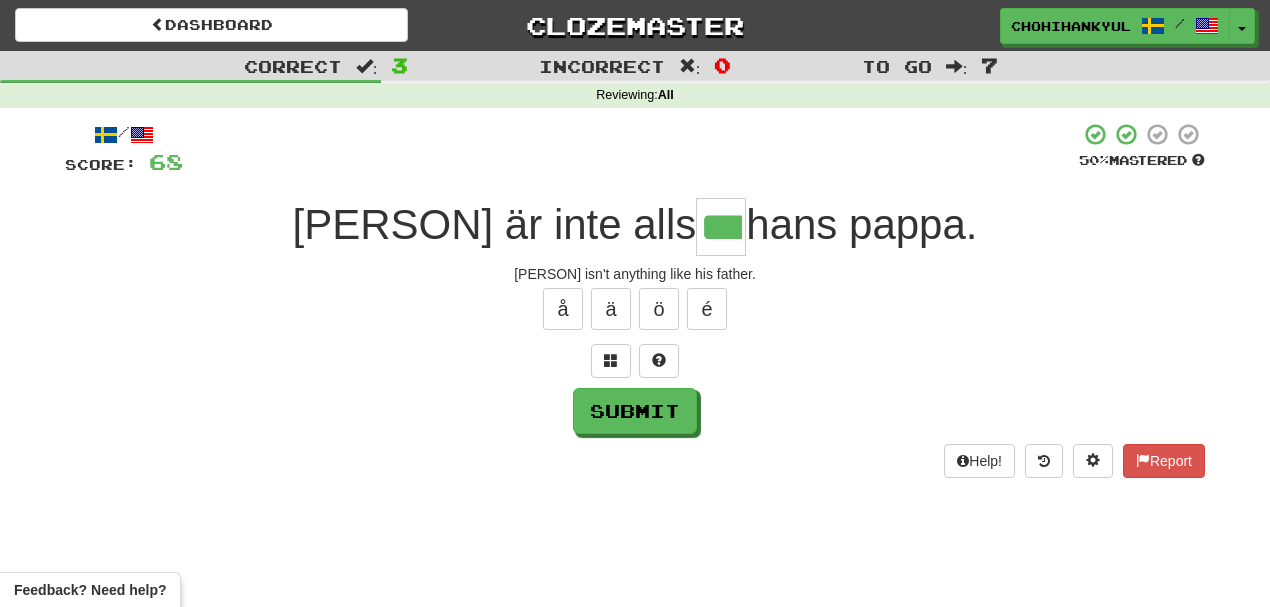 type on "***" 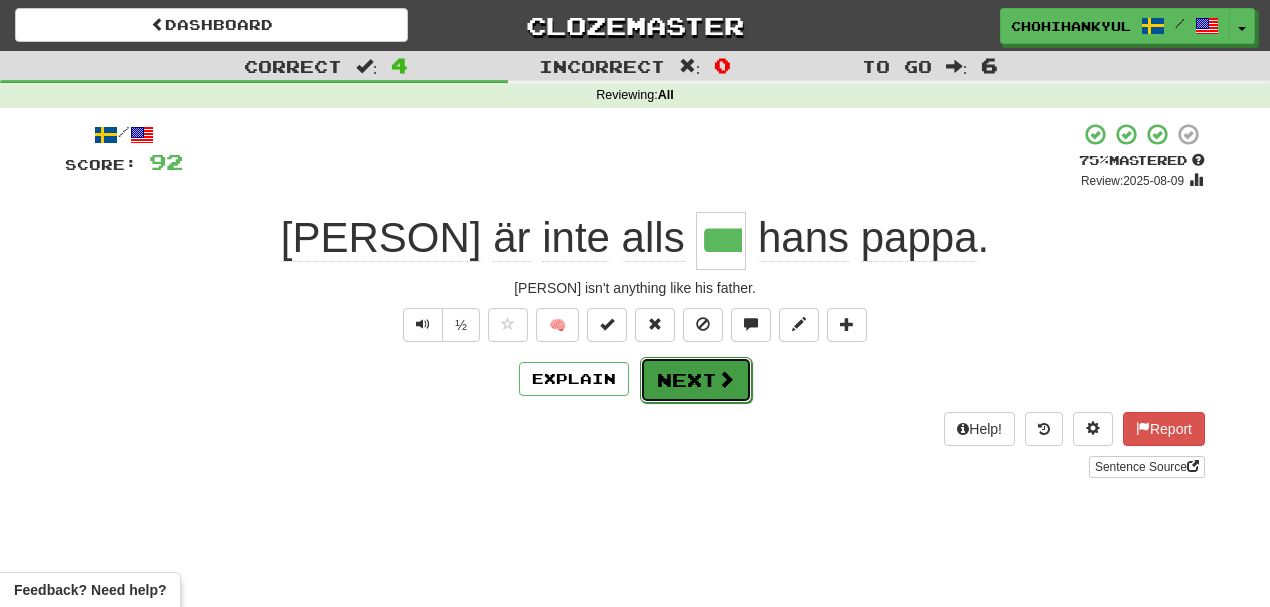 click on "Next" at bounding box center (696, 380) 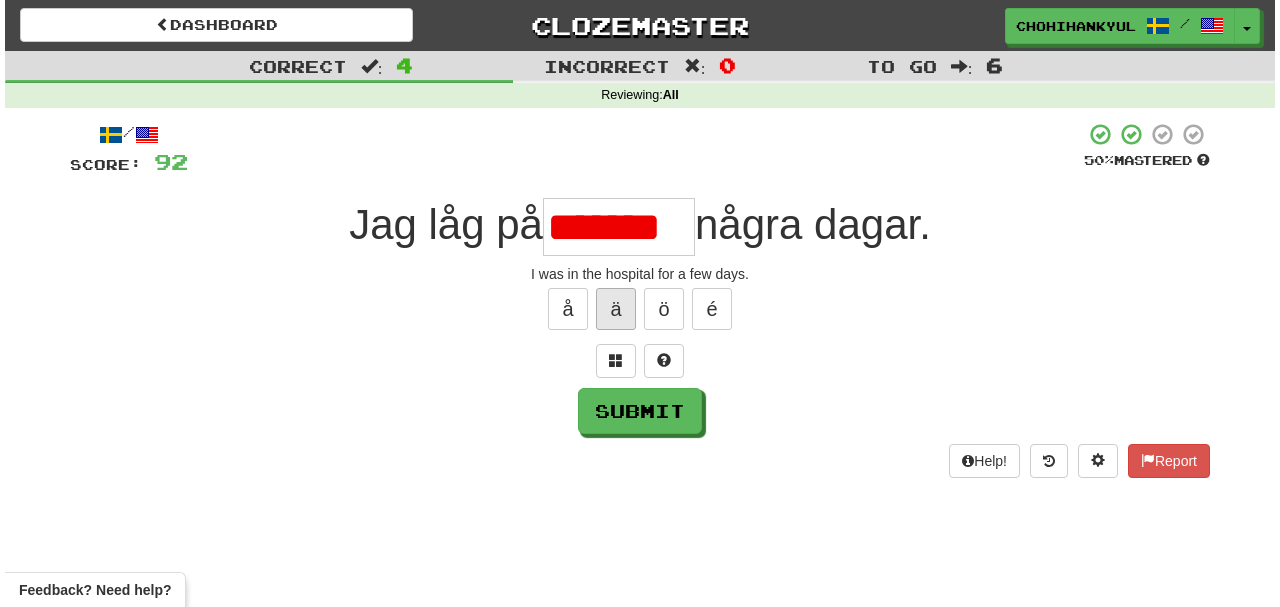scroll, scrollTop: 0, scrollLeft: 0, axis: both 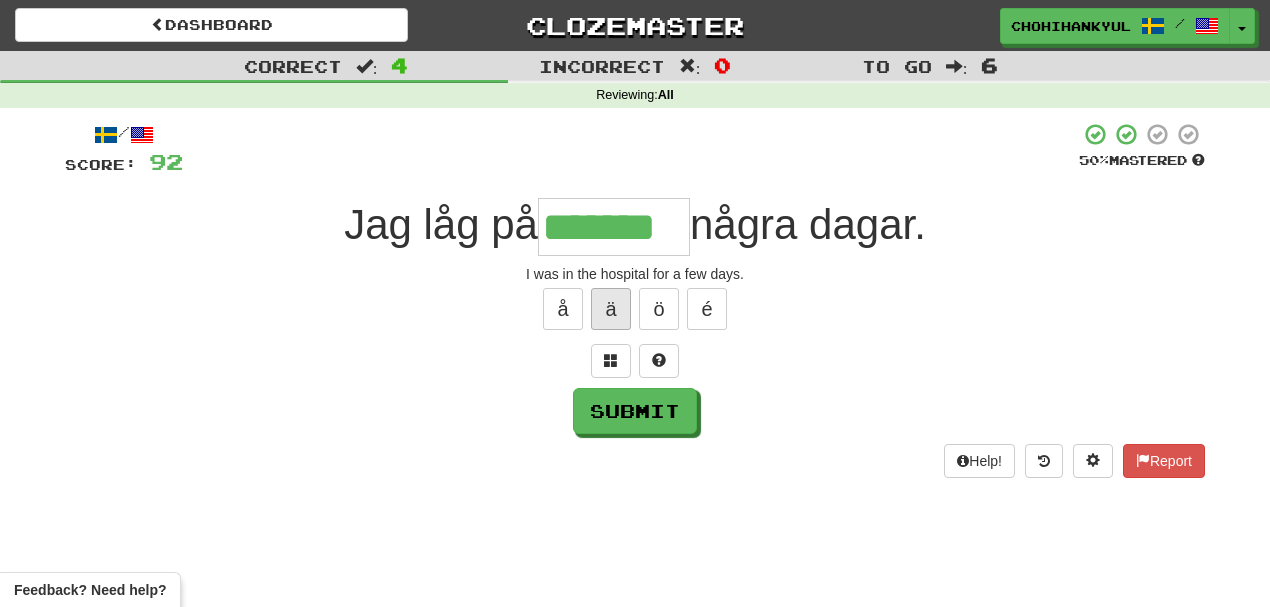 type on "*******" 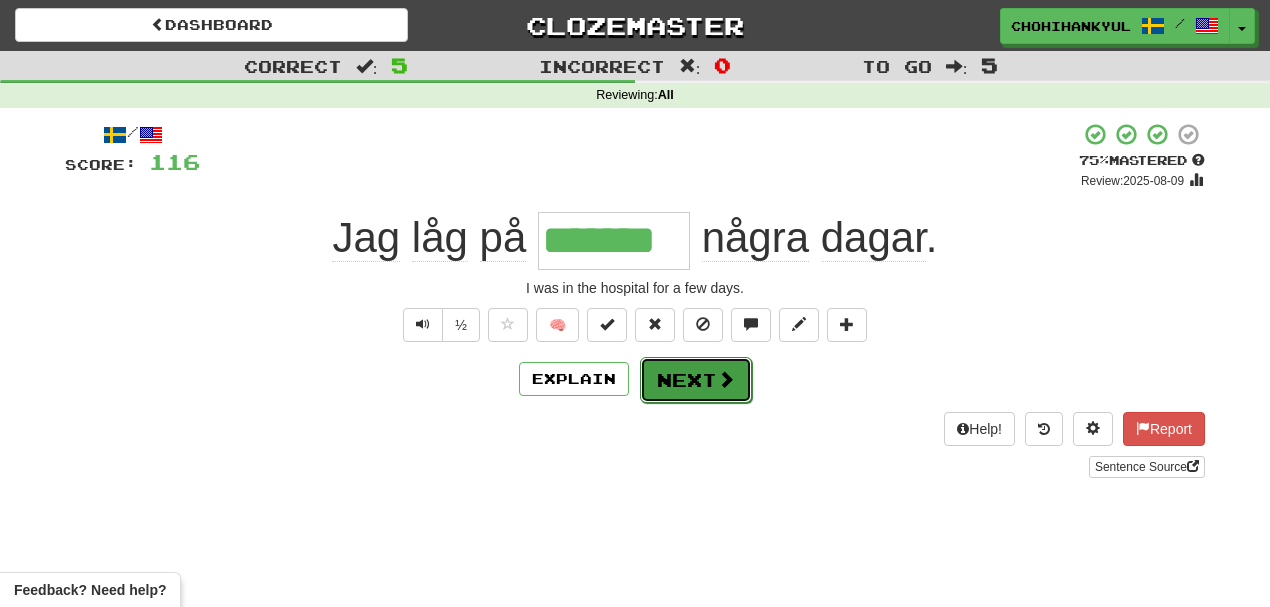 click on "Next" at bounding box center [696, 380] 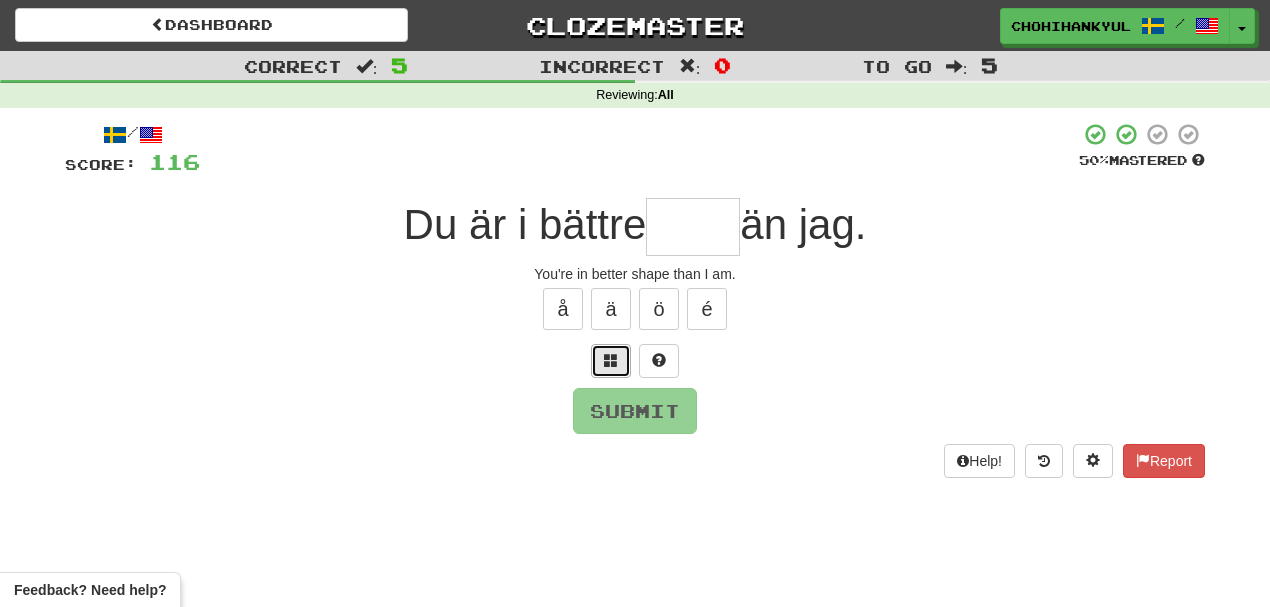click at bounding box center (611, 361) 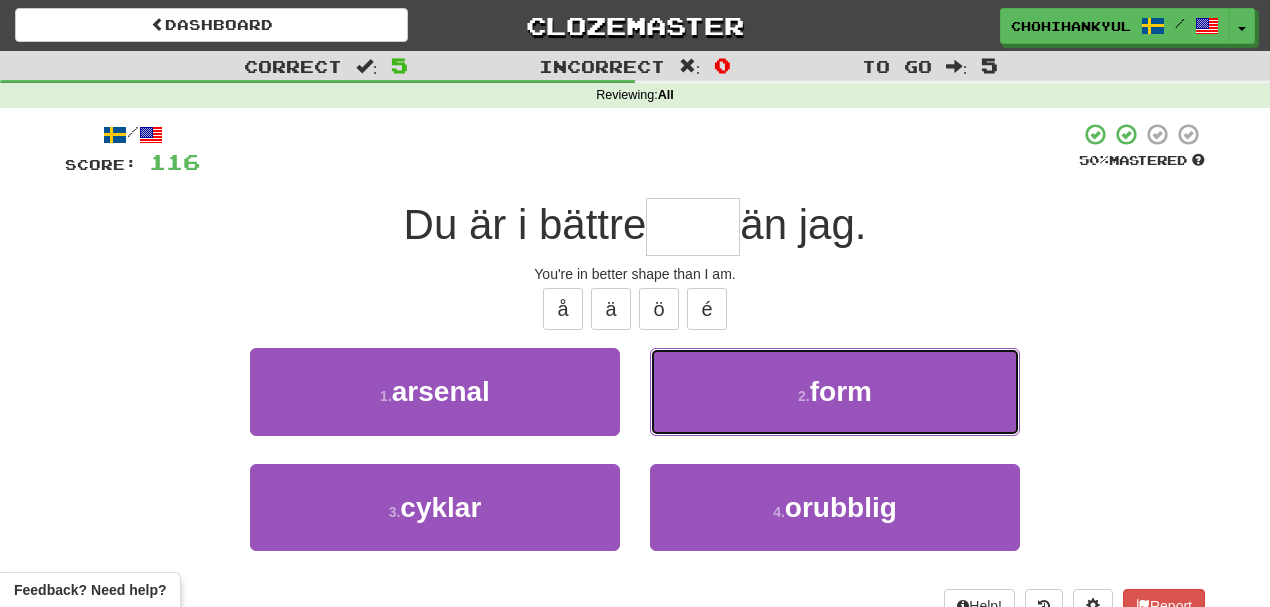 click on "2 .  form" at bounding box center [835, 391] 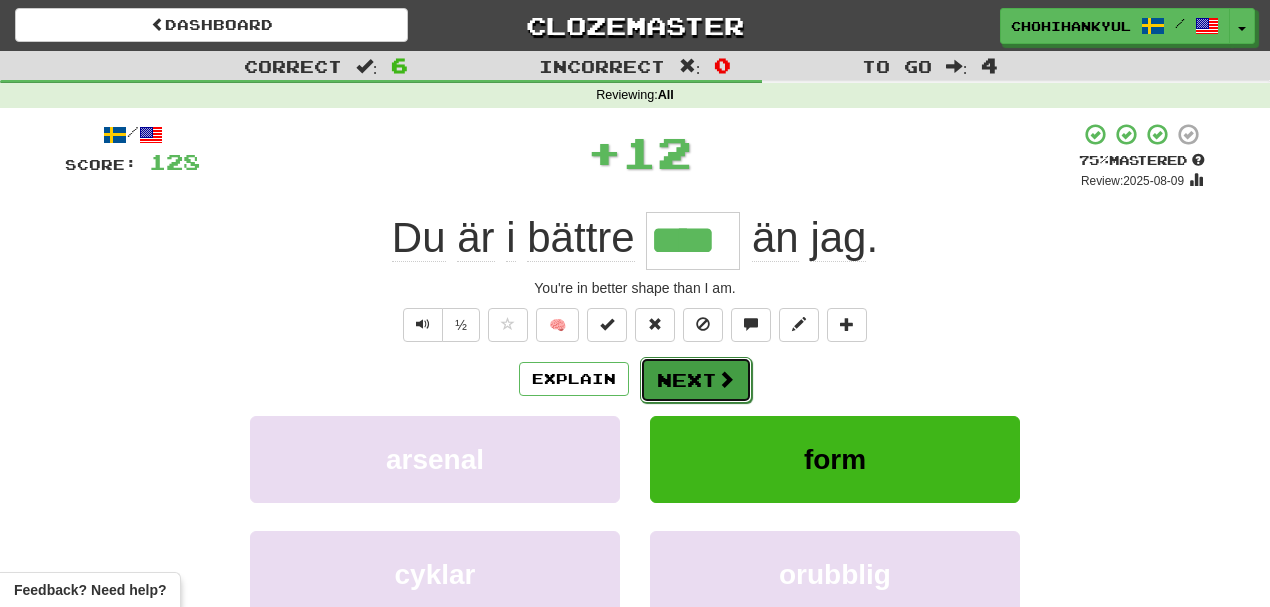 click on "Next" at bounding box center (696, 380) 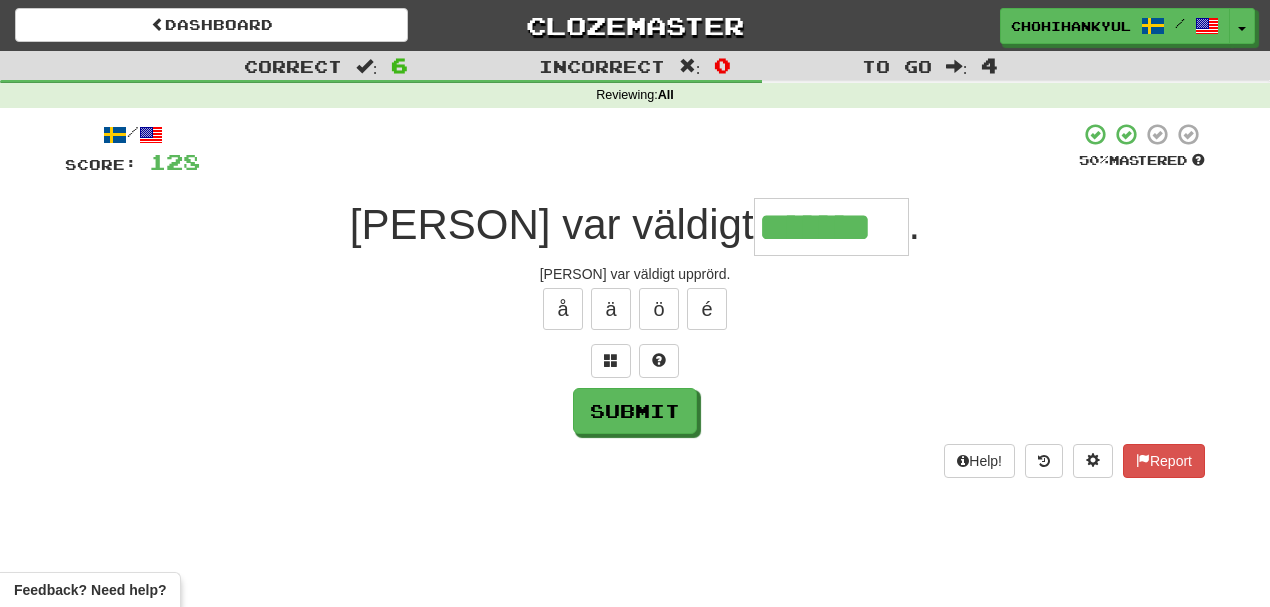 type on "*******" 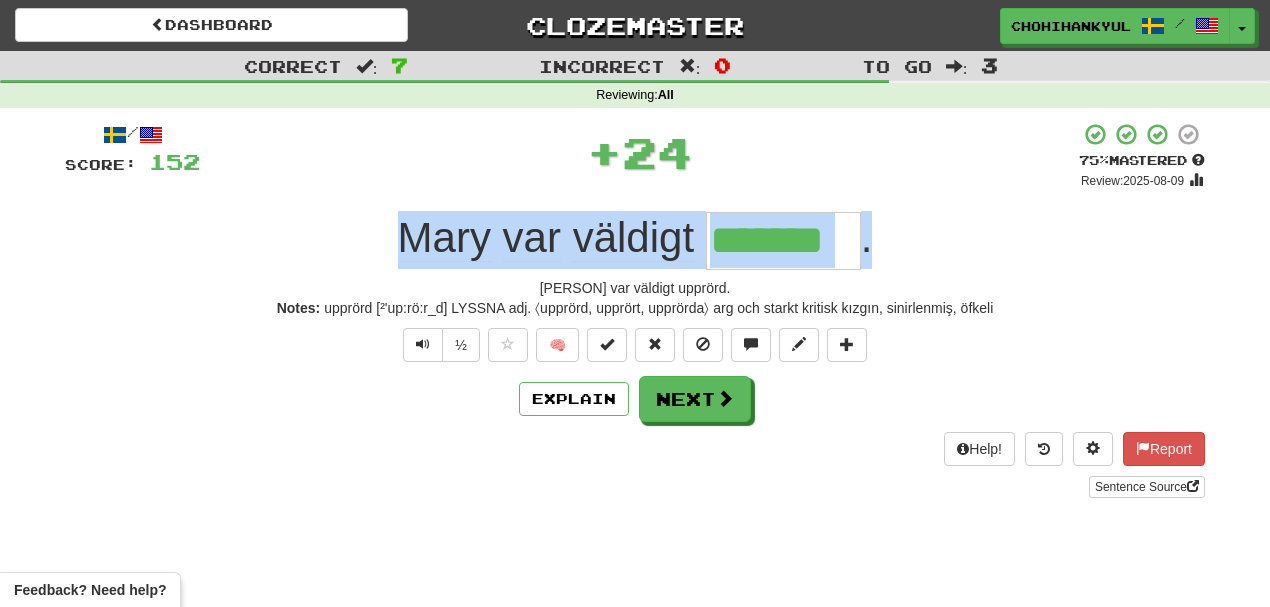 drag, startPoint x: 390, startPoint y: 236, endPoint x: 925, endPoint y: 241, distance: 535.0234 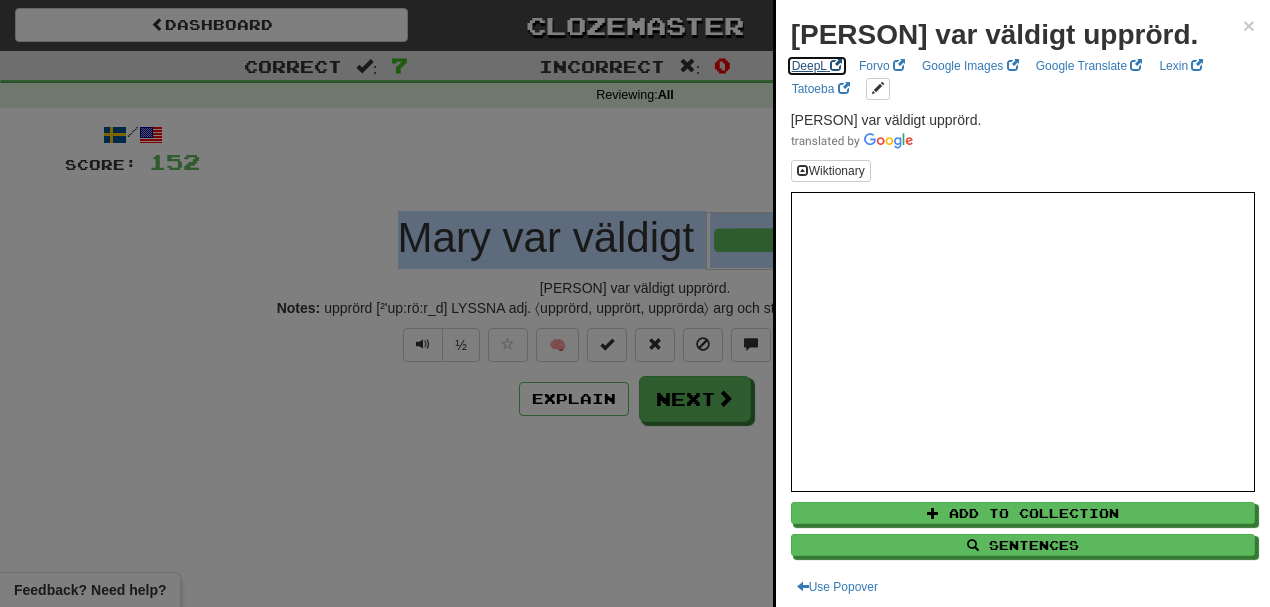 click on "DeepL" at bounding box center [817, 66] 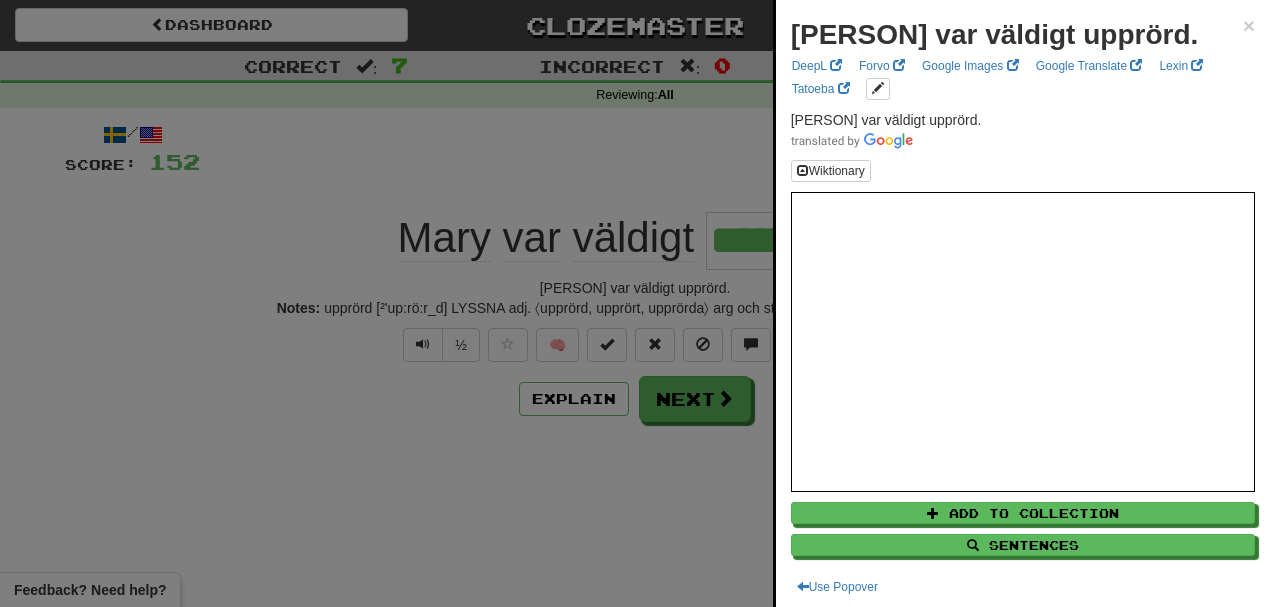 click at bounding box center [635, 303] 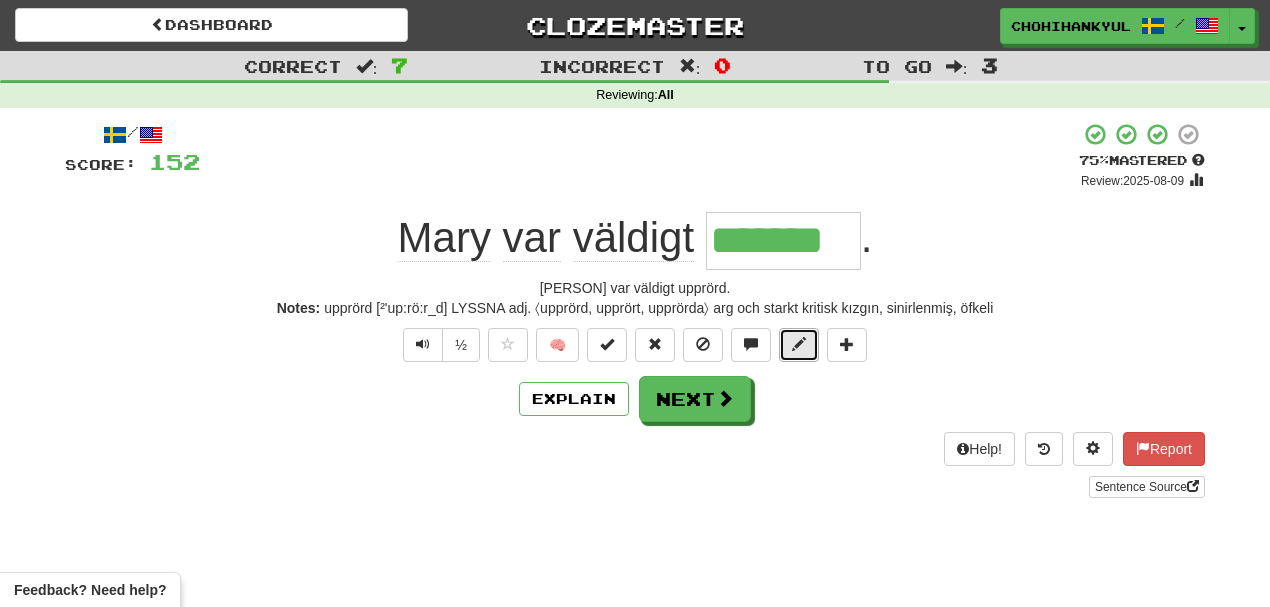 click at bounding box center (799, 345) 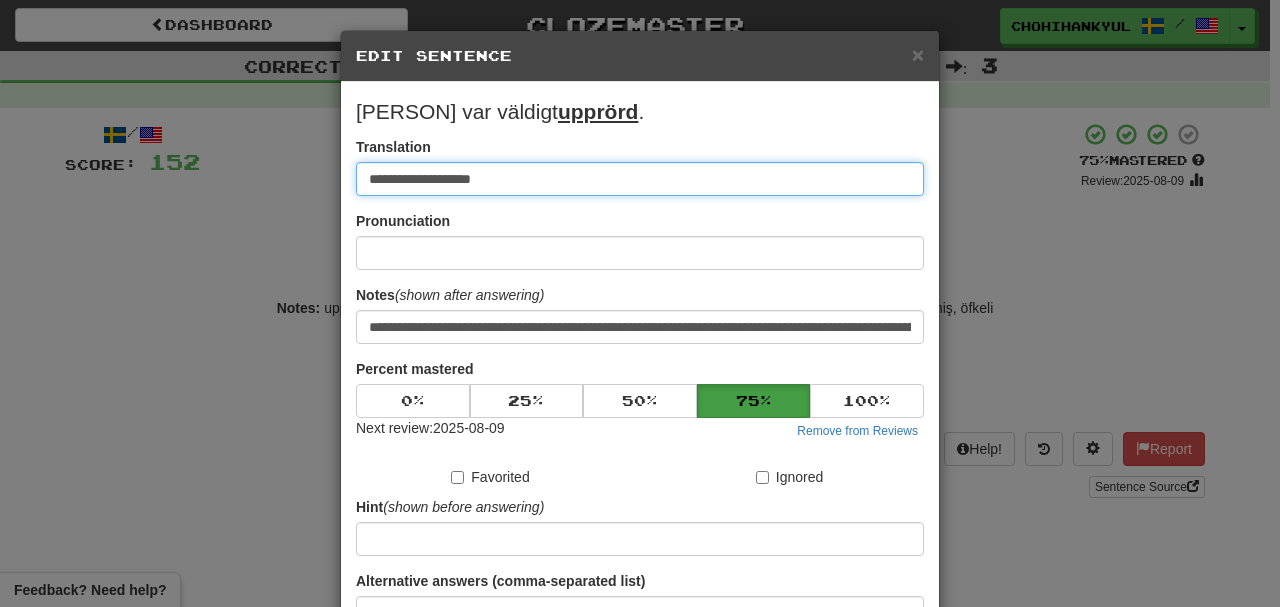 paste on "**********" 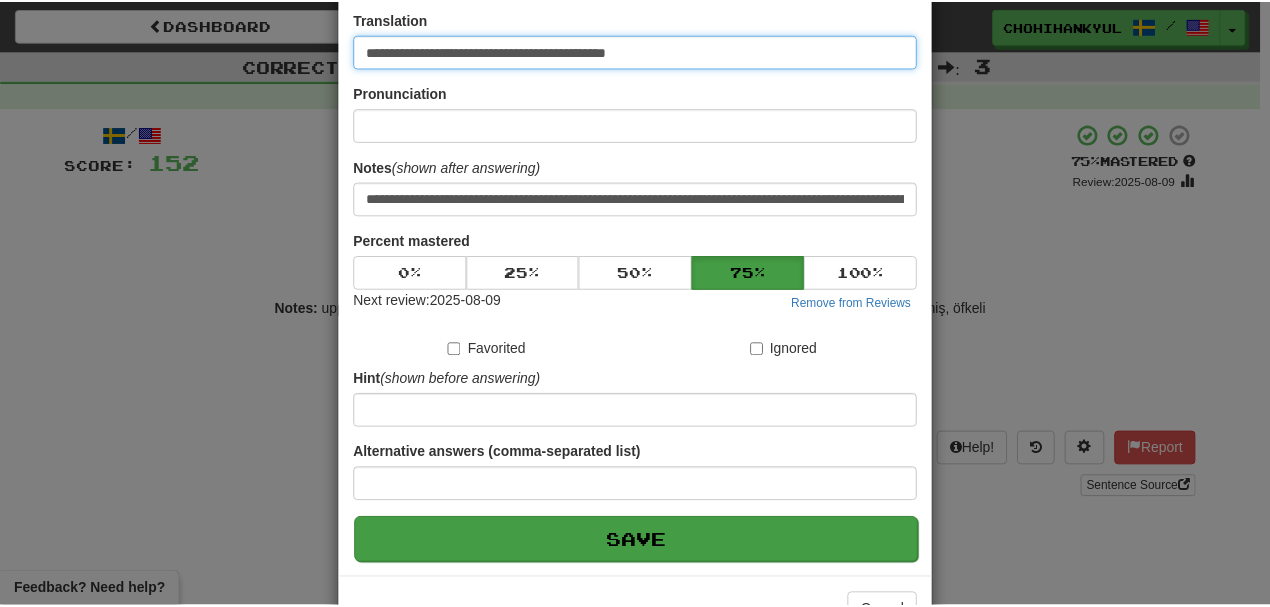 scroll, scrollTop: 133, scrollLeft: 0, axis: vertical 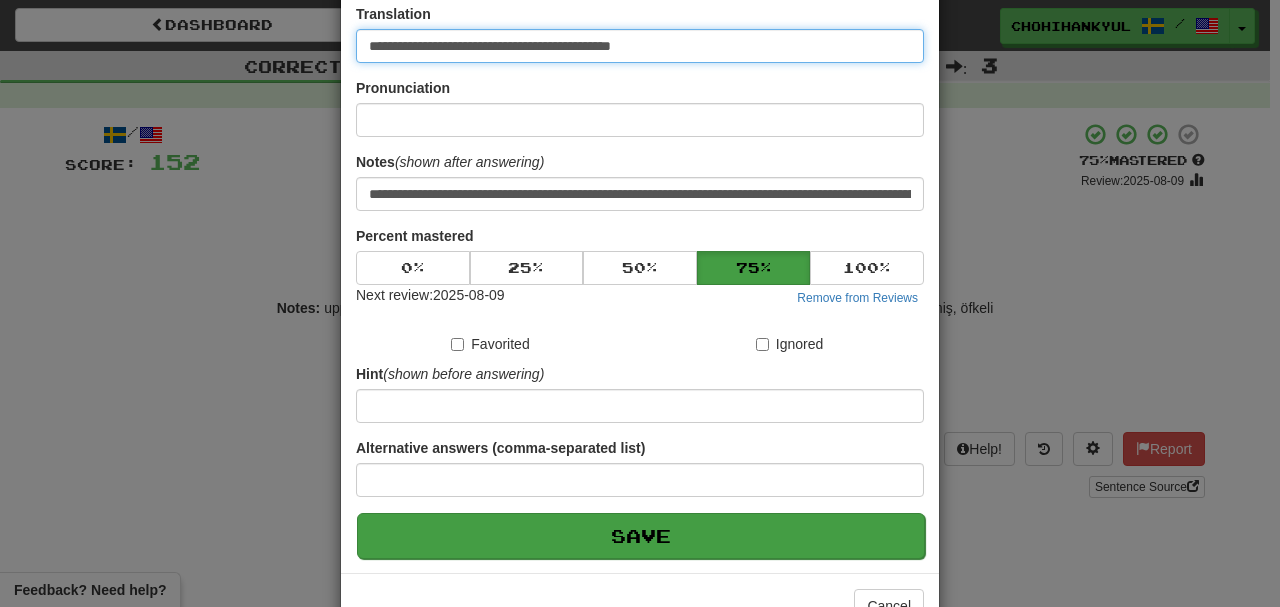 type on "**********" 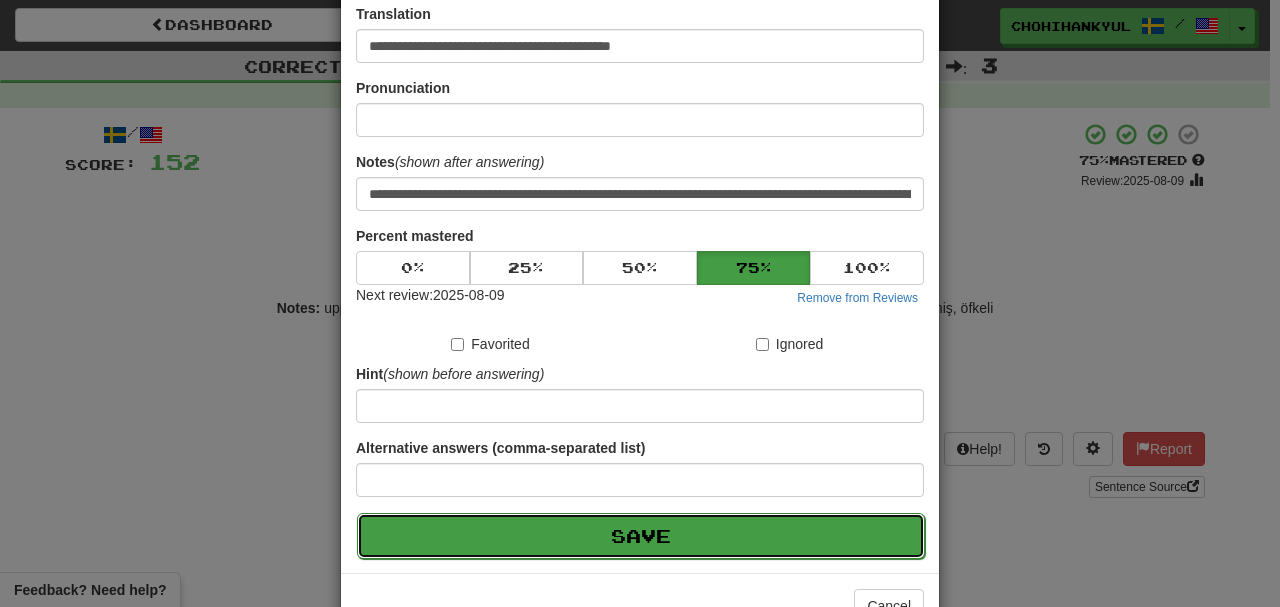 click on "Save" at bounding box center [641, 536] 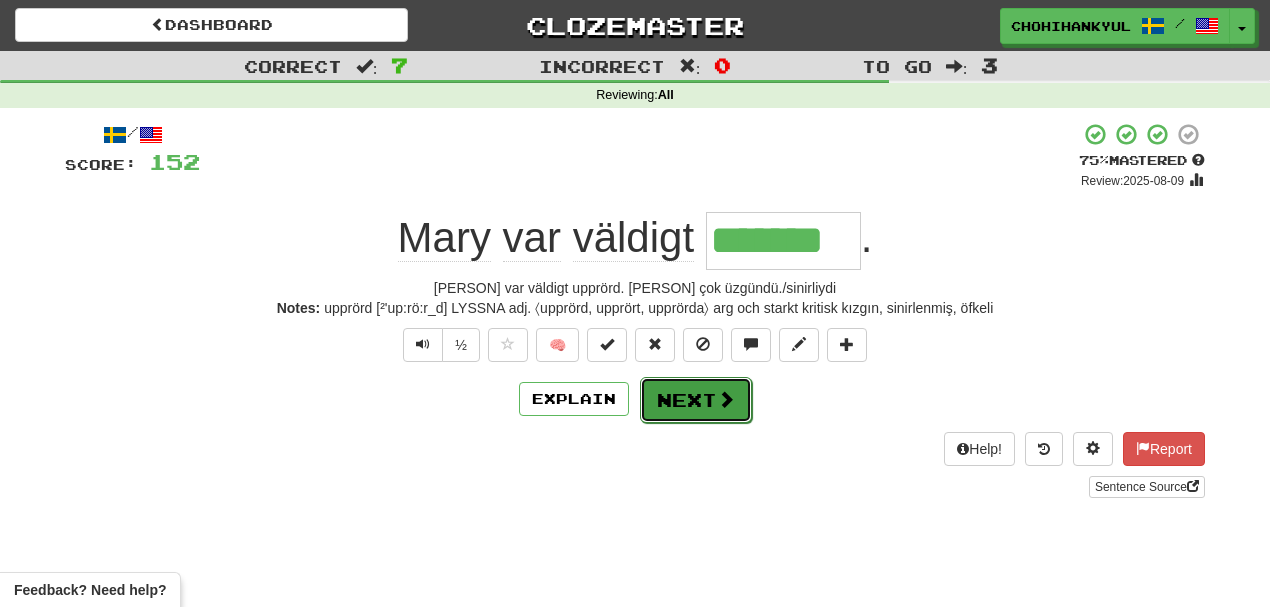 click on "Next" at bounding box center (696, 400) 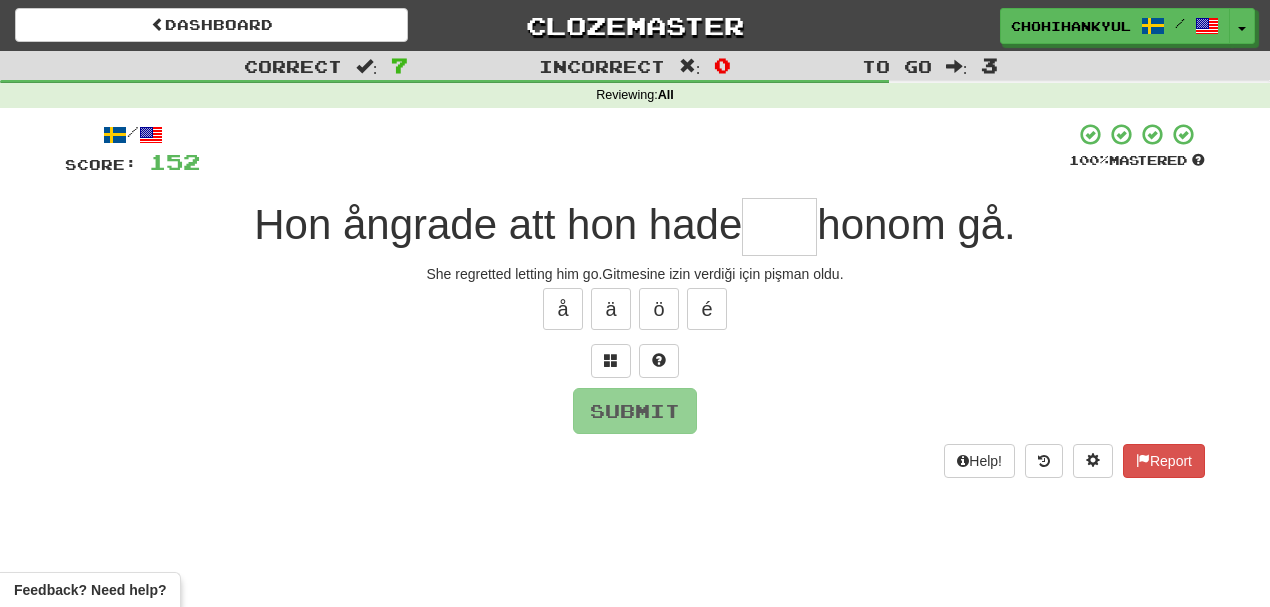 type on "*" 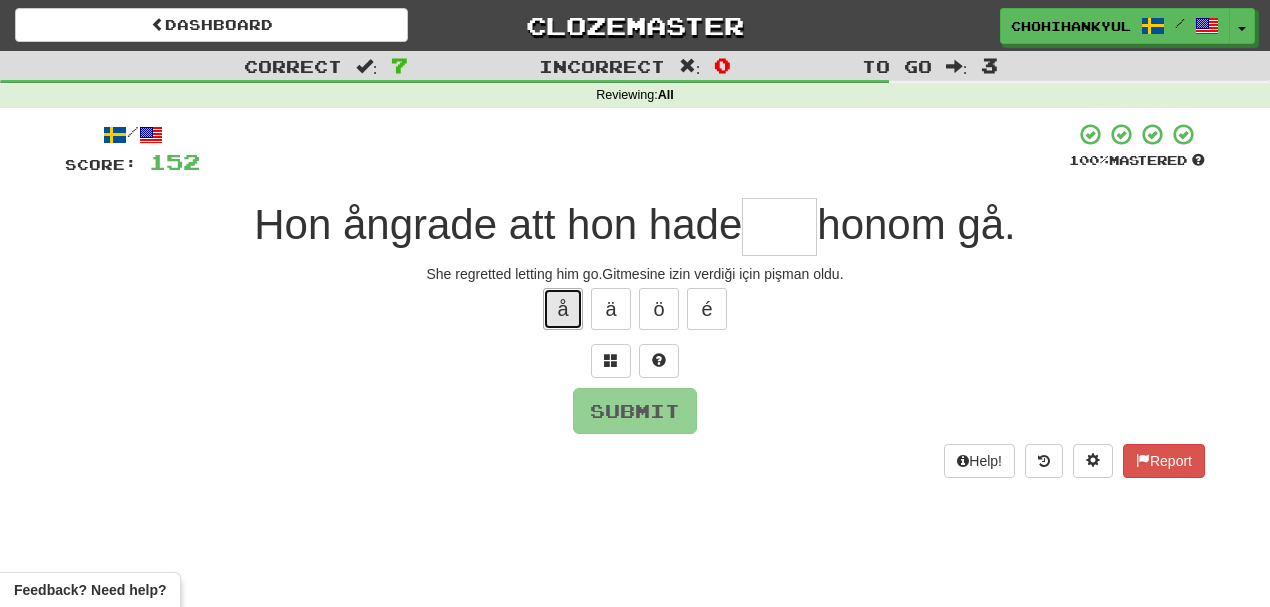 click on "å" at bounding box center [563, 309] 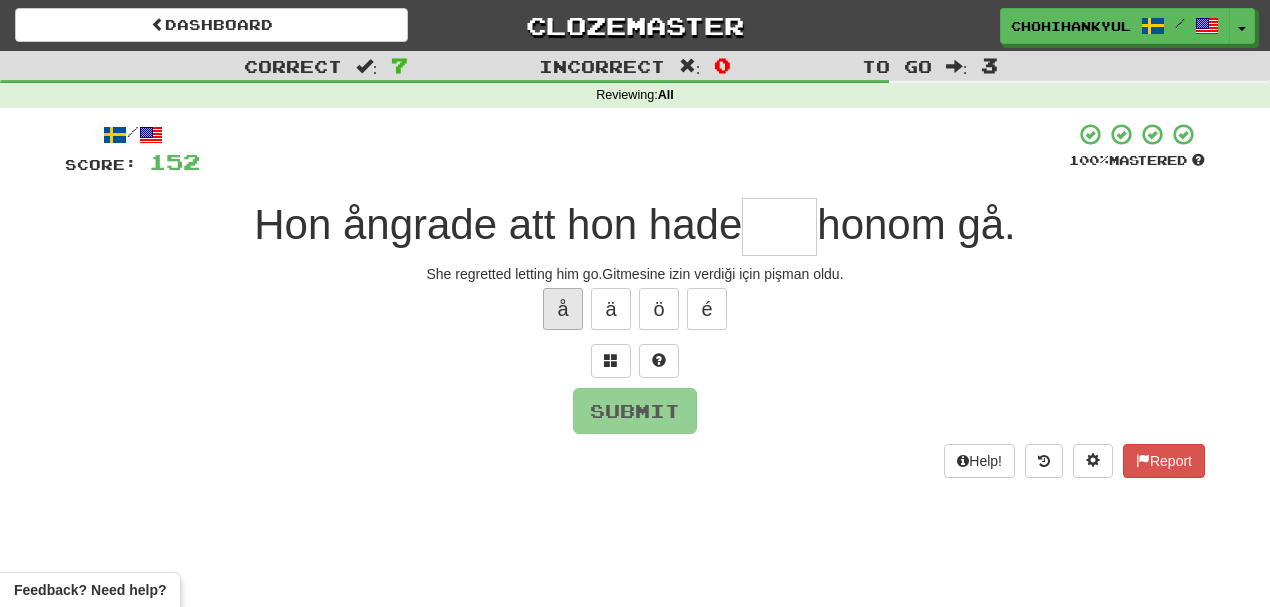 type on "*" 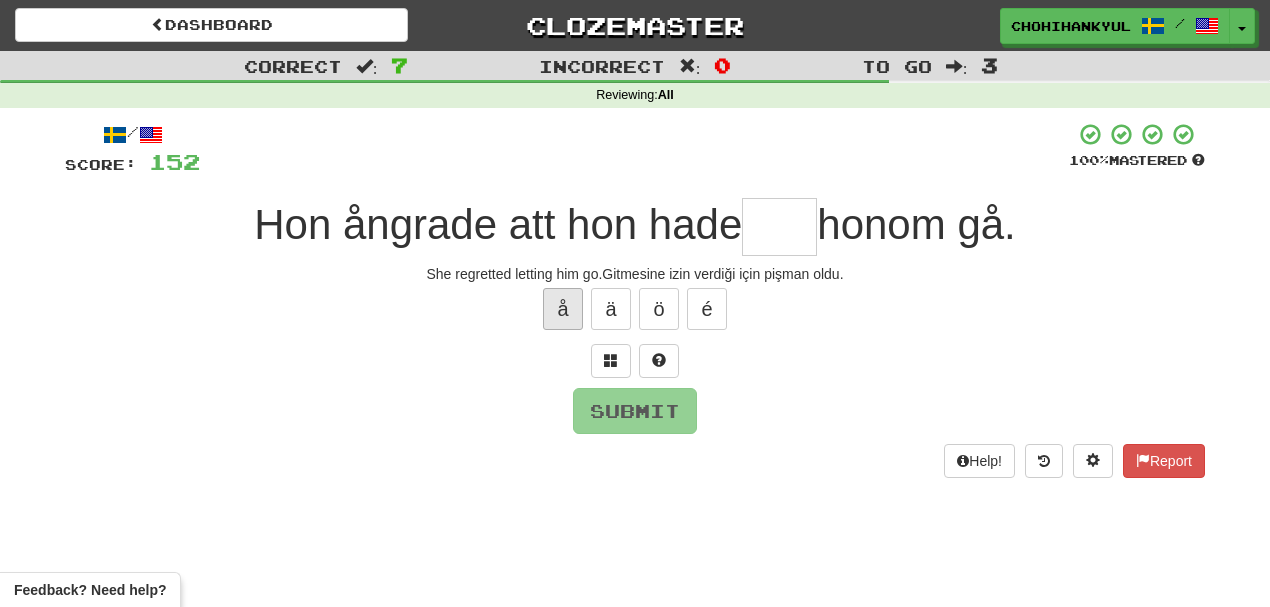 type on "*" 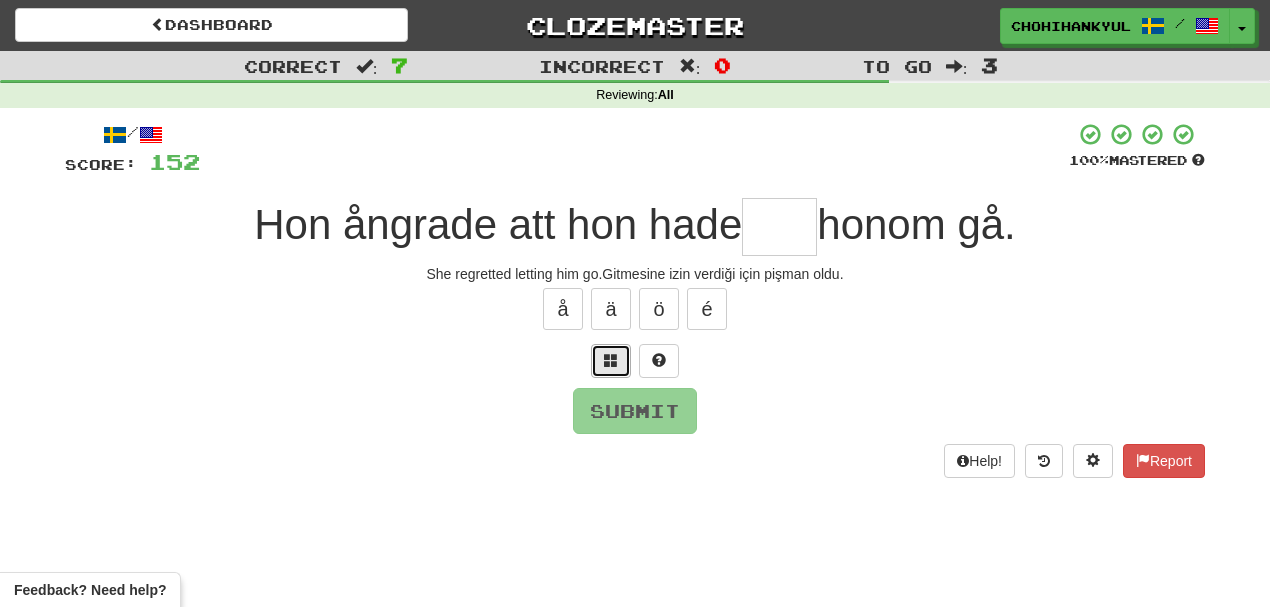 click at bounding box center (611, 360) 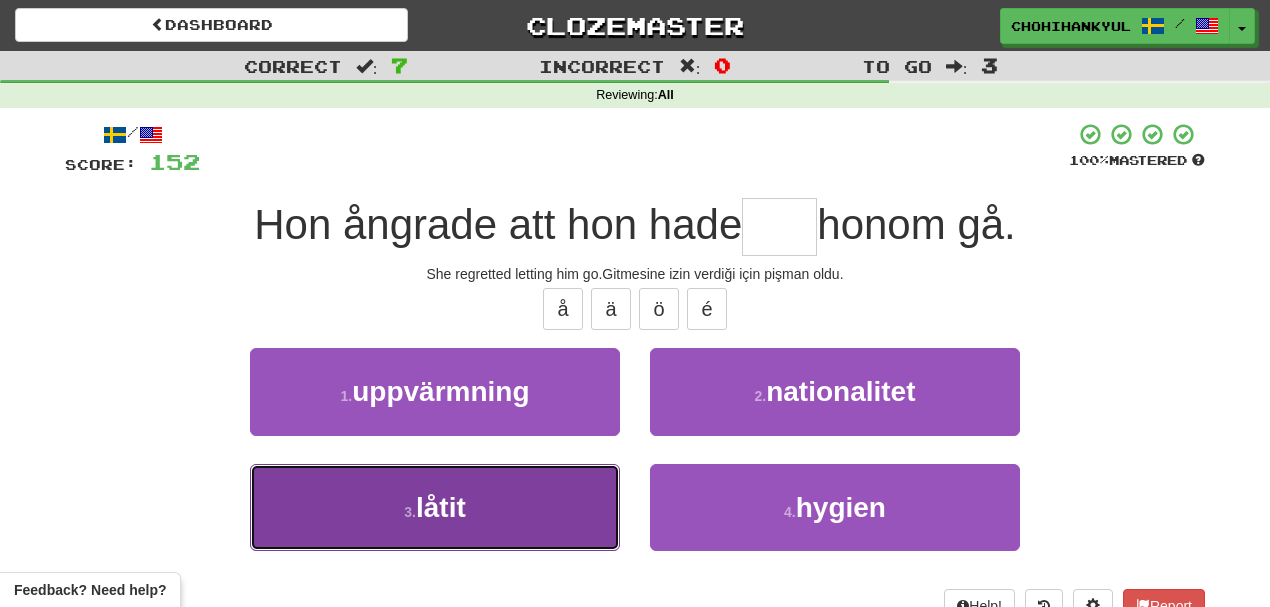 click on "3 .  låtit" at bounding box center (435, 507) 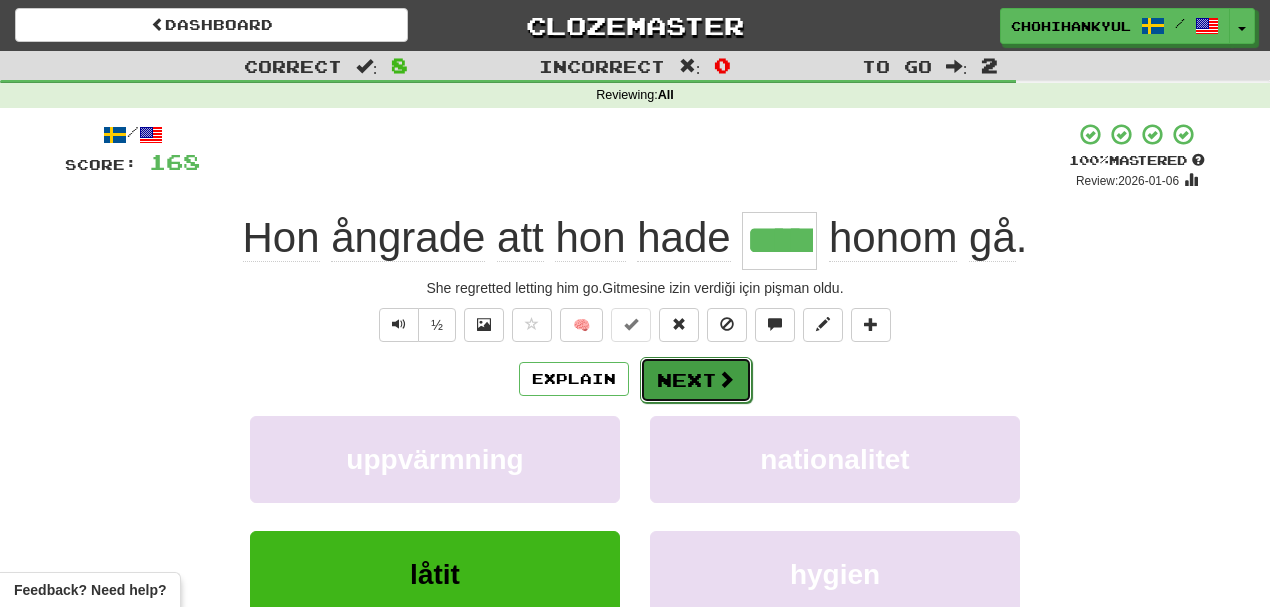 click on "Next" at bounding box center (696, 380) 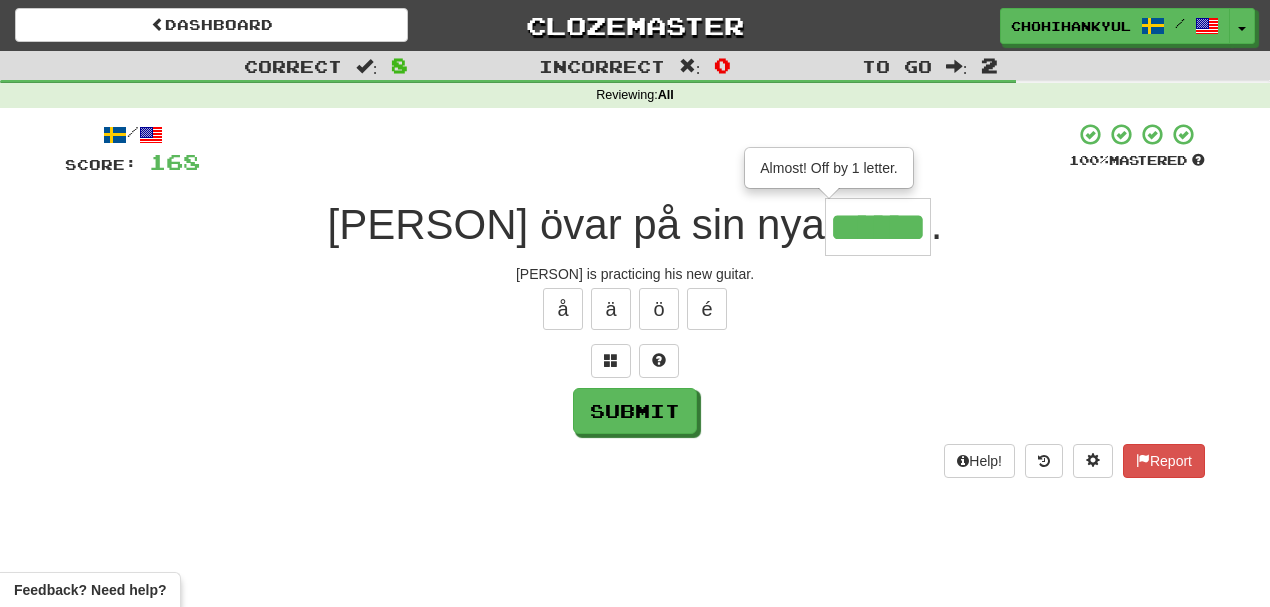 type on "******" 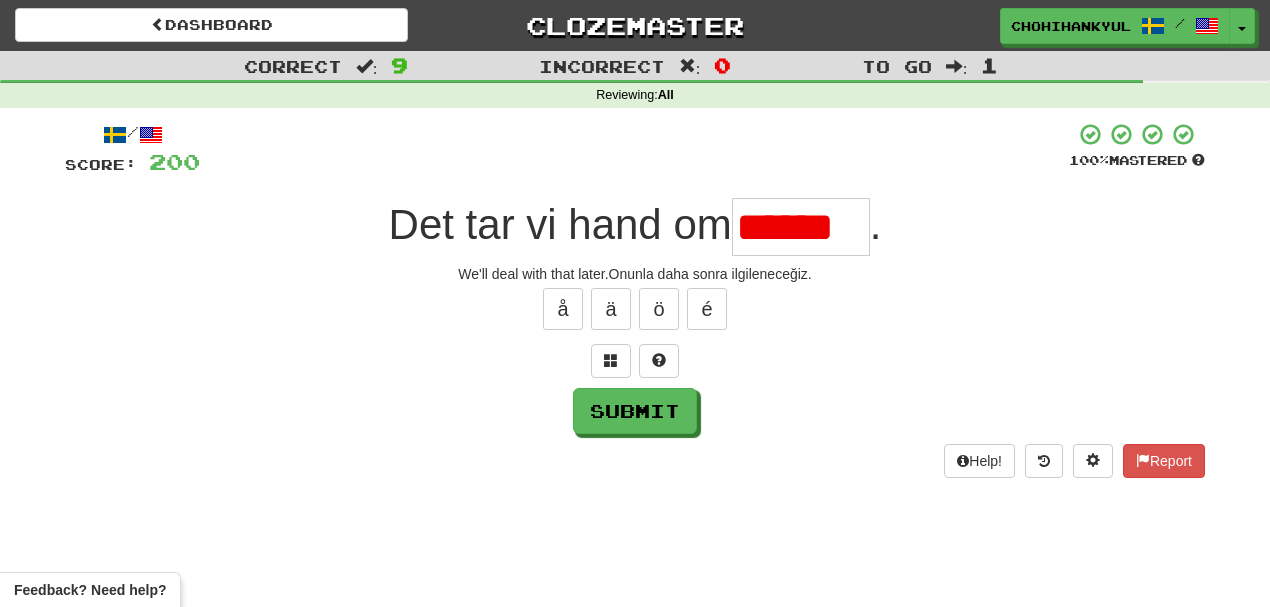 scroll, scrollTop: 0, scrollLeft: 0, axis: both 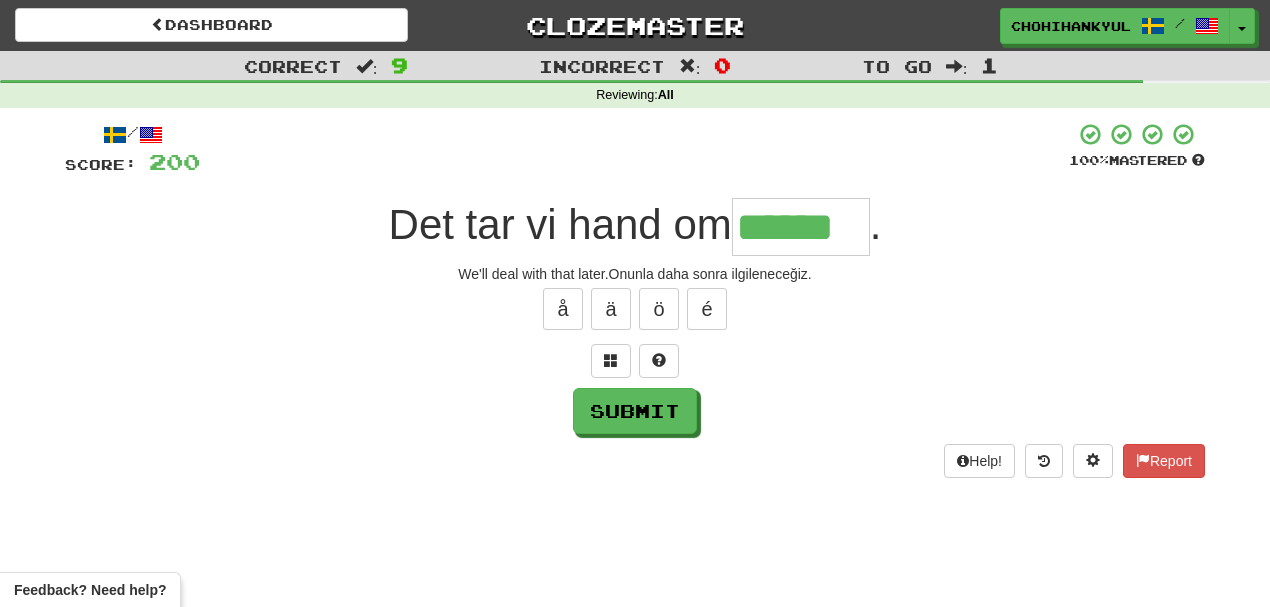 type on "******" 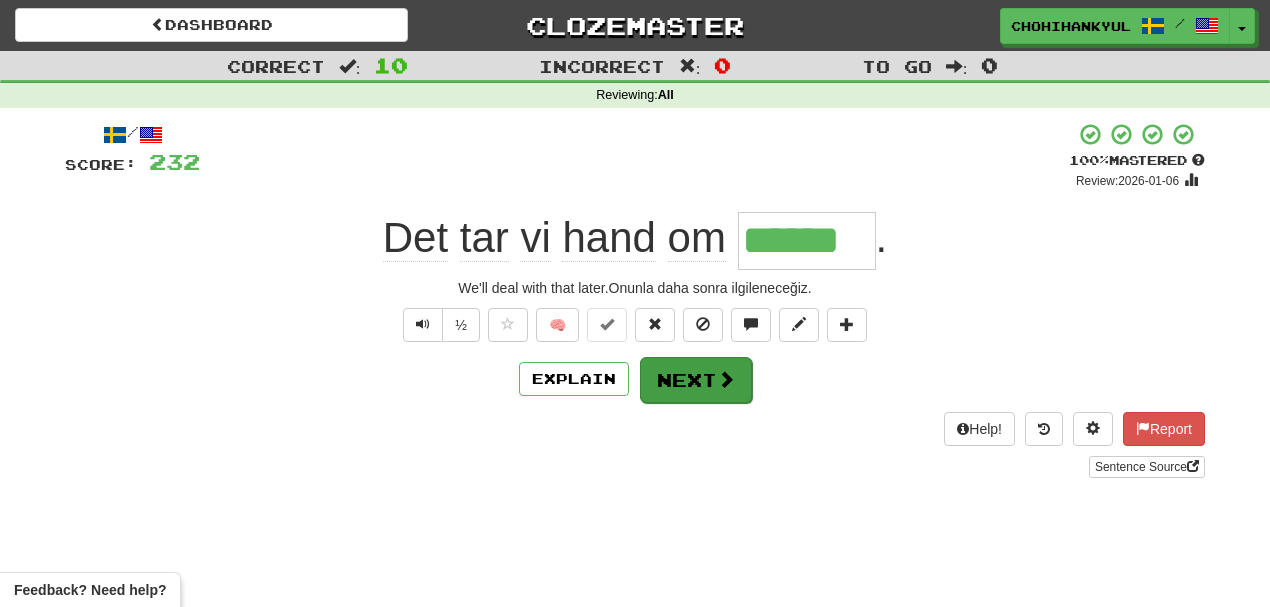 click on "/  Score:   232 + 32 100 %  Mastered Review:  2026-01-06 Det   tar   vi   hand   om   ****** . We'll deal with that later.Onunla daha sonra ilgileneceğiz. ½ 🧠 Explain Next  Help!  Report Sentence Source" at bounding box center [635, 300] 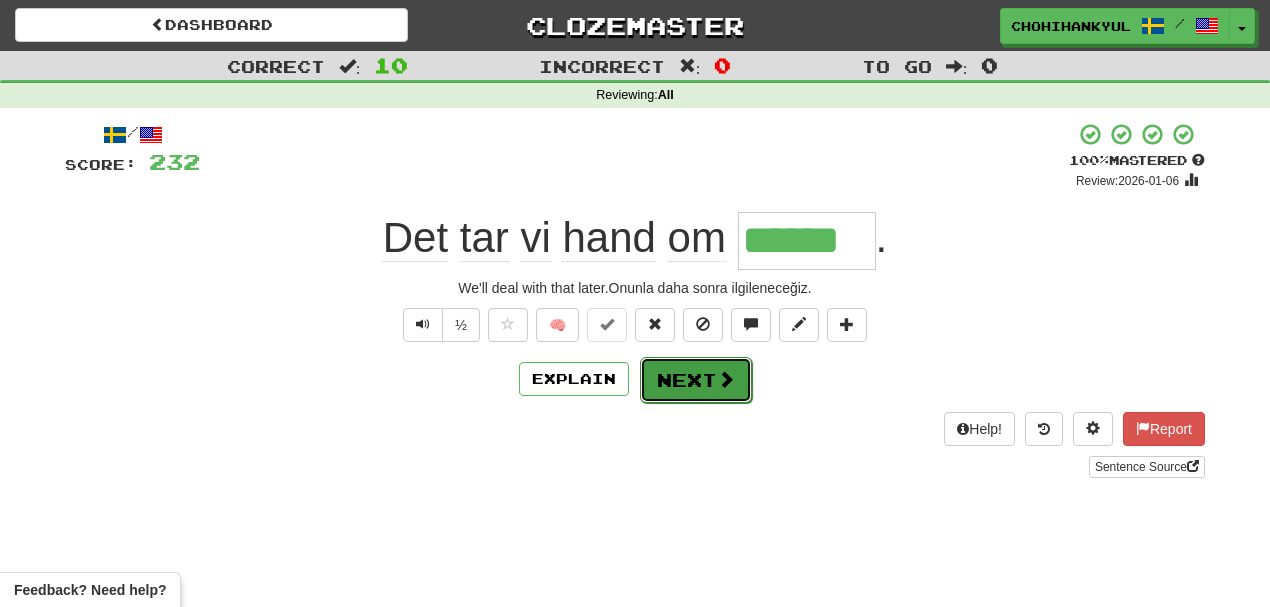 click on "Next" at bounding box center [696, 380] 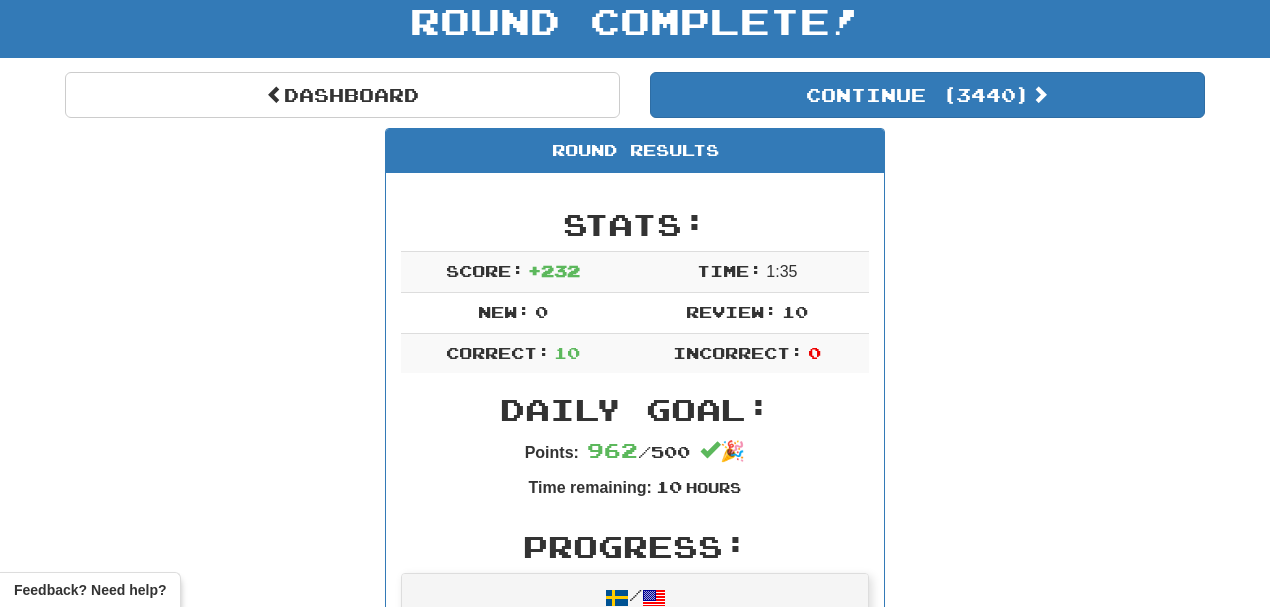 scroll, scrollTop: 0, scrollLeft: 0, axis: both 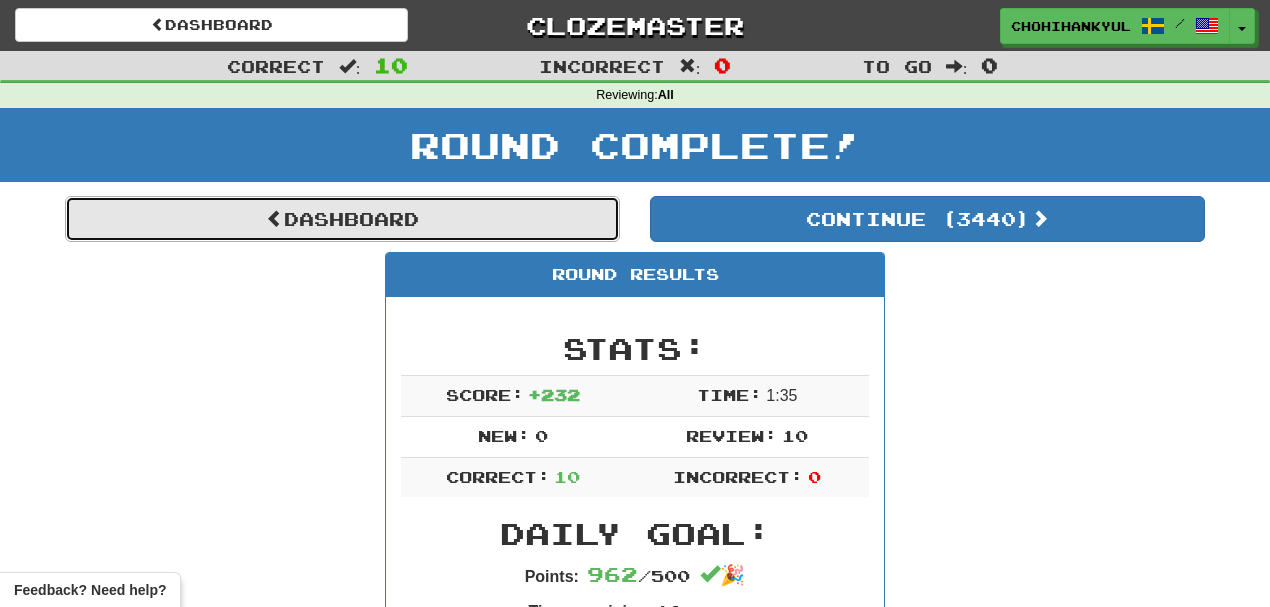 click on "Dashboard" at bounding box center [342, 219] 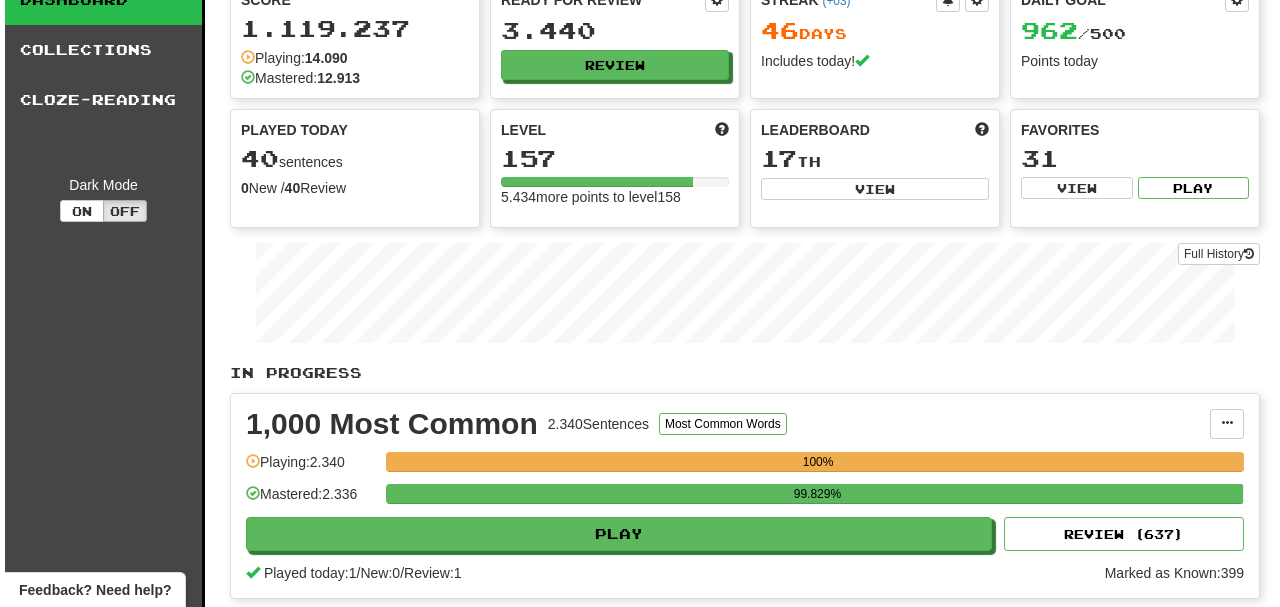 scroll, scrollTop: 0, scrollLeft: 0, axis: both 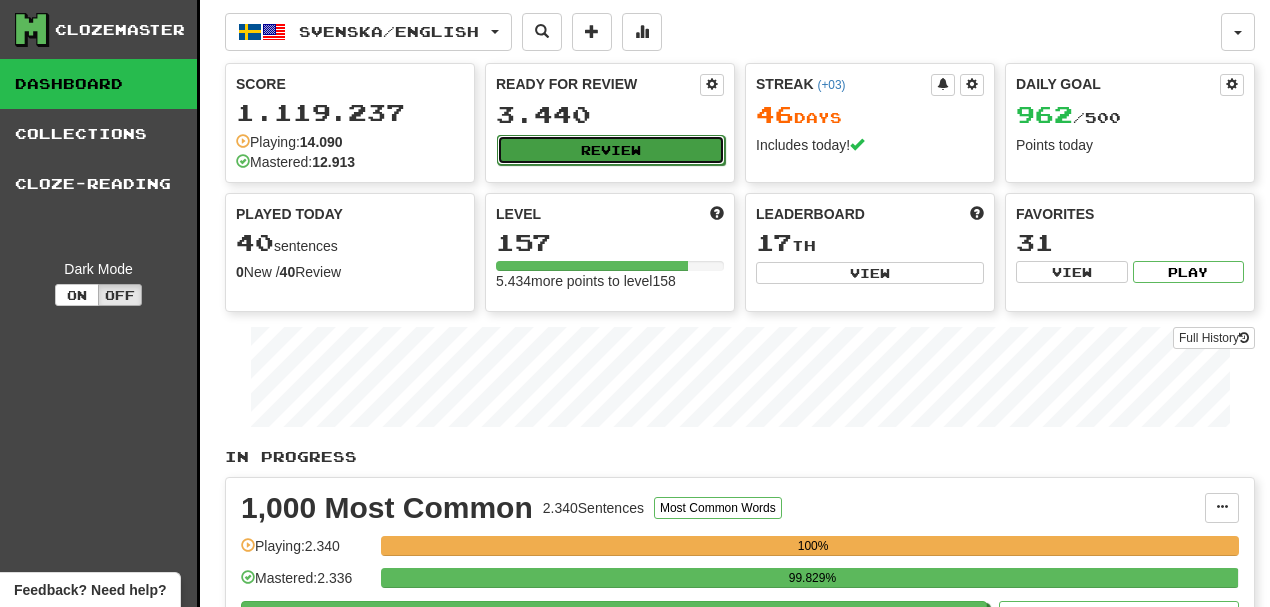 click on "Review" at bounding box center [611, 150] 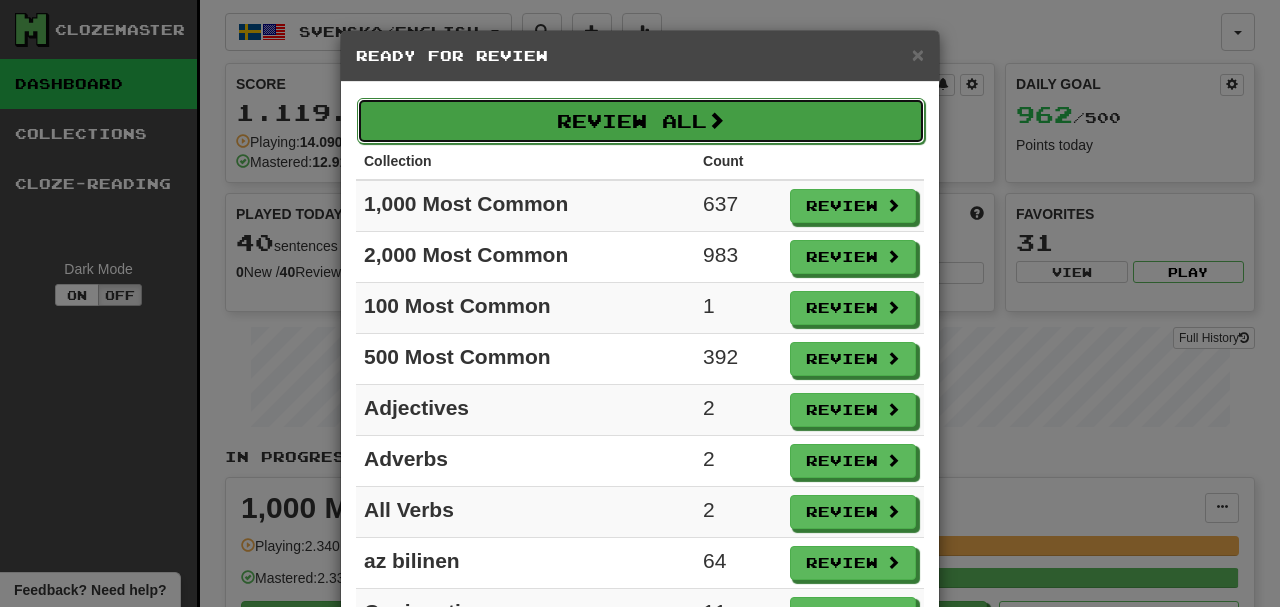 click on "Review All" at bounding box center (641, 121) 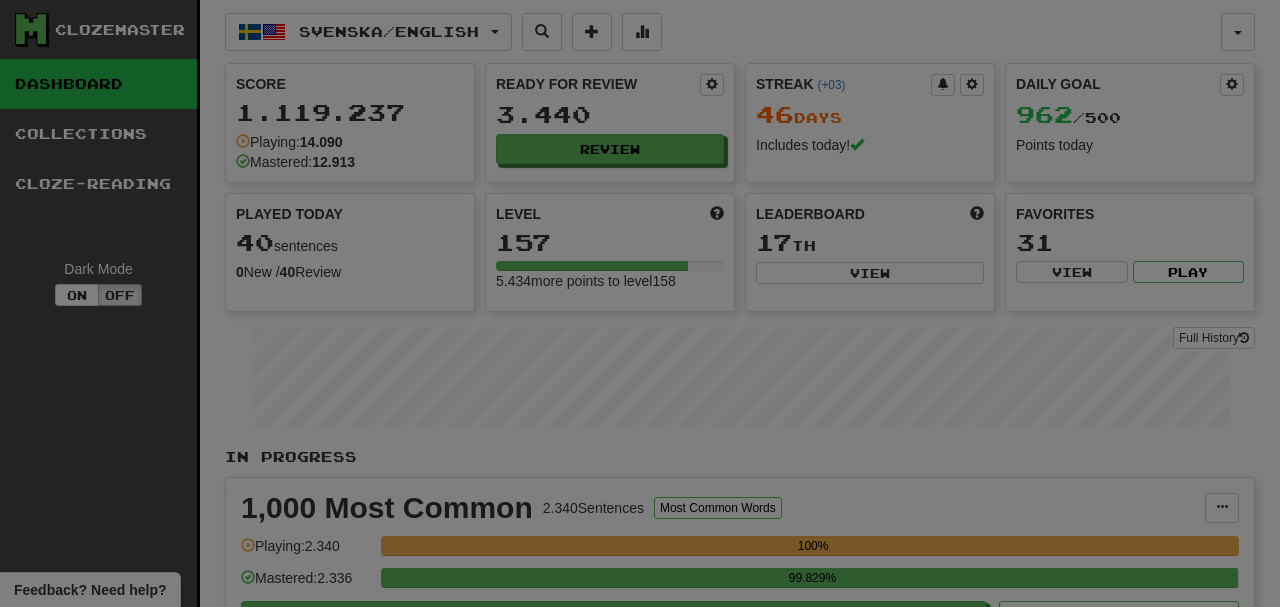 select on "**" 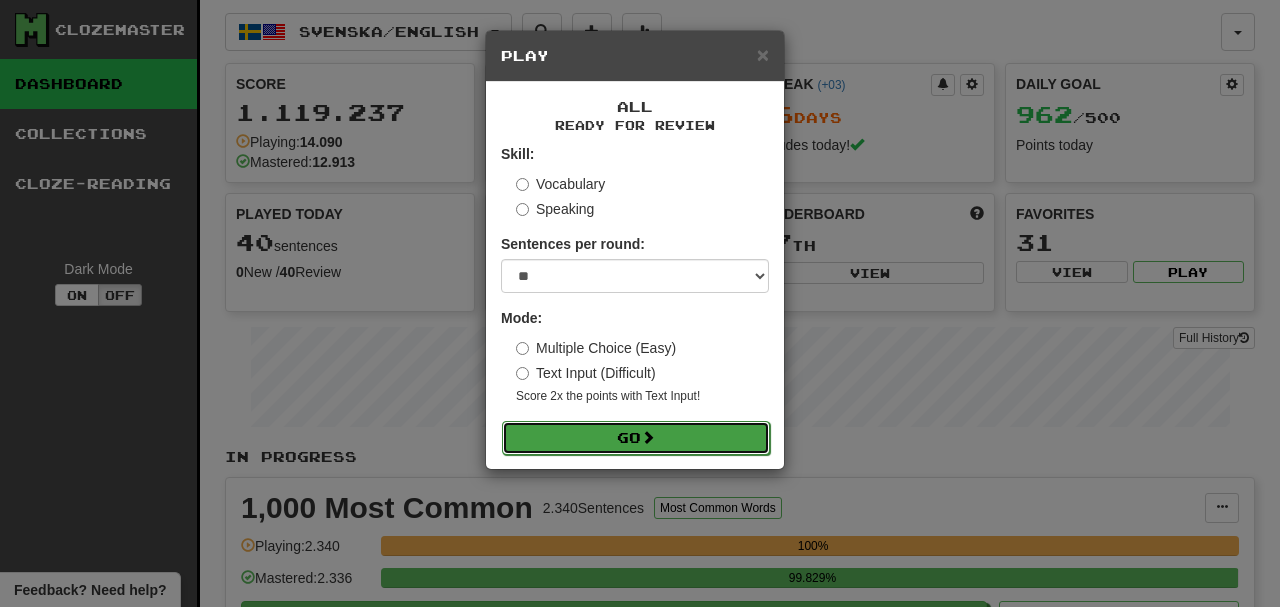 click on "Go" at bounding box center [636, 438] 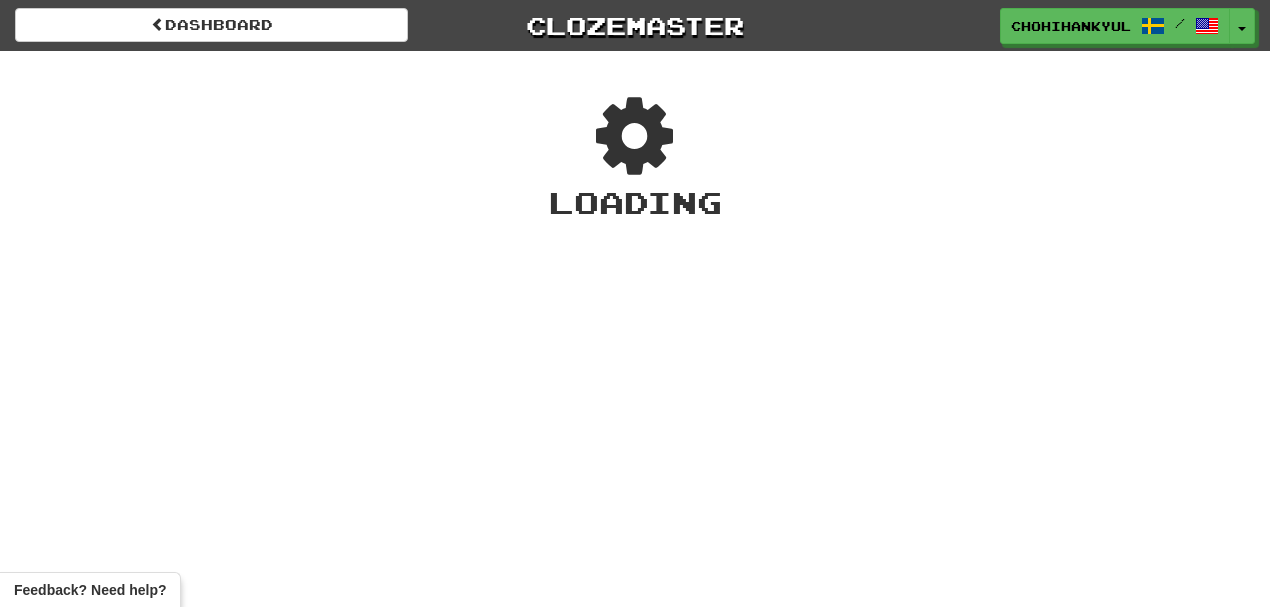 scroll, scrollTop: 0, scrollLeft: 0, axis: both 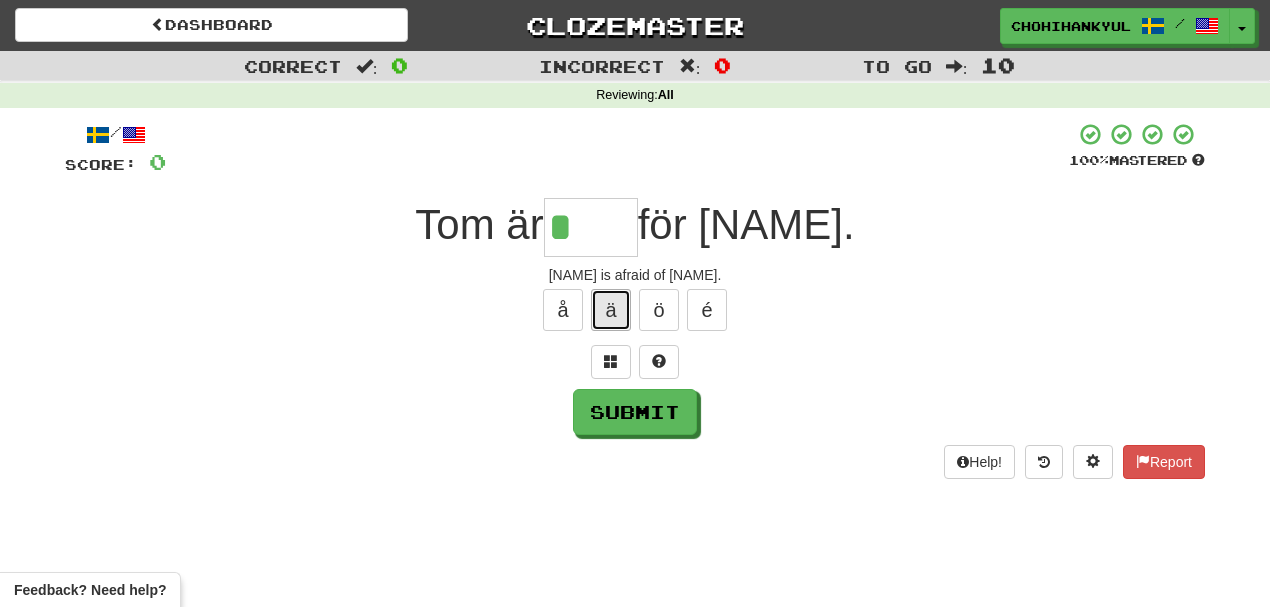 click on "ä" at bounding box center (611, 310) 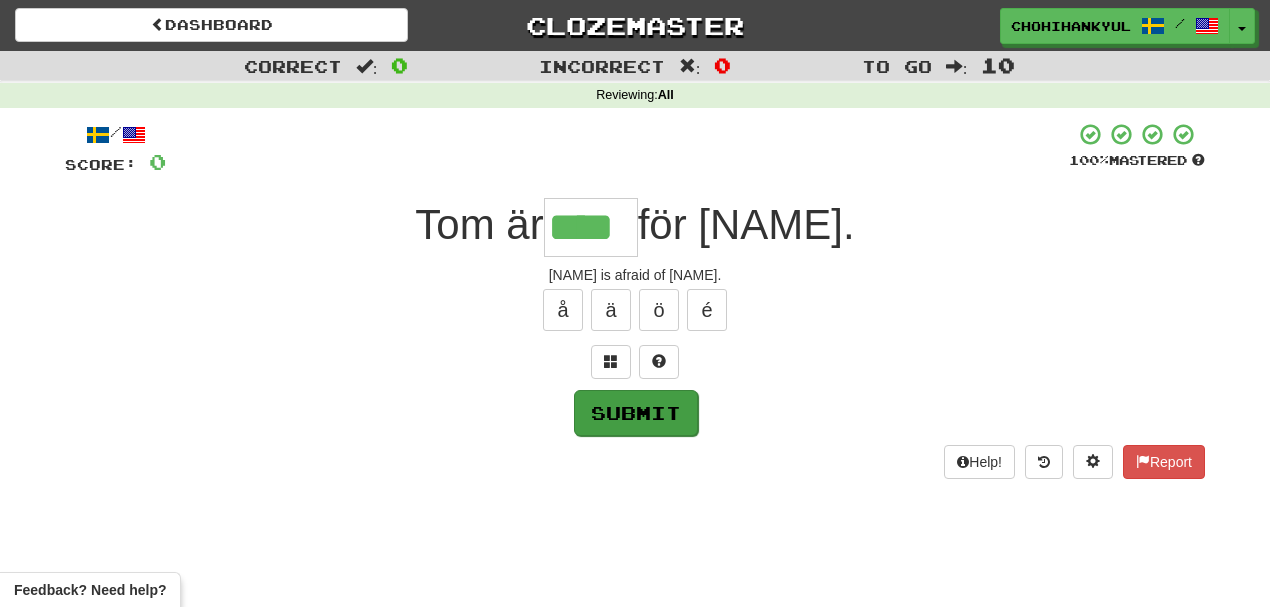 type on "****" 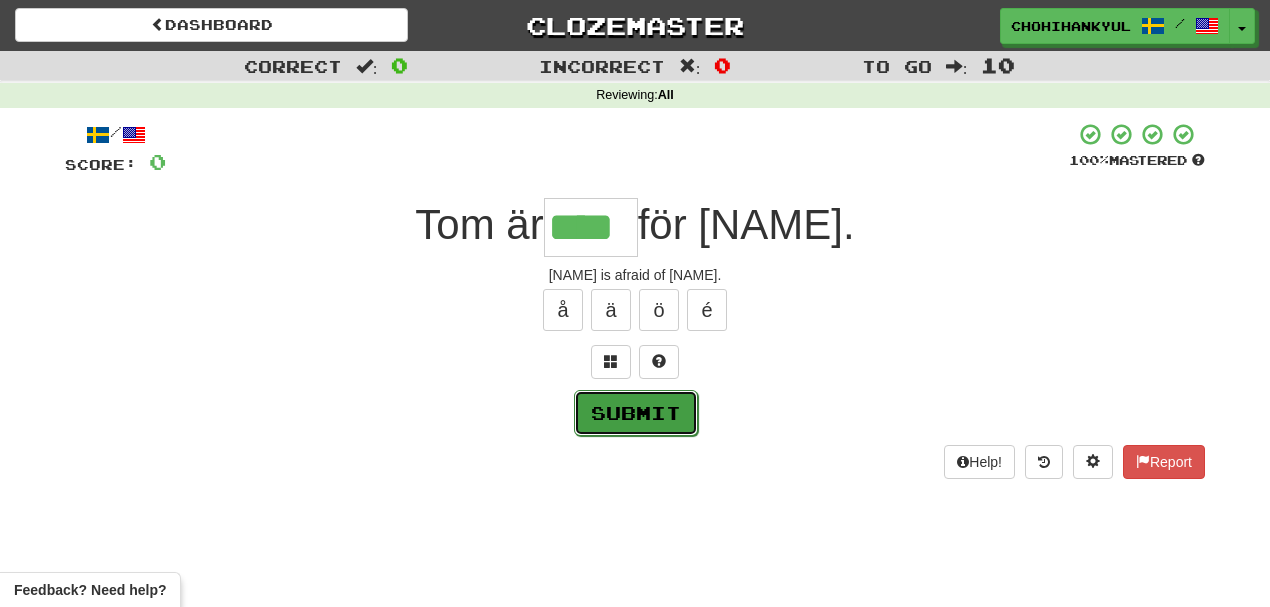 click on "Submit" at bounding box center [636, 413] 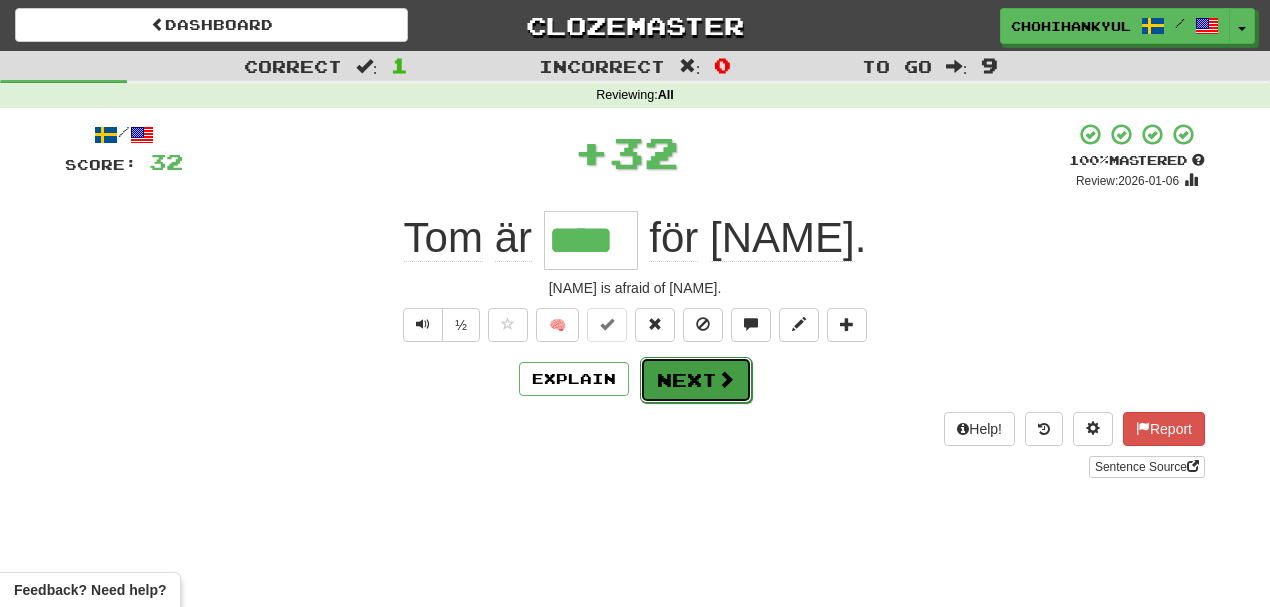 click at bounding box center [726, 379] 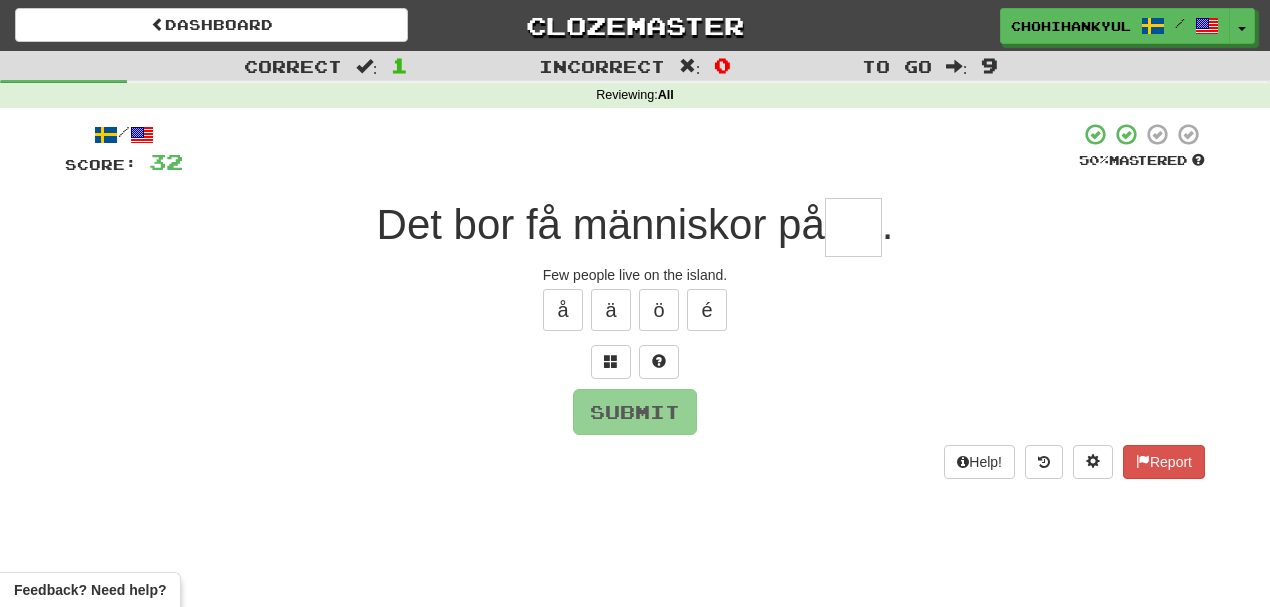 type on "*" 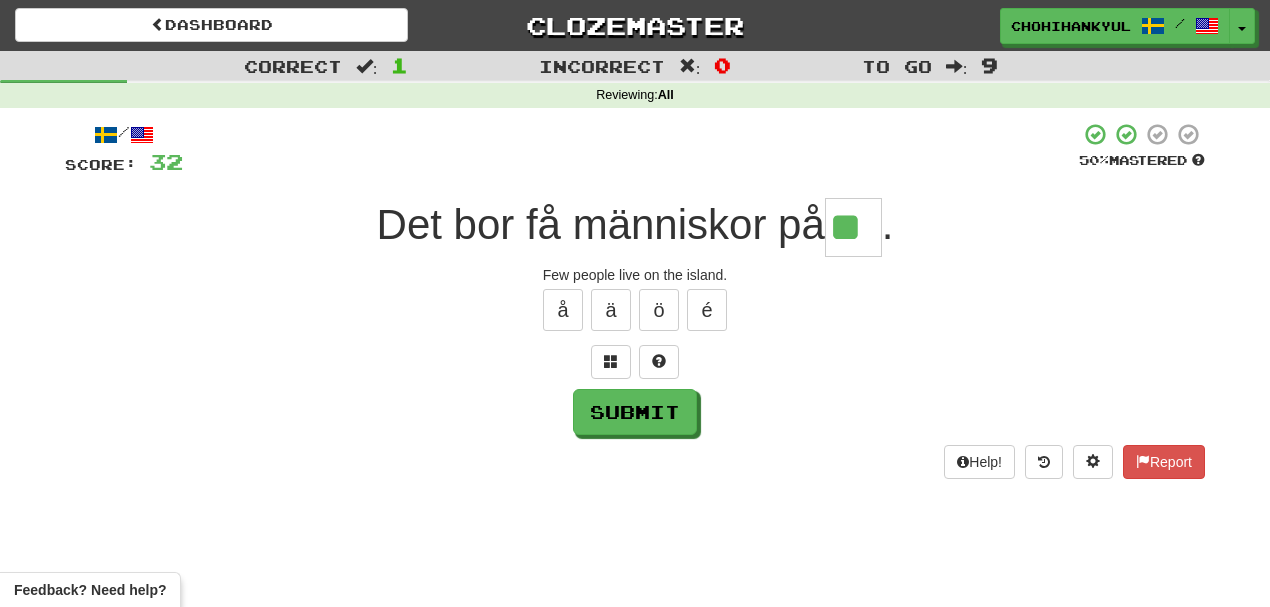 type on "**" 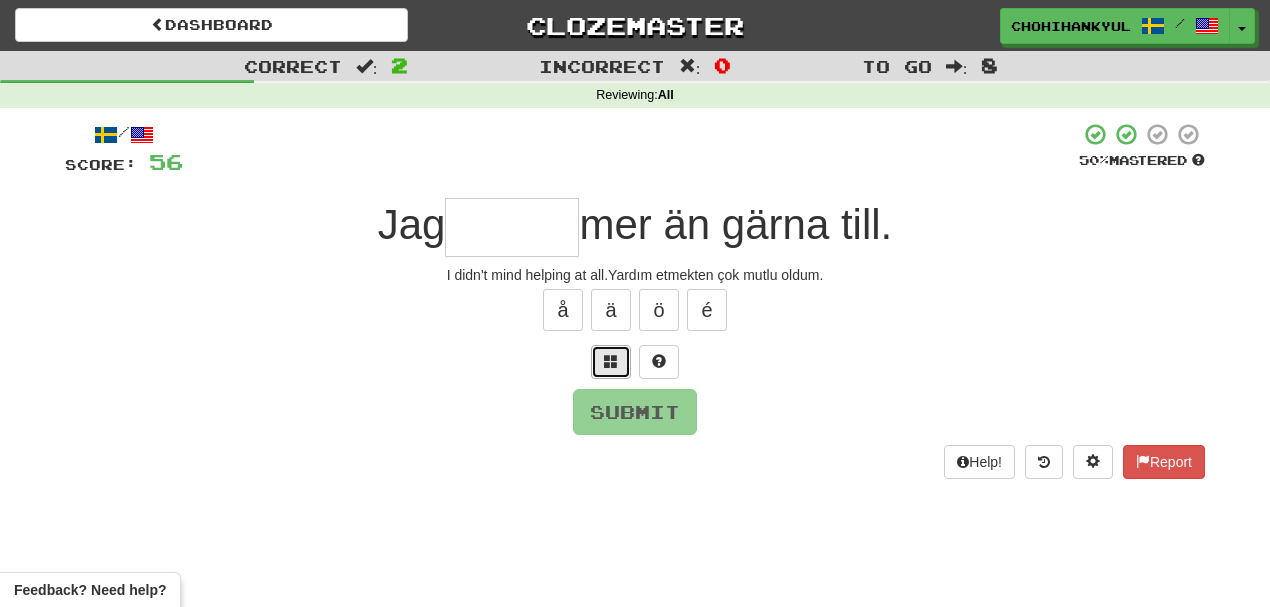 click at bounding box center (611, 361) 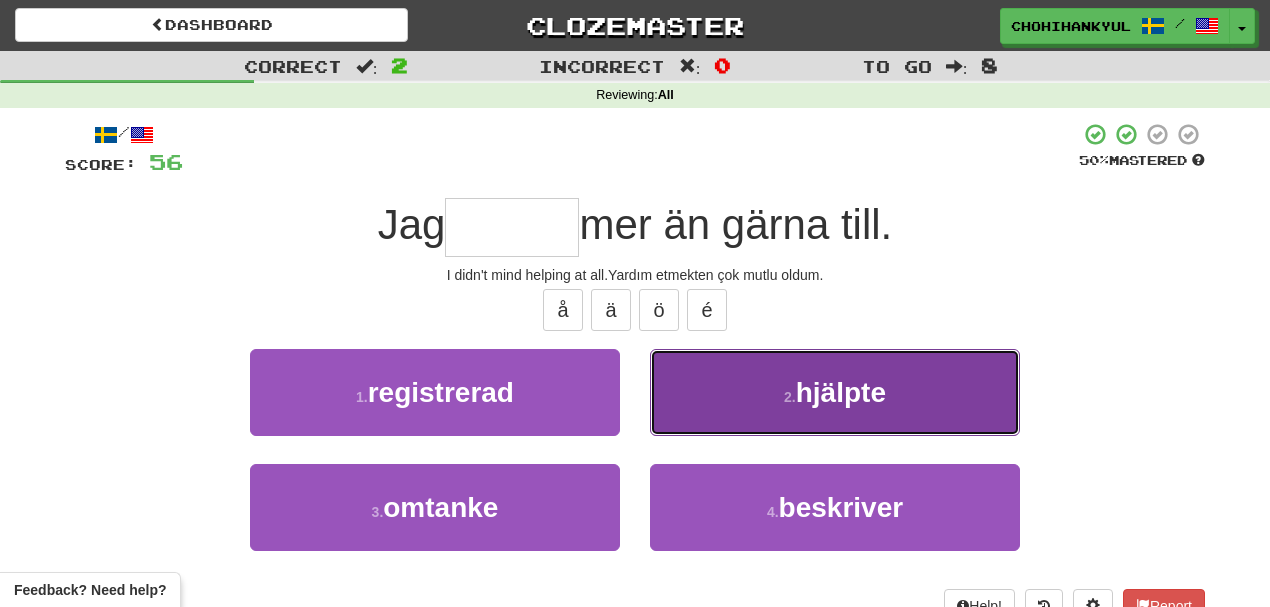 click on "2 .  hjälpte" at bounding box center (835, 392) 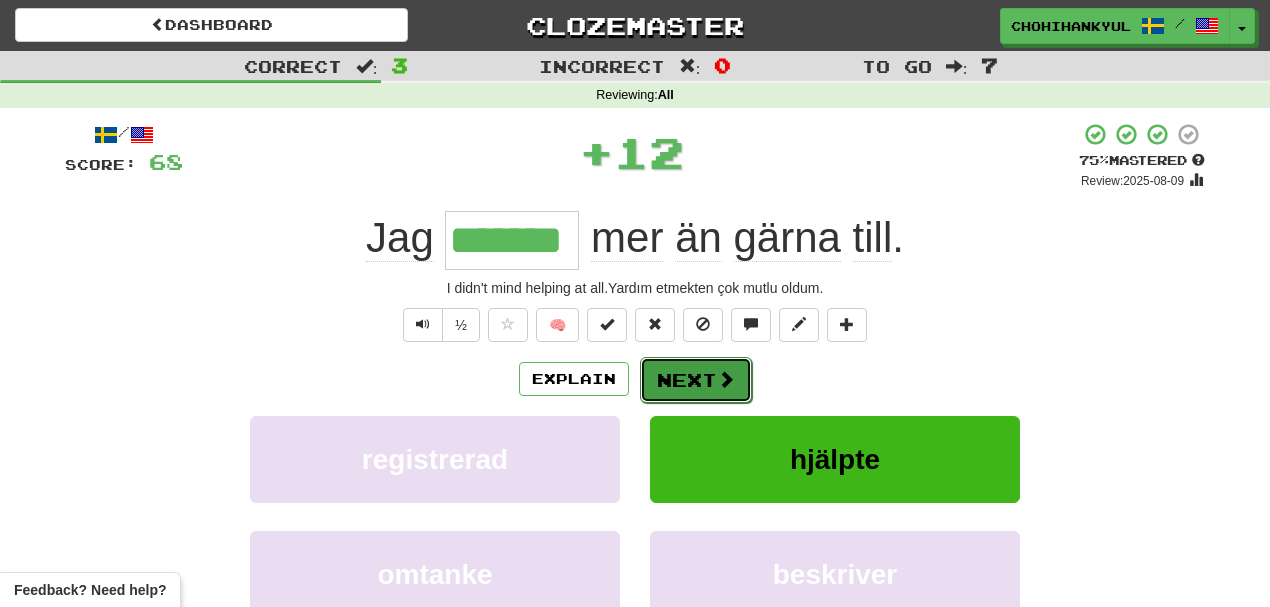 click on "Next" at bounding box center (696, 380) 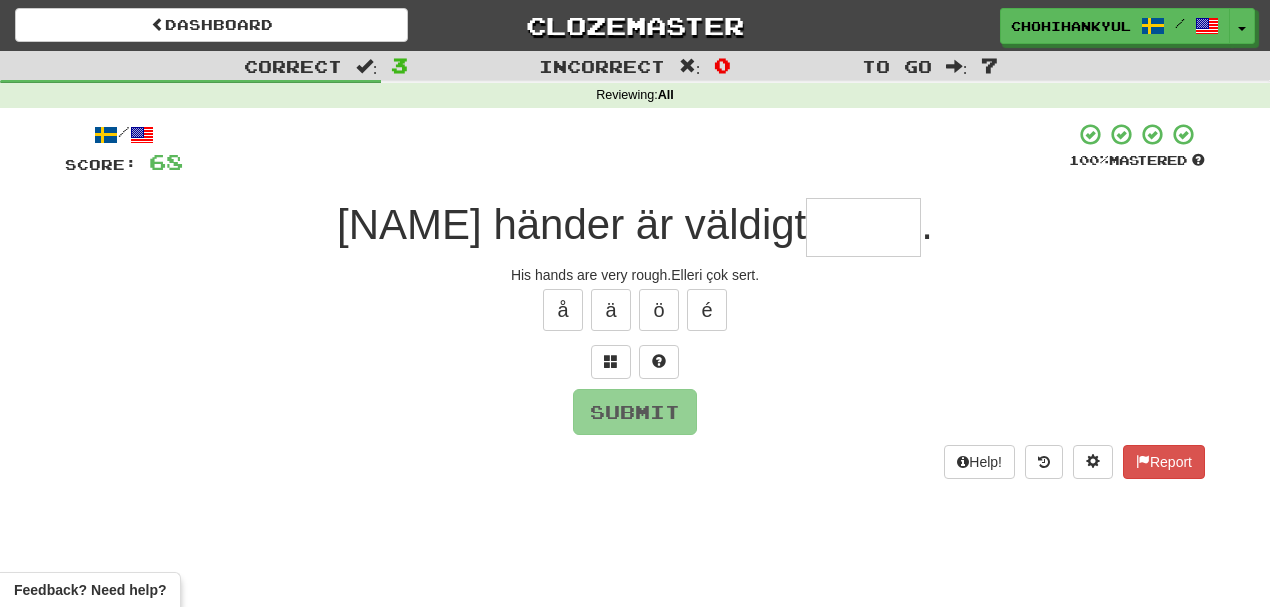 type on "*" 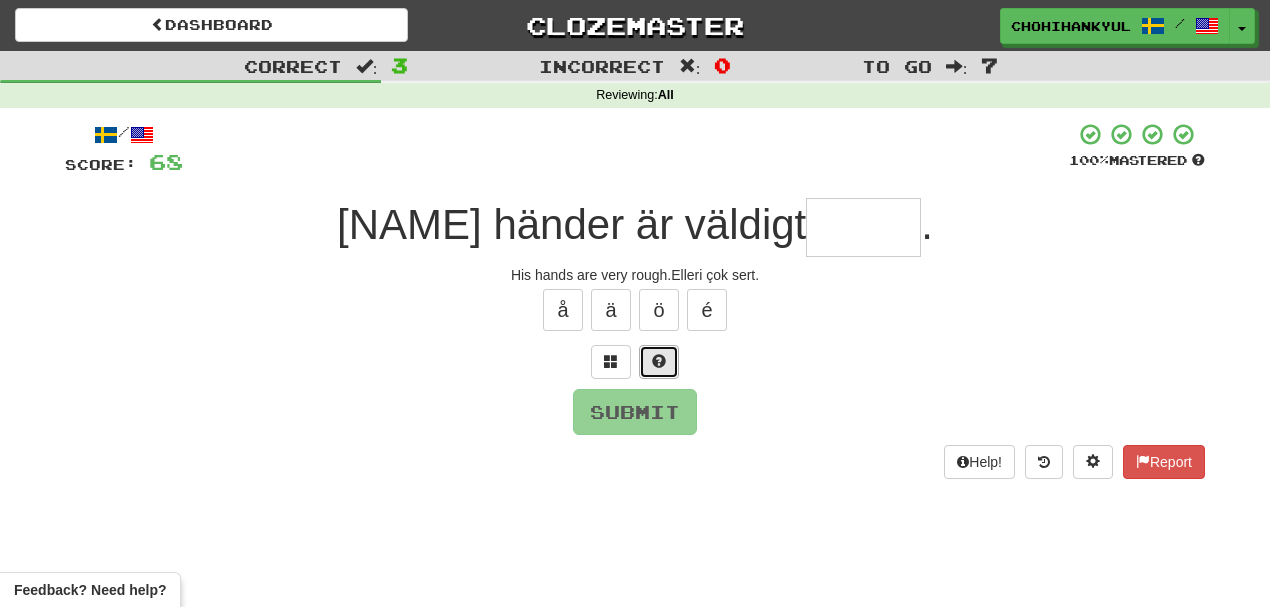 click at bounding box center (659, 361) 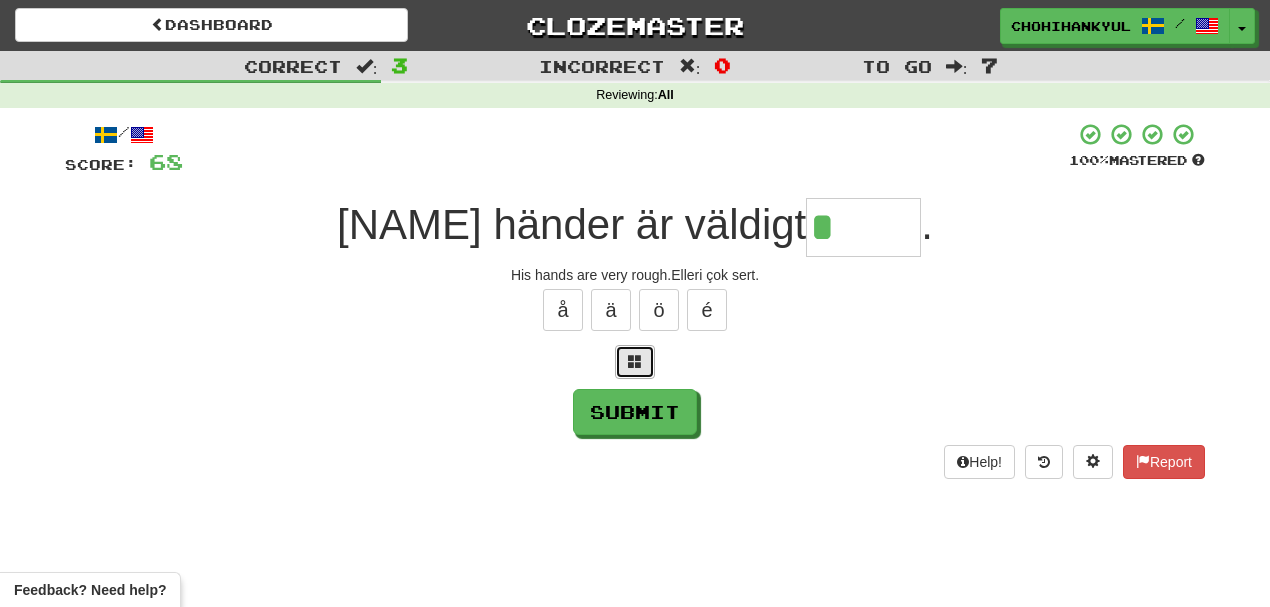 click at bounding box center (635, 362) 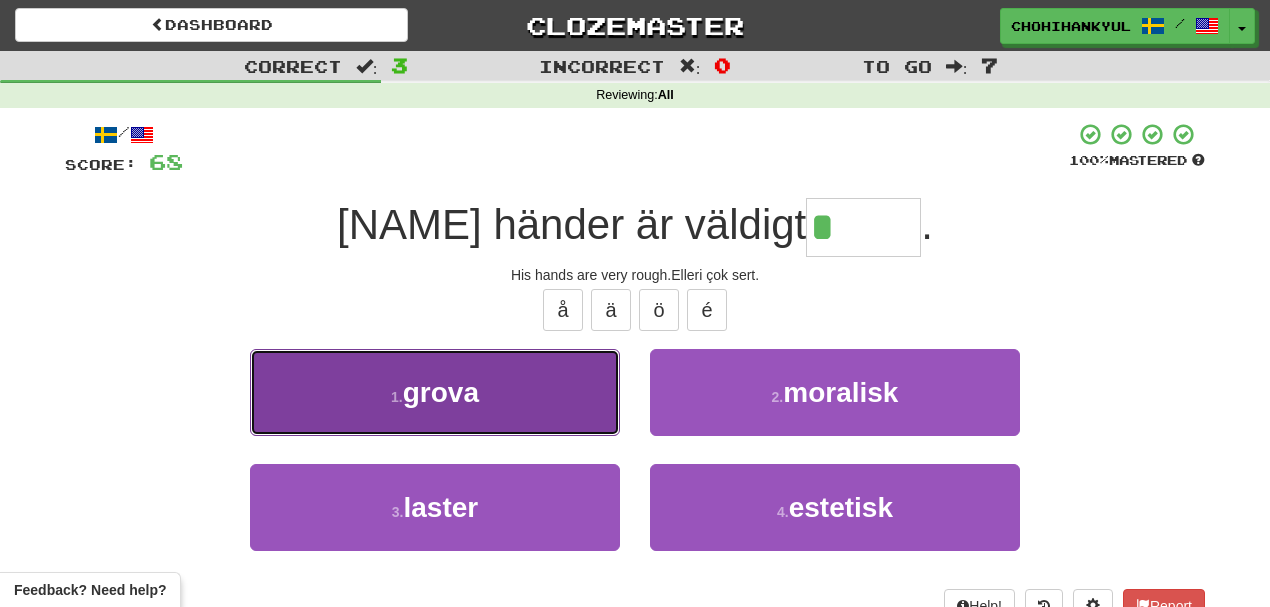 click on "1 .  grova" at bounding box center [435, 392] 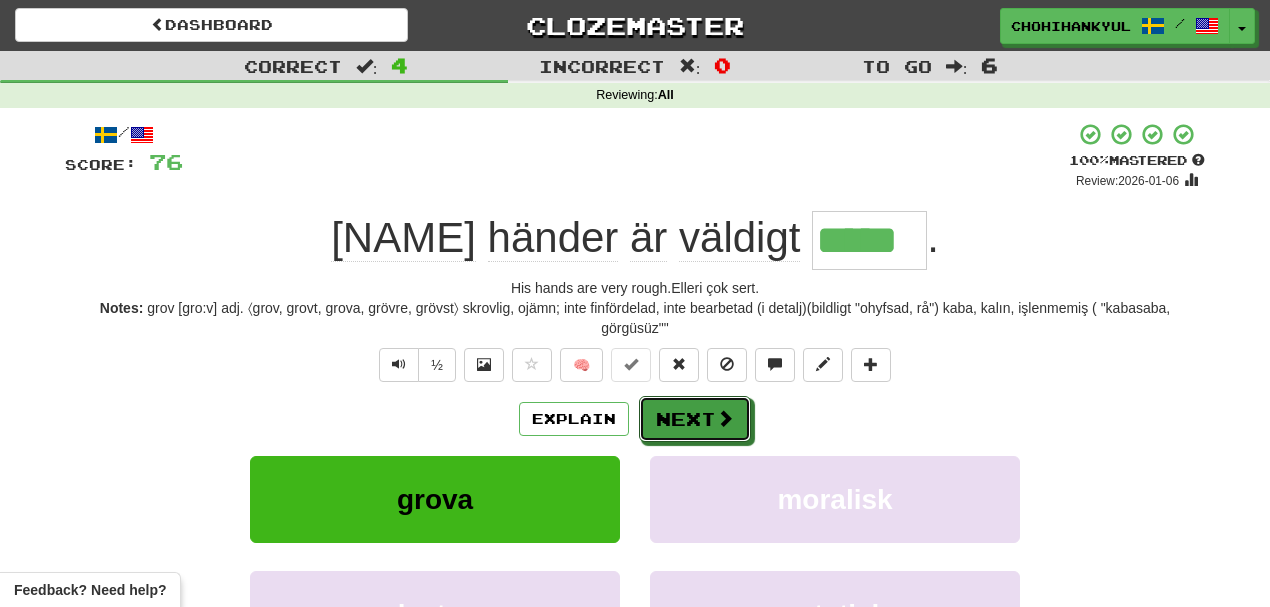 click at bounding box center (725, 418) 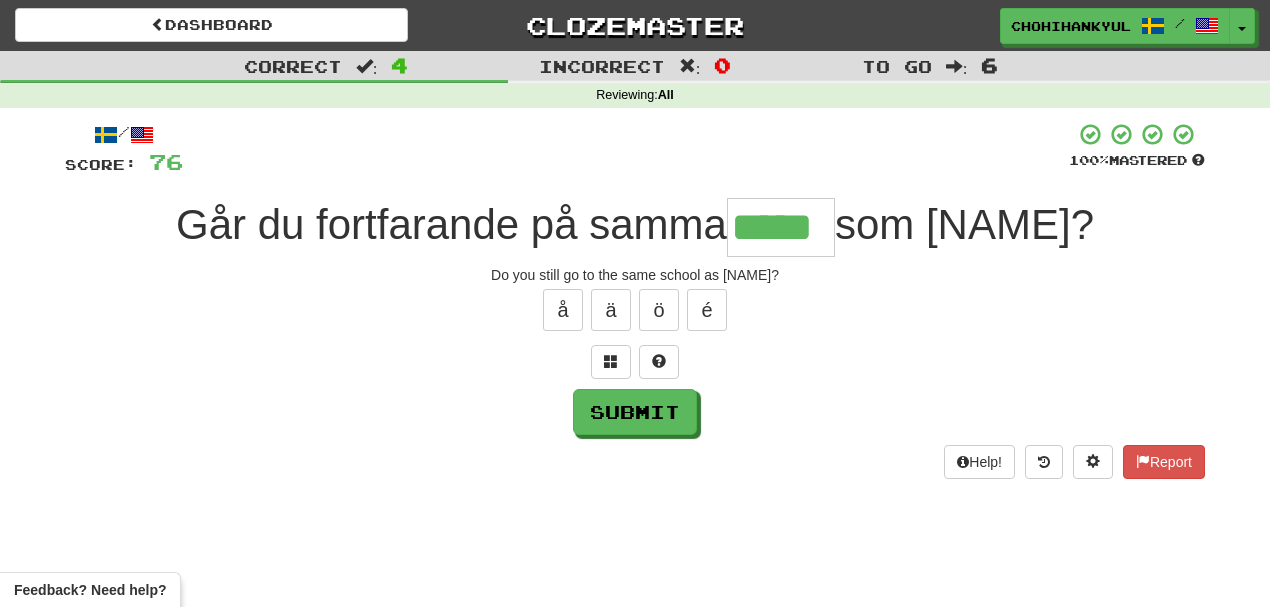 type on "*****" 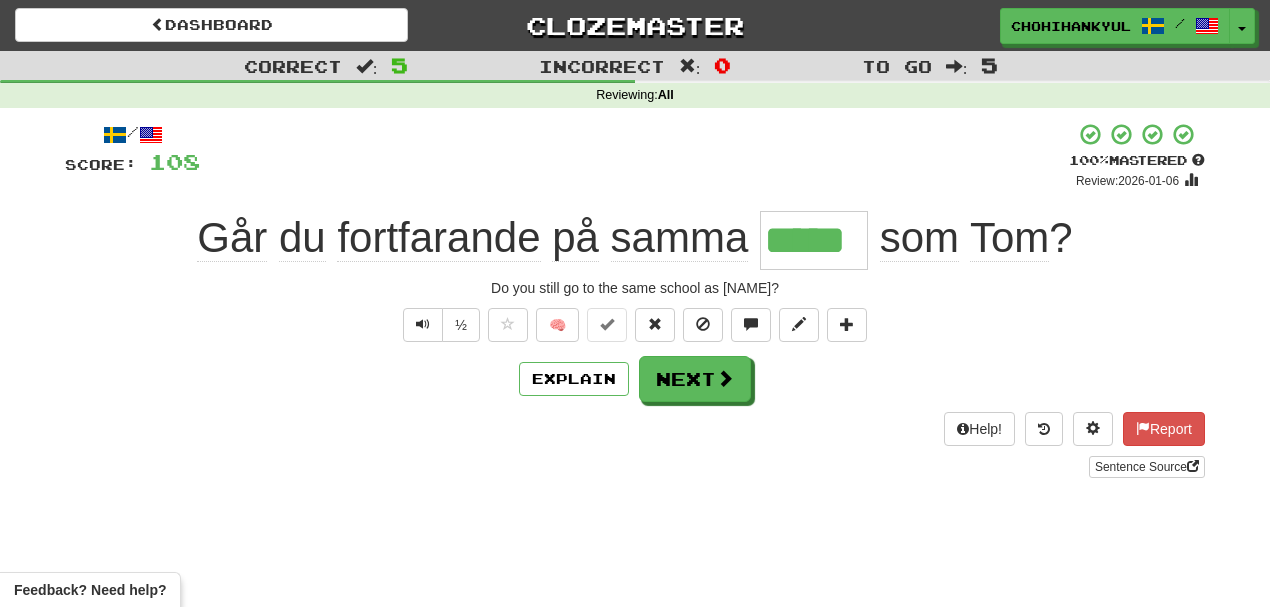 drag, startPoint x: 759, startPoint y: 241, endPoint x: 852, endPoint y: 241, distance: 93 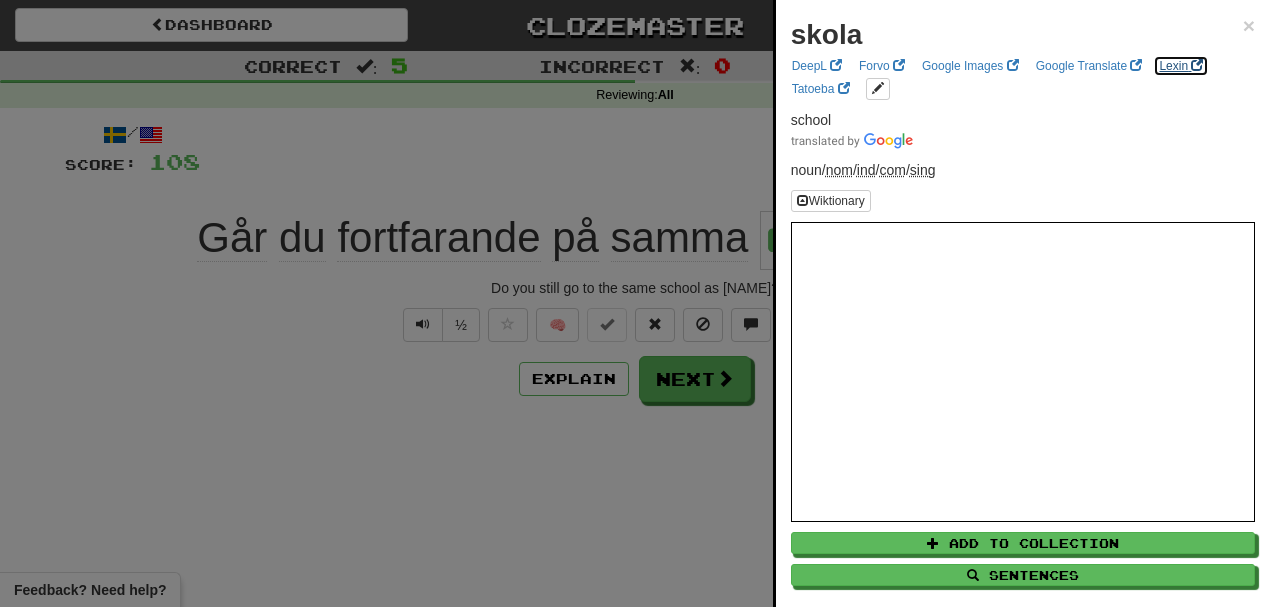 click on "Lexin" at bounding box center (1181, 66) 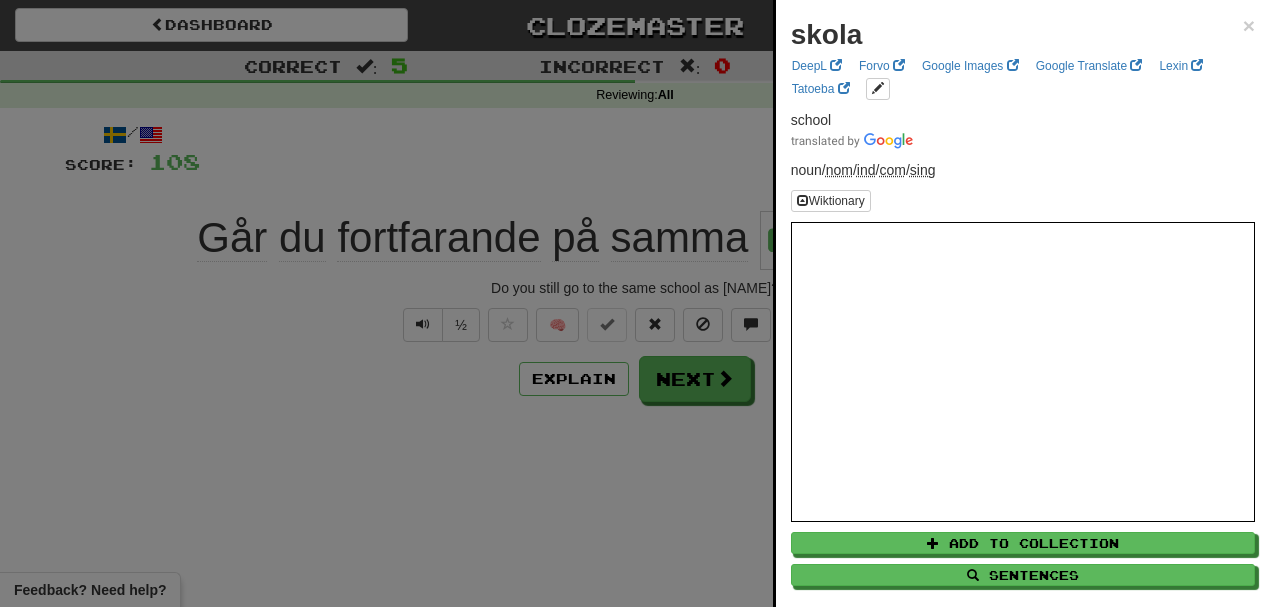 click at bounding box center [635, 303] 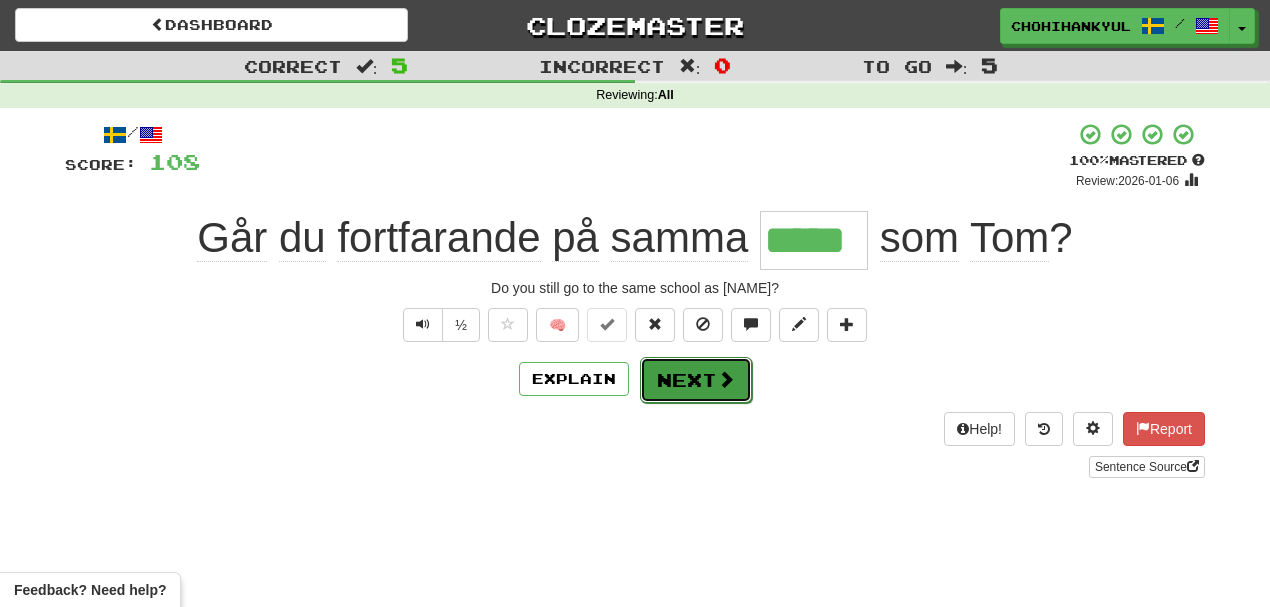 click at bounding box center (726, 379) 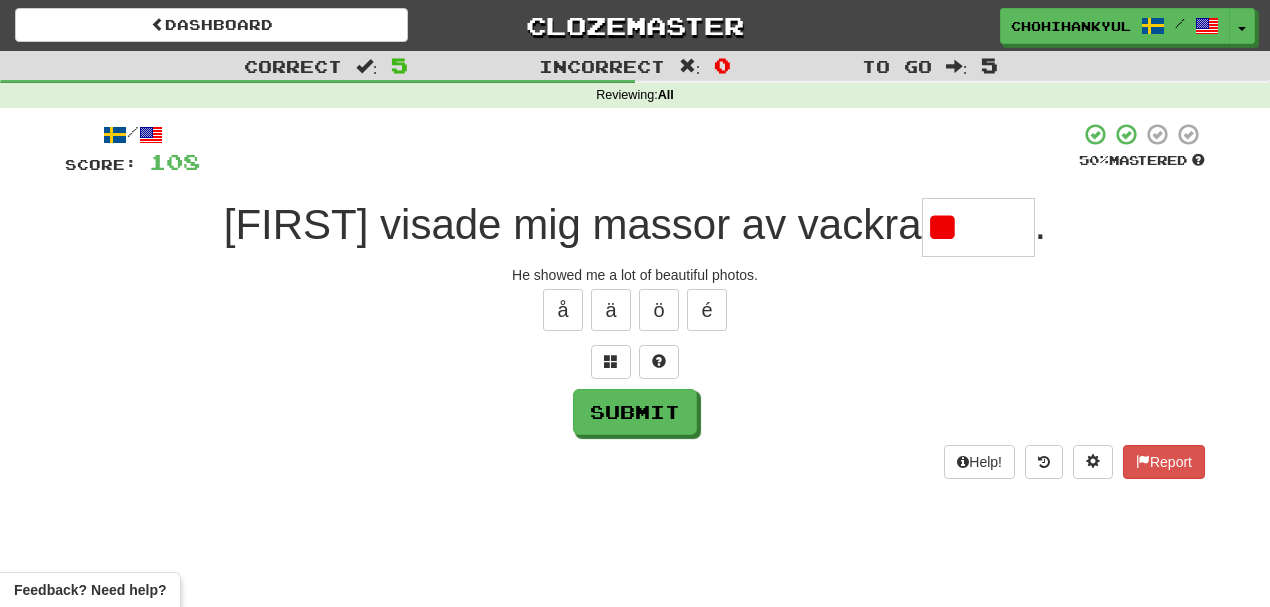 type on "*" 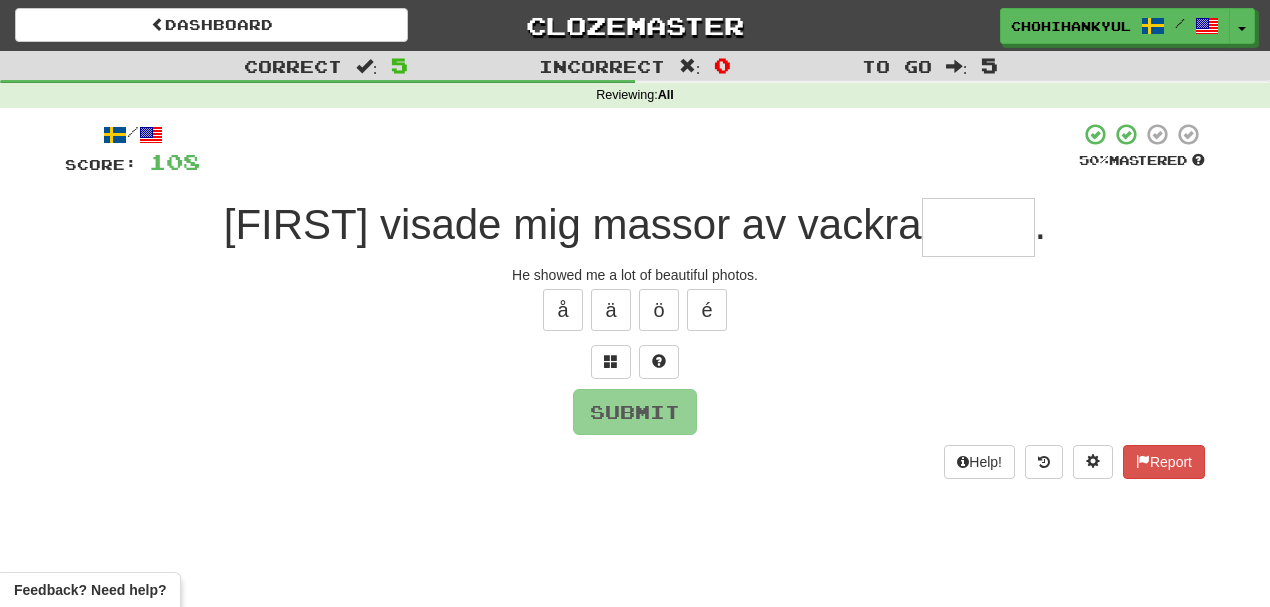 type on "*" 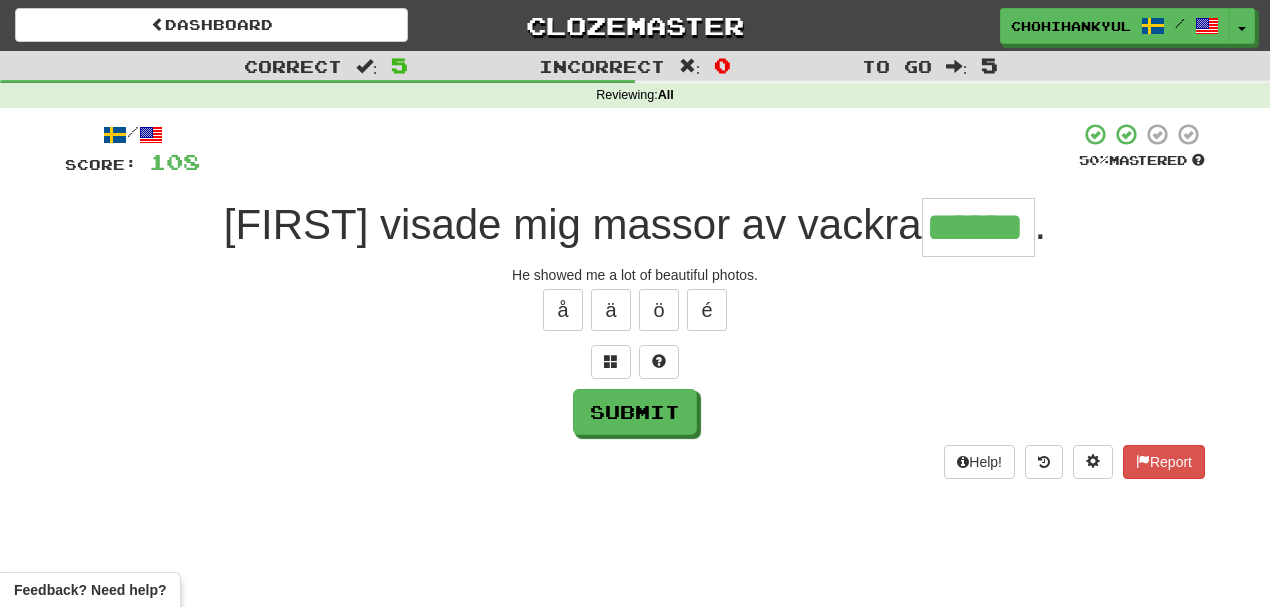 type on "******" 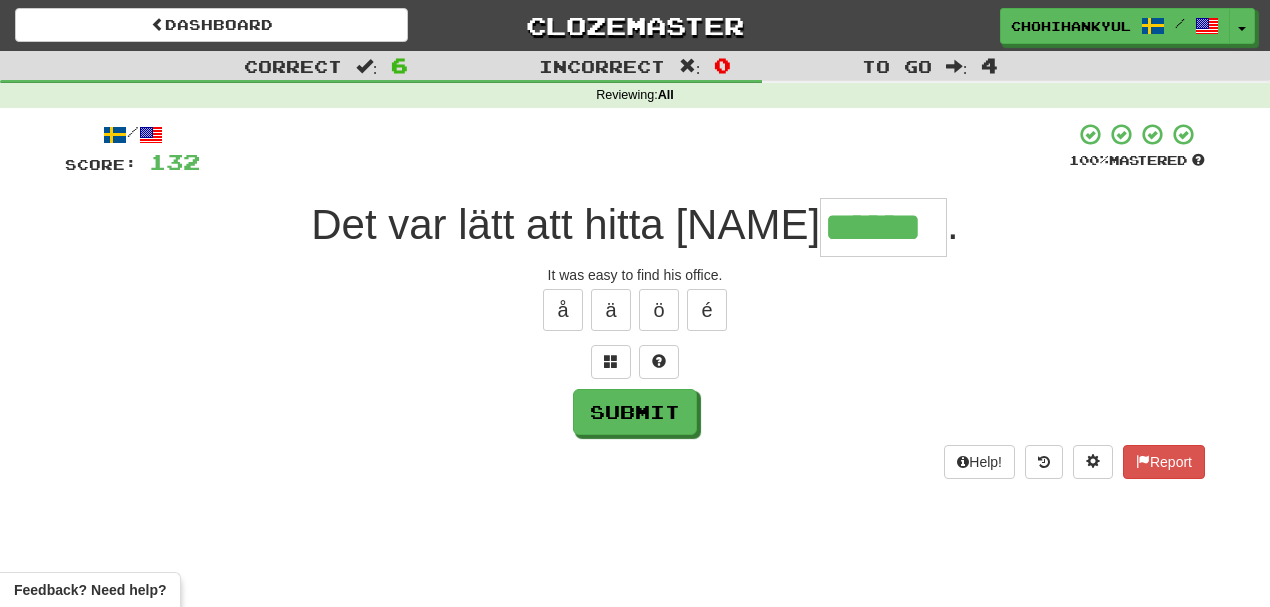 type on "******" 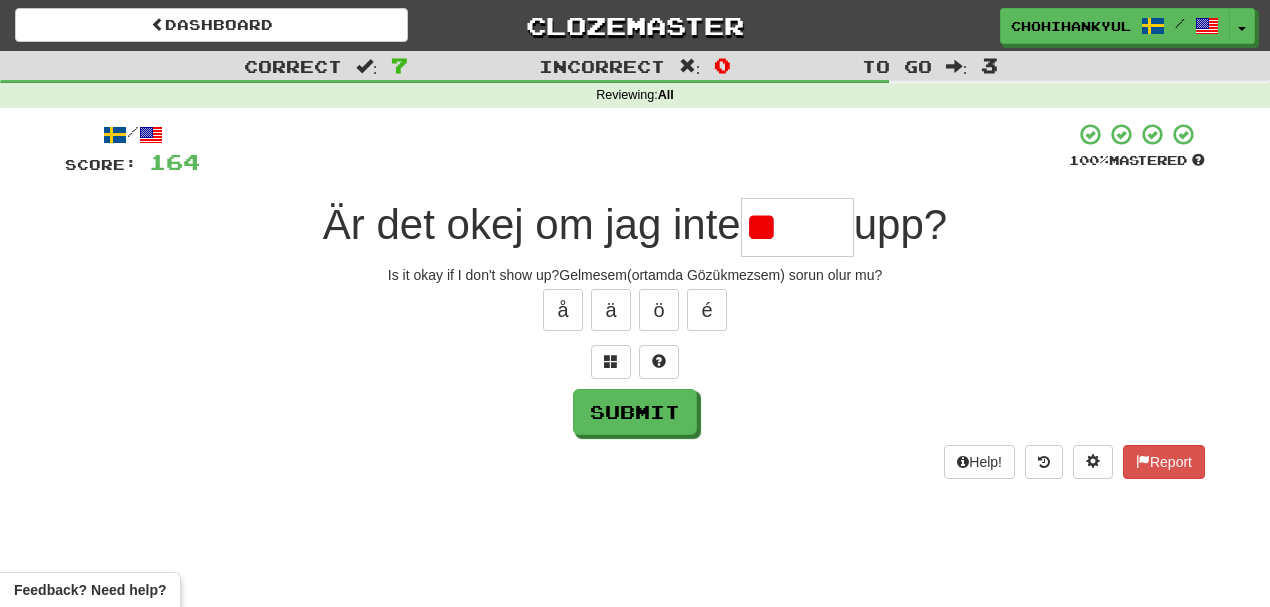 type on "*" 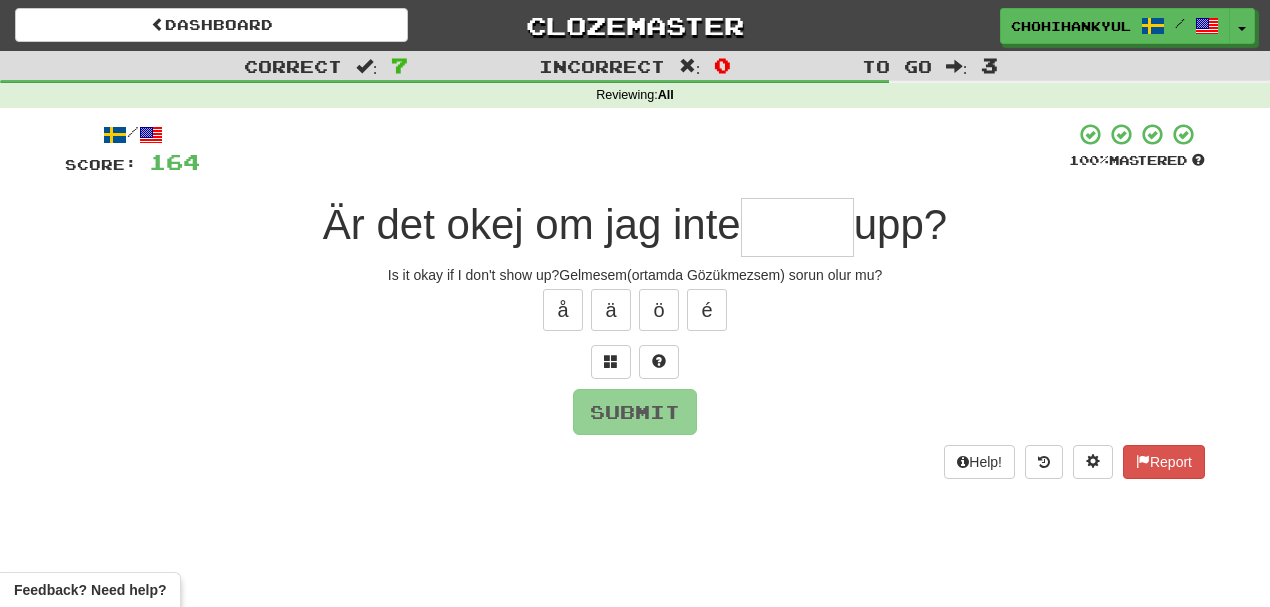type on "*" 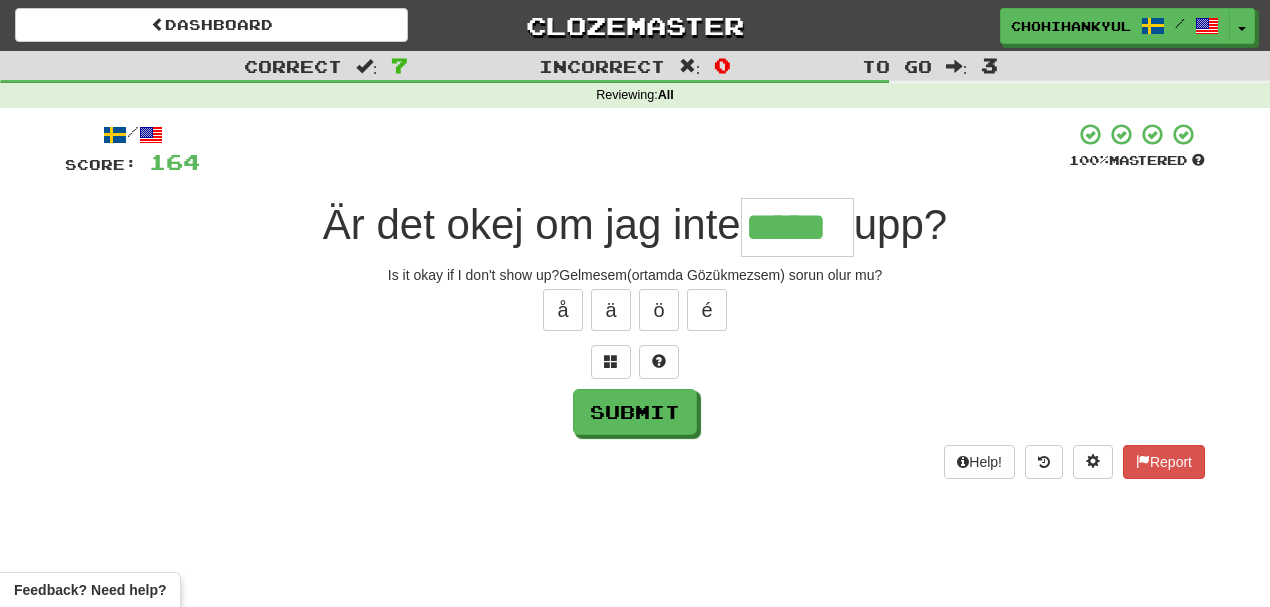 type on "*****" 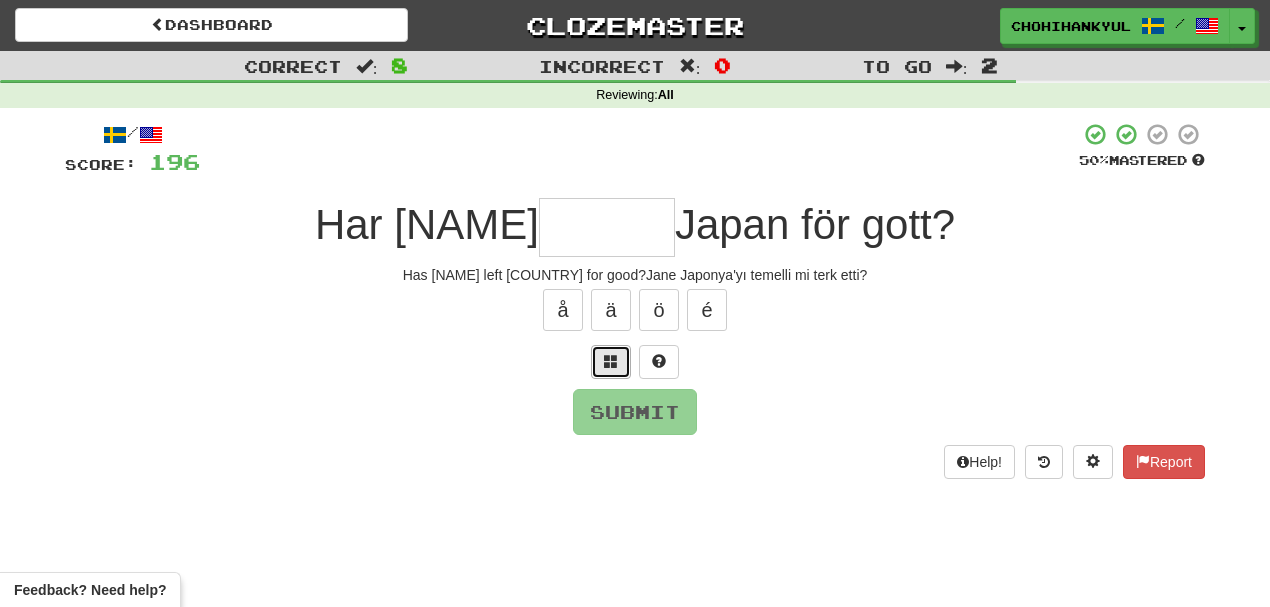click at bounding box center (611, 362) 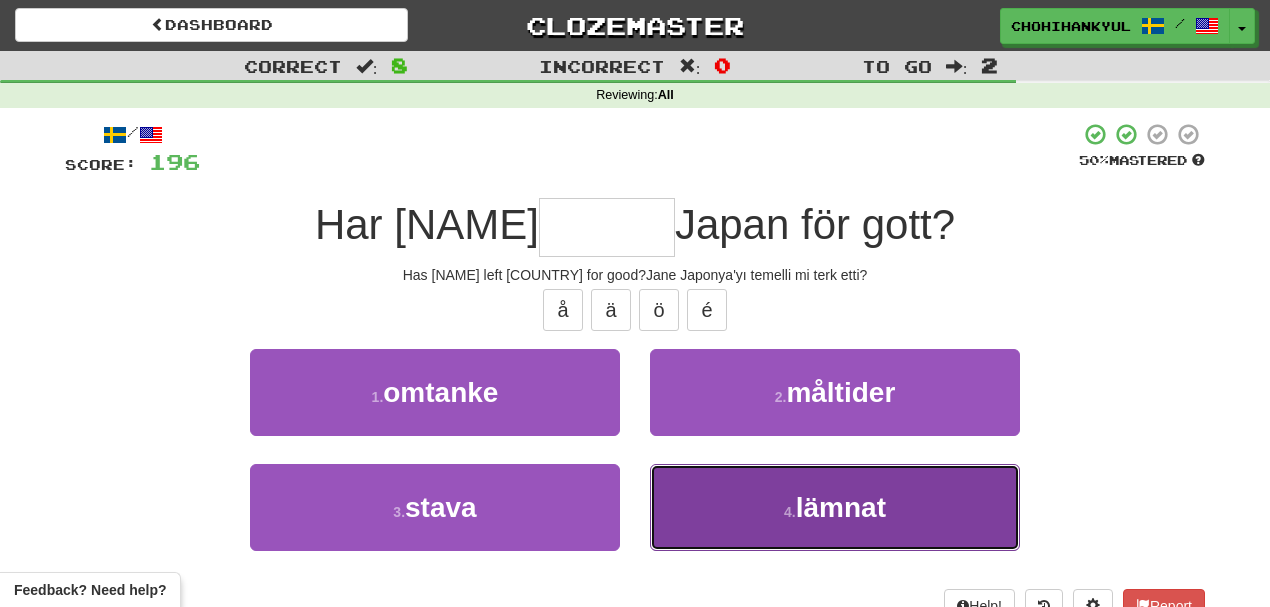 click on "4 .  lämnat" at bounding box center (835, 507) 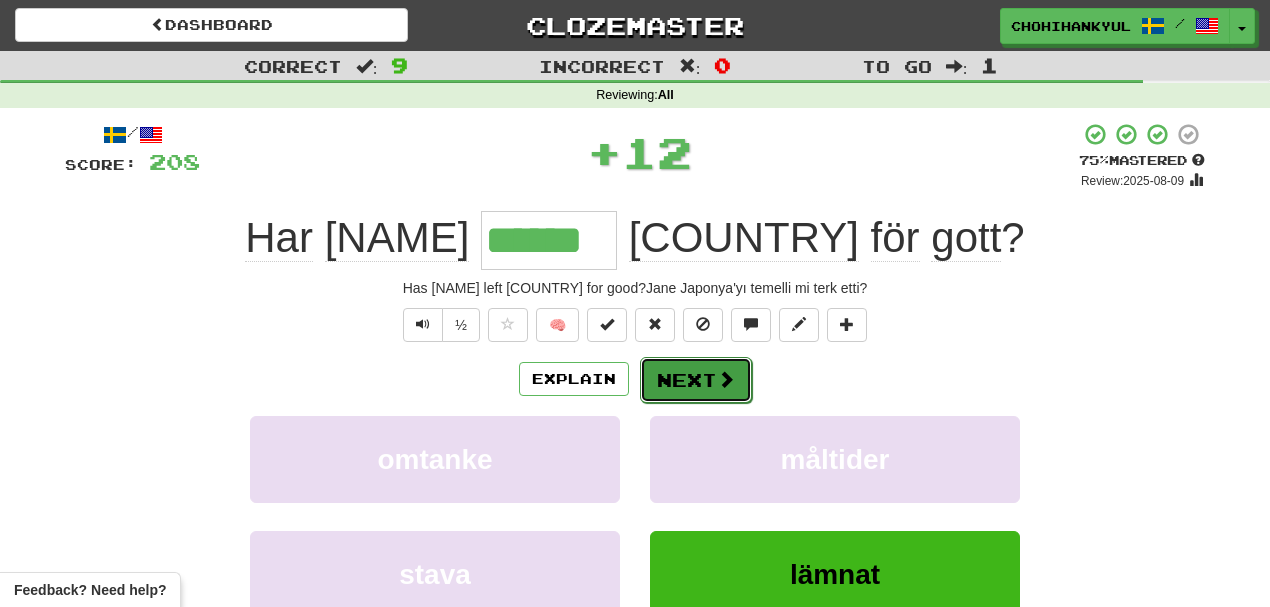 click on "Next" at bounding box center (696, 380) 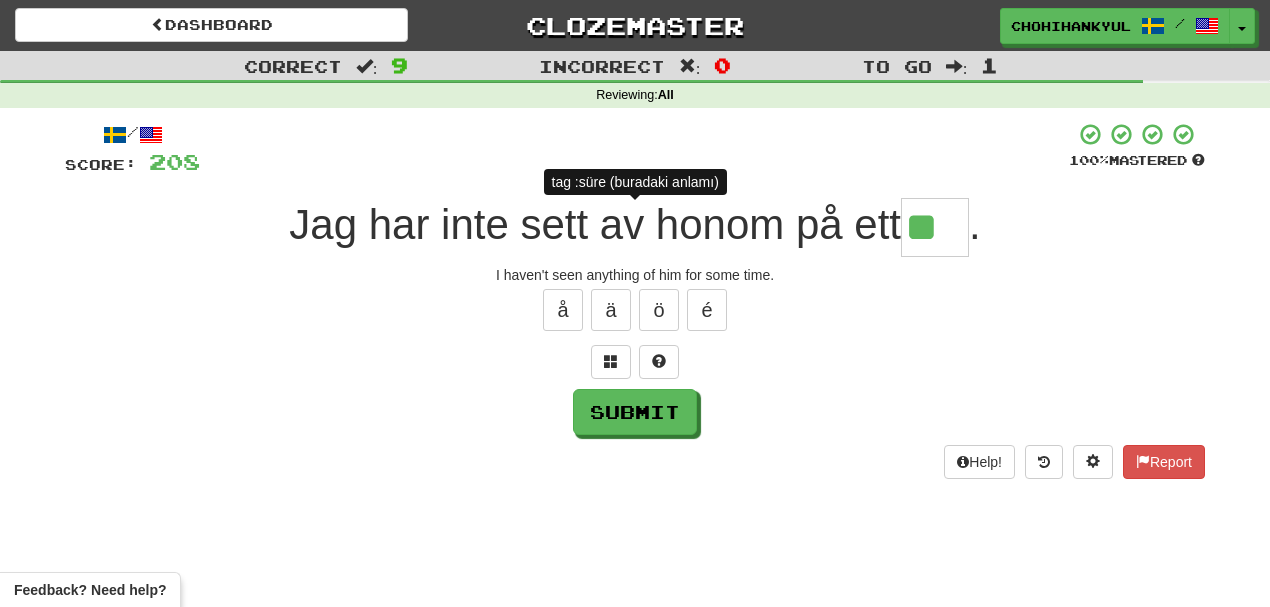 type on "***" 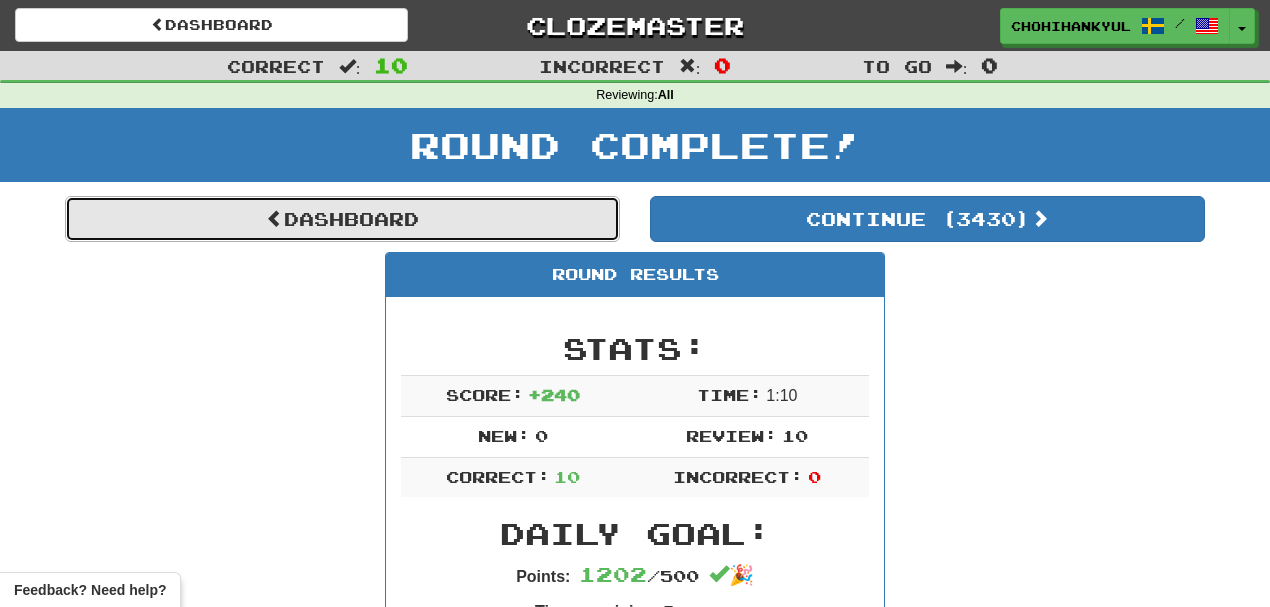 click on "Dashboard" at bounding box center [342, 219] 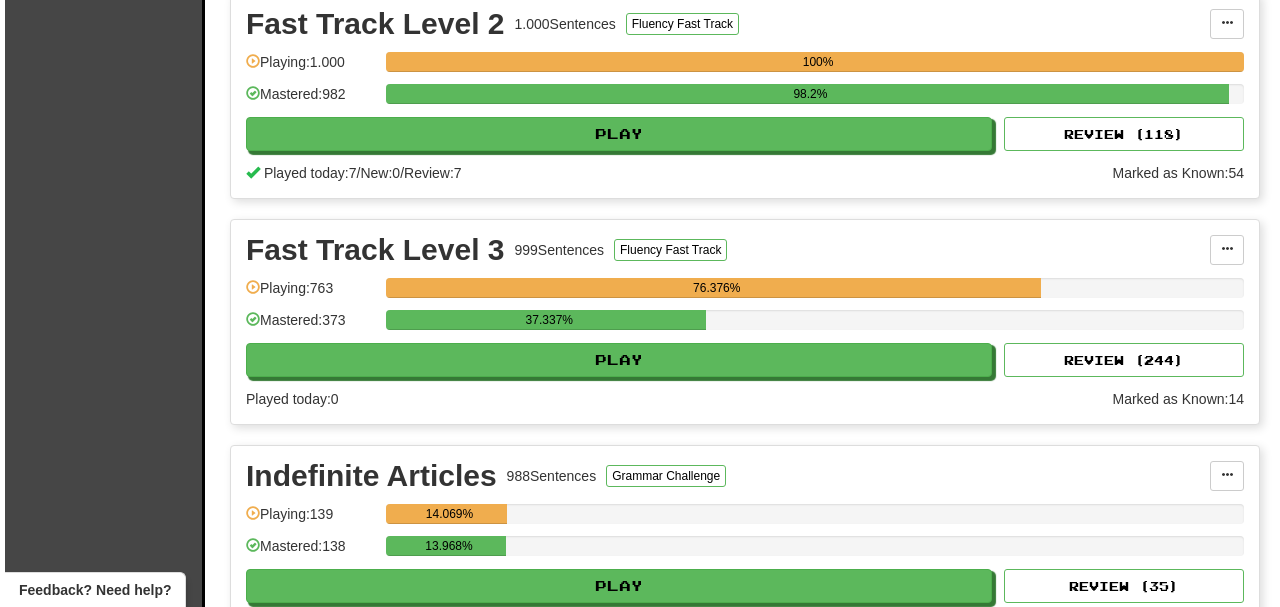 scroll, scrollTop: 1866, scrollLeft: 0, axis: vertical 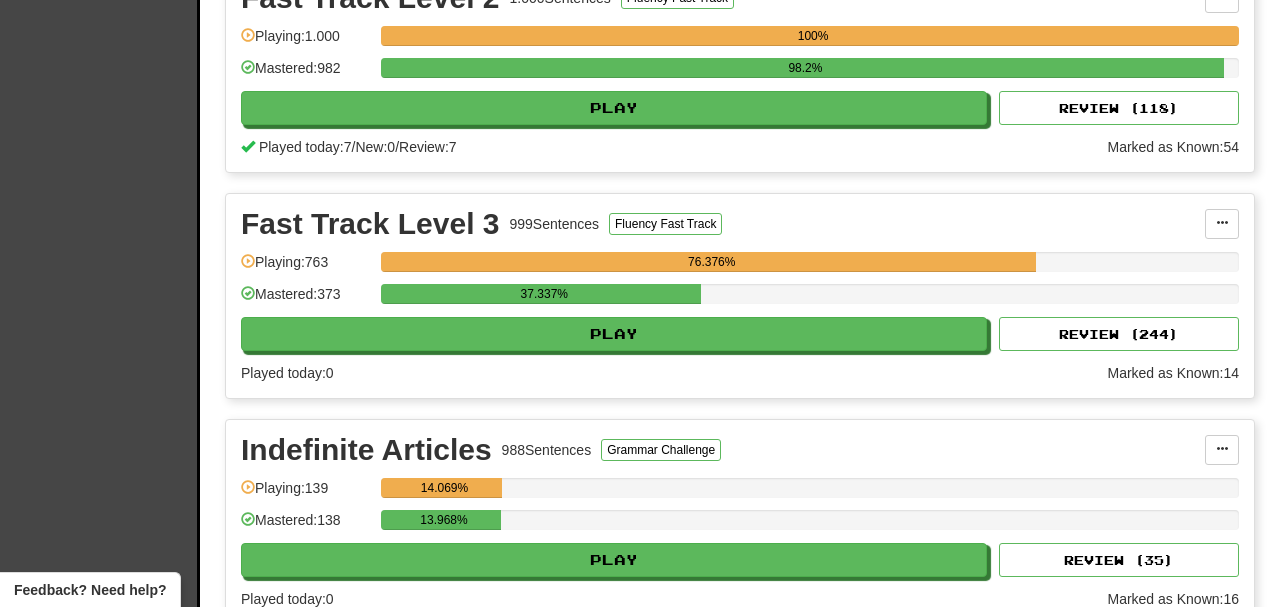 click on "Fast Track Level 3 999  Sentences Fluency Fast Track Manage Sentences Unpin from Dashboard  Playing:  763 76.376%  Mastered:  373 37.337% Play Review ( 244 ) Played [DATE]:  0 Marked as Known:  14" at bounding box center (740, 296) 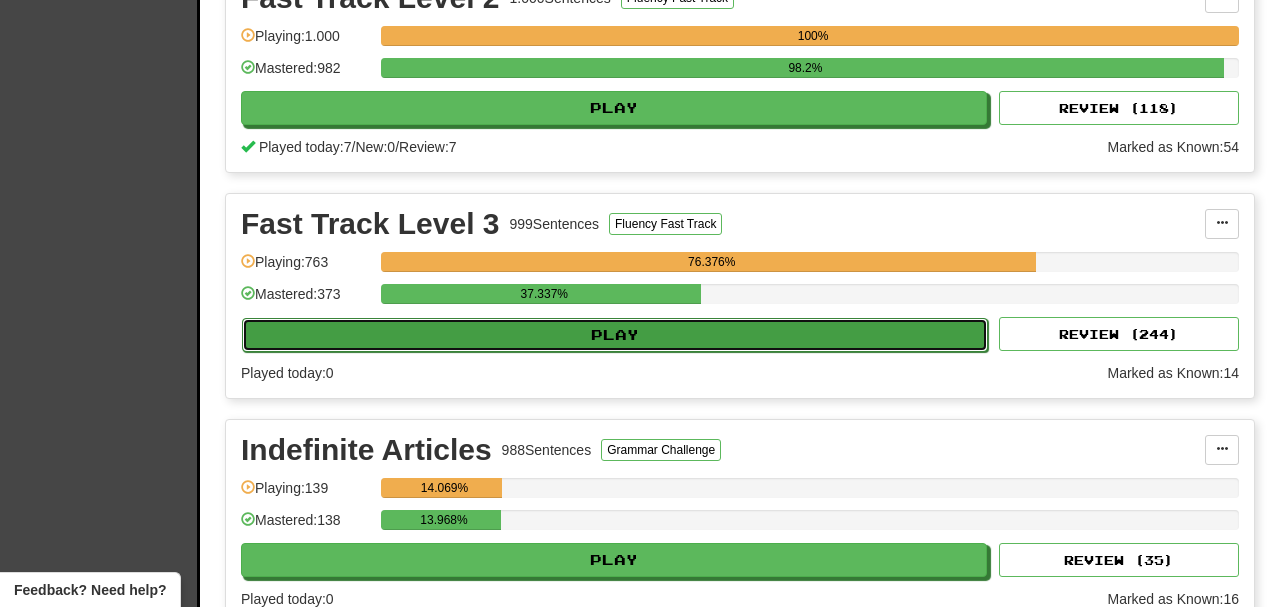 click on "Play" at bounding box center [615, 335] 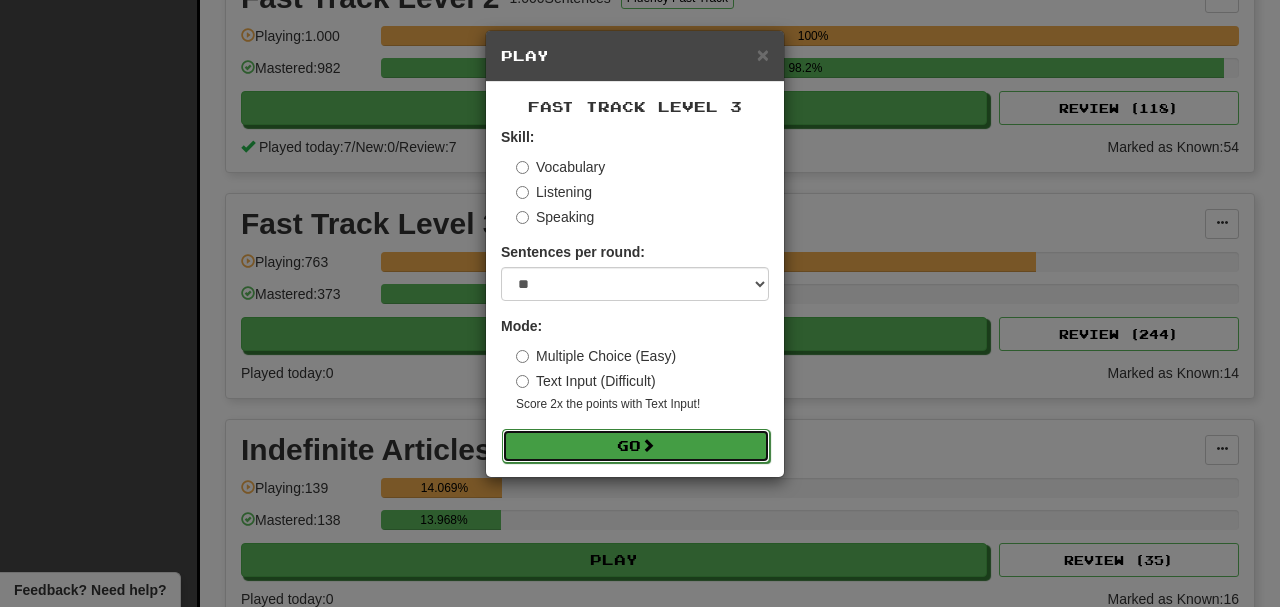 click on "Go" at bounding box center (636, 446) 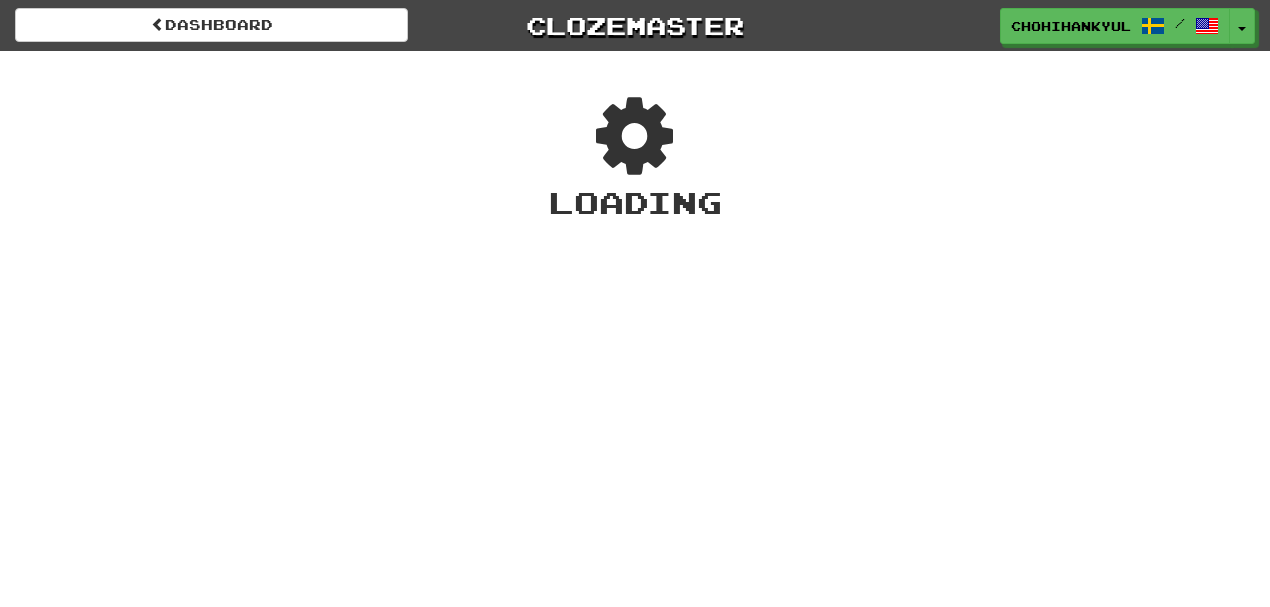 scroll, scrollTop: 0, scrollLeft: 0, axis: both 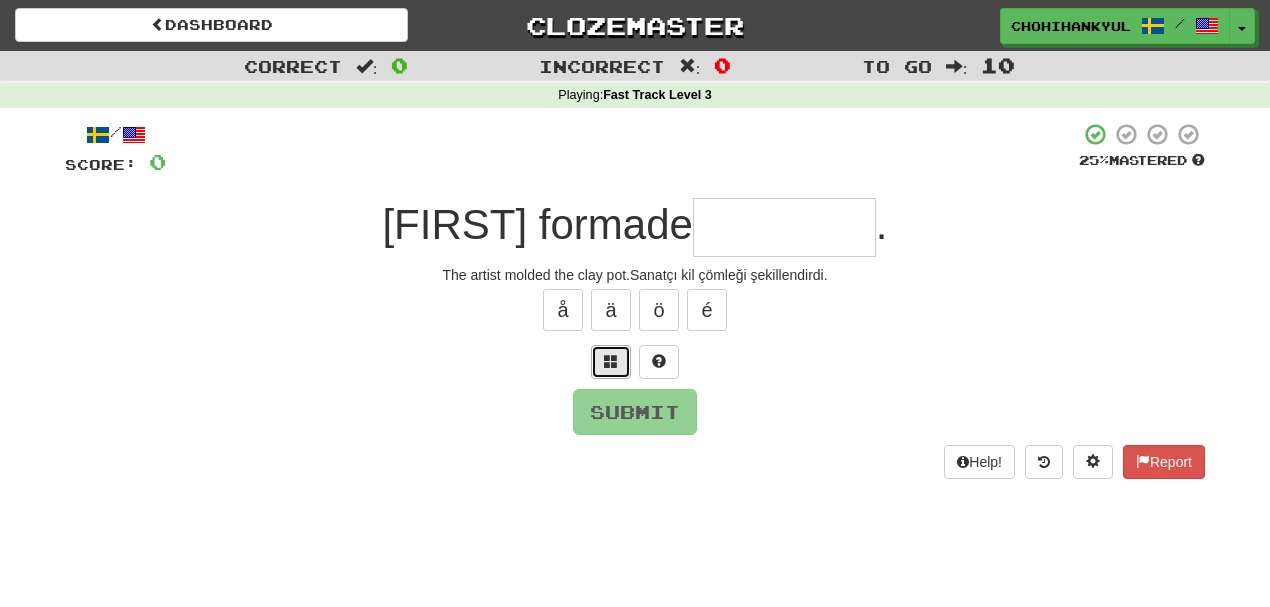 click at bounding box center (611, 361) 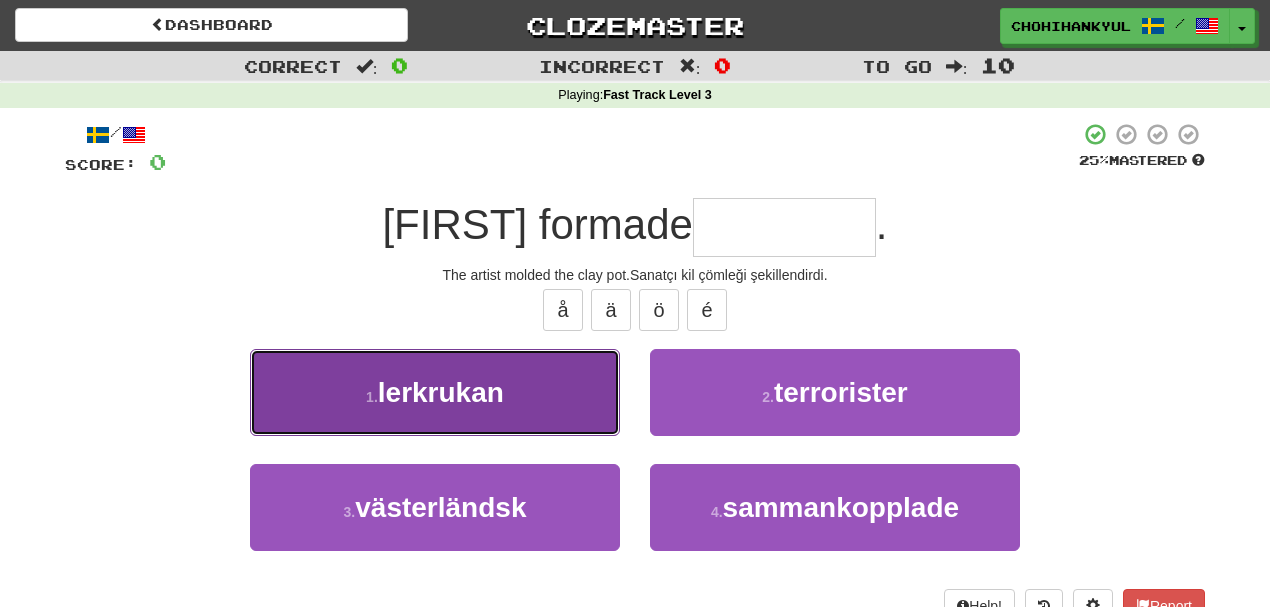 click on "1 .  lerkrukan" at bounding box center [435, 392] 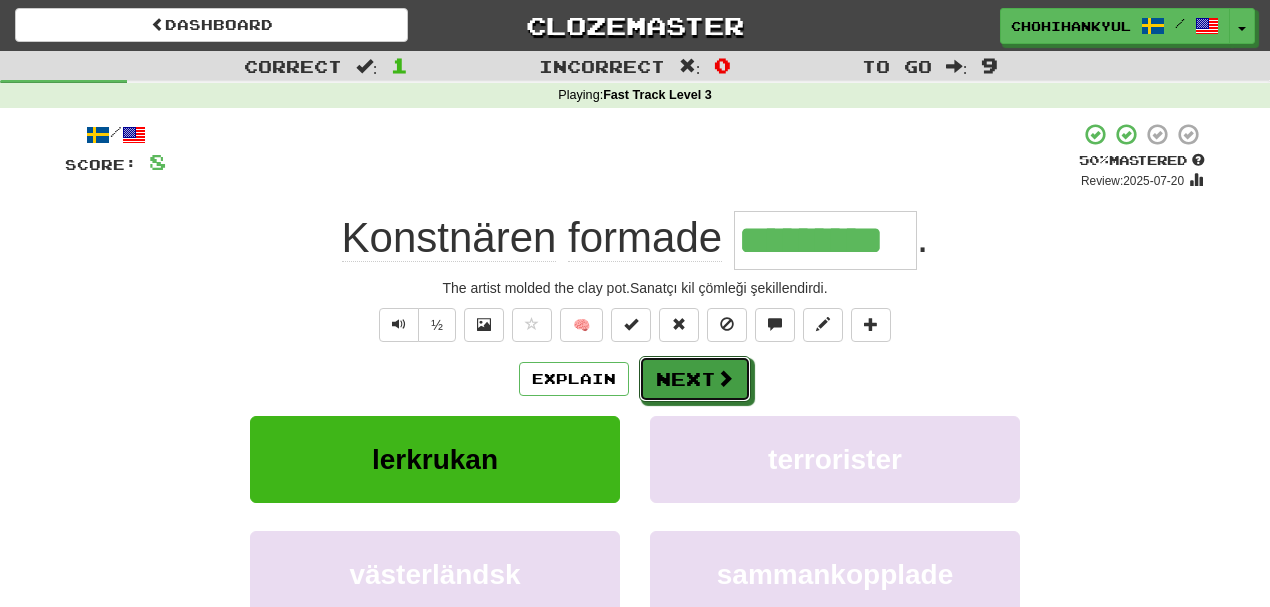 click on "Next" at bounding box center [695, 379] 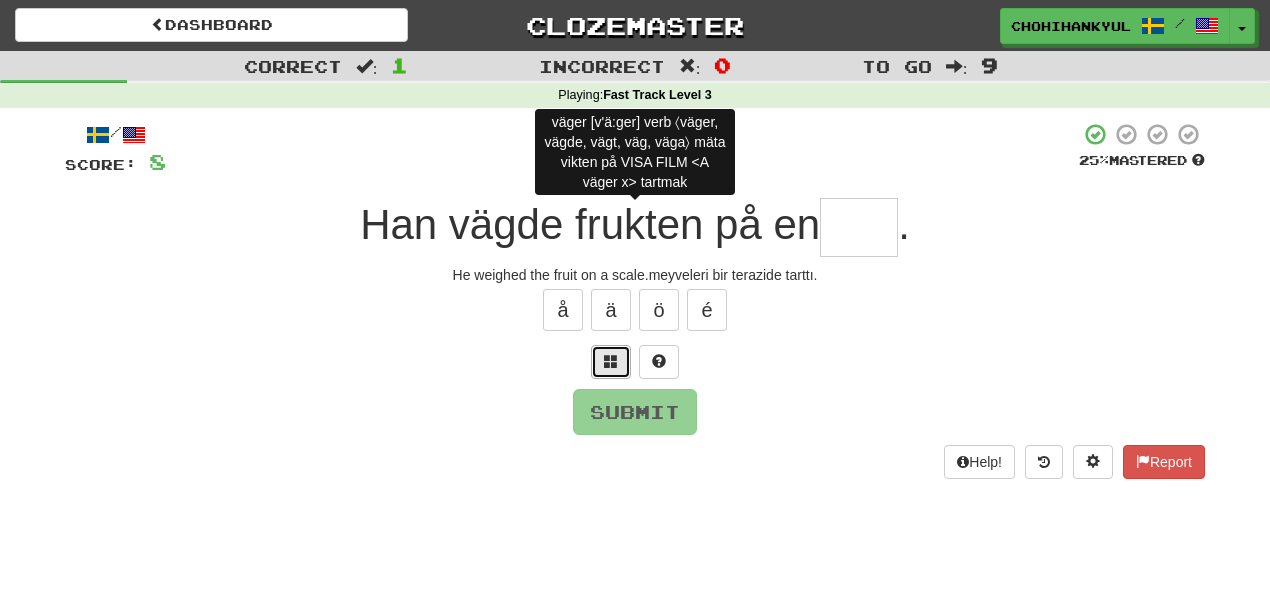 click at bounding box center (611, 362) 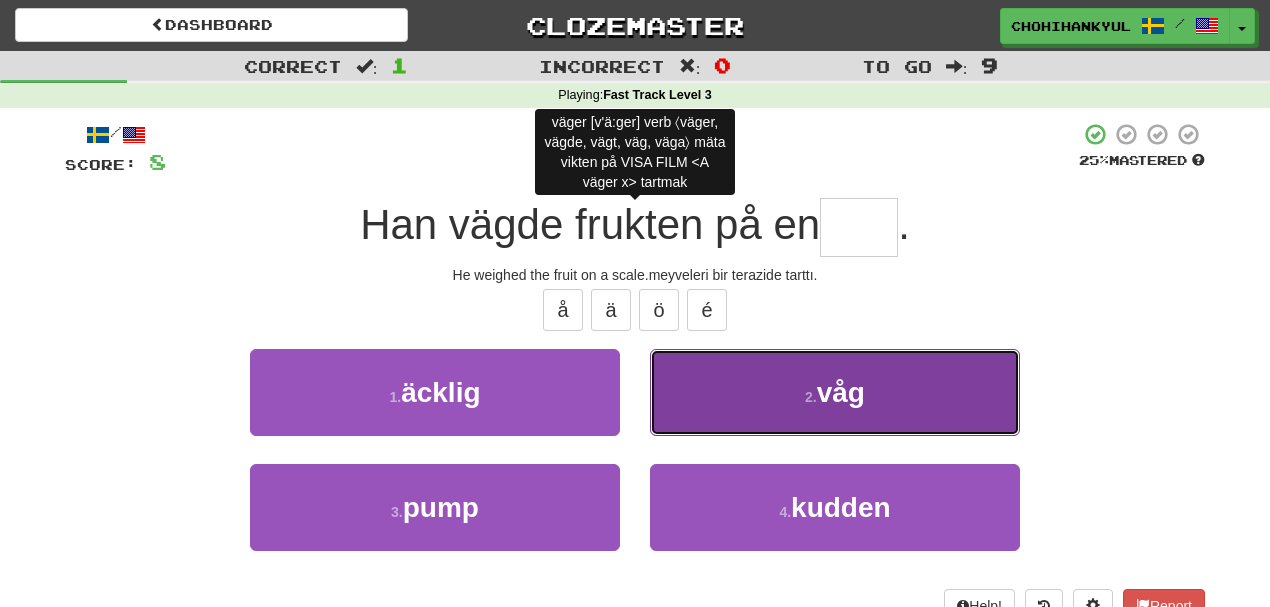 click on "2 .  våg" at bounding box center (835, 392) 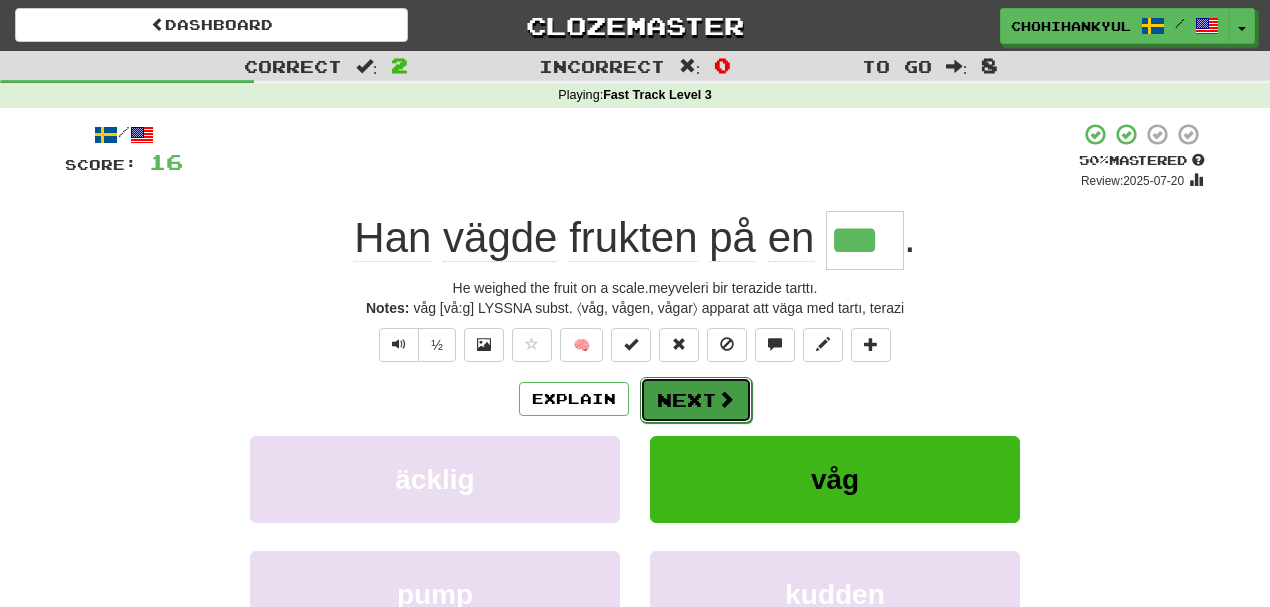 click at bounding box center [726, 399] 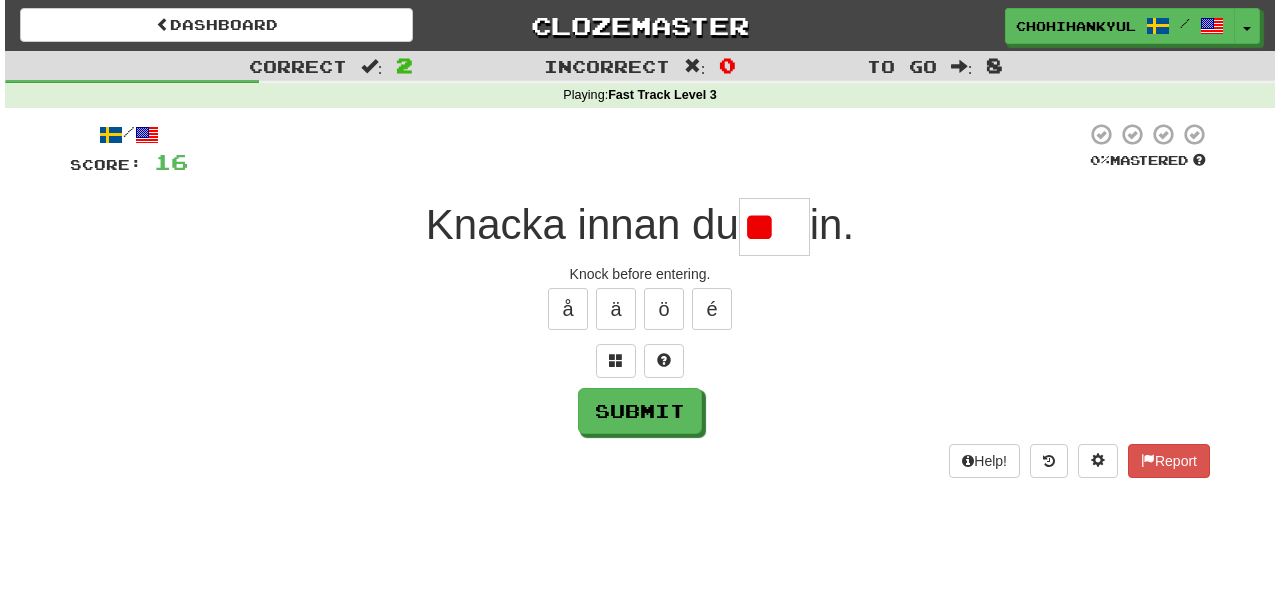 scroll, scrollTop: 0, scrollLeft: 0, axis: both 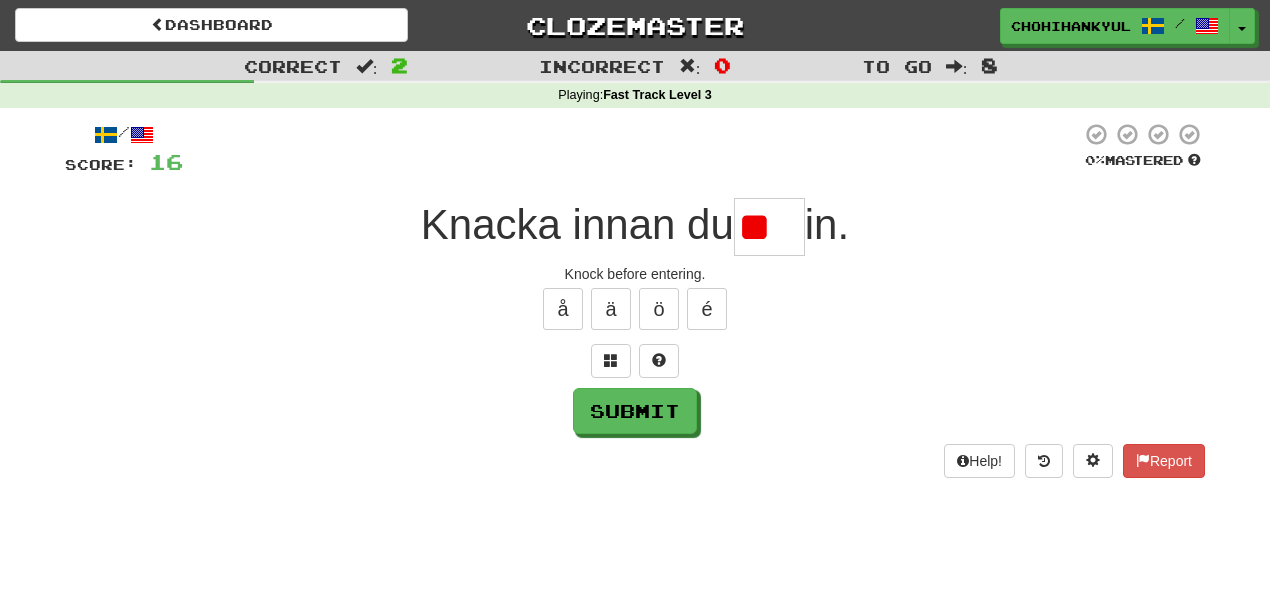 type on "*" 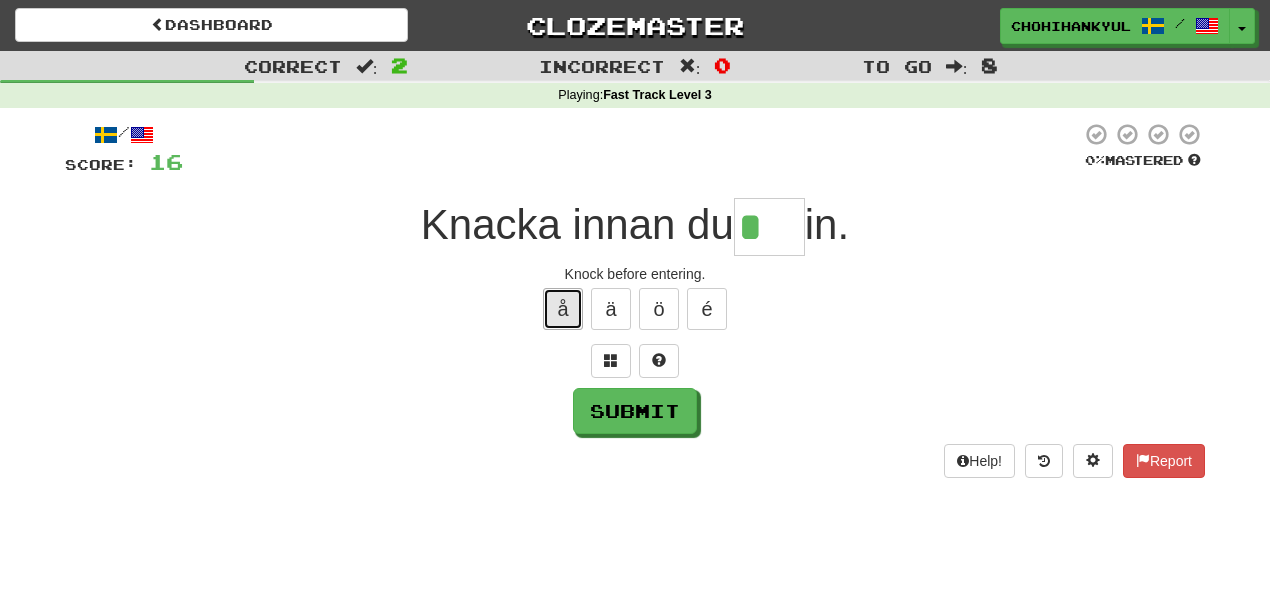 click on "å" at bounding box center (563, 309) 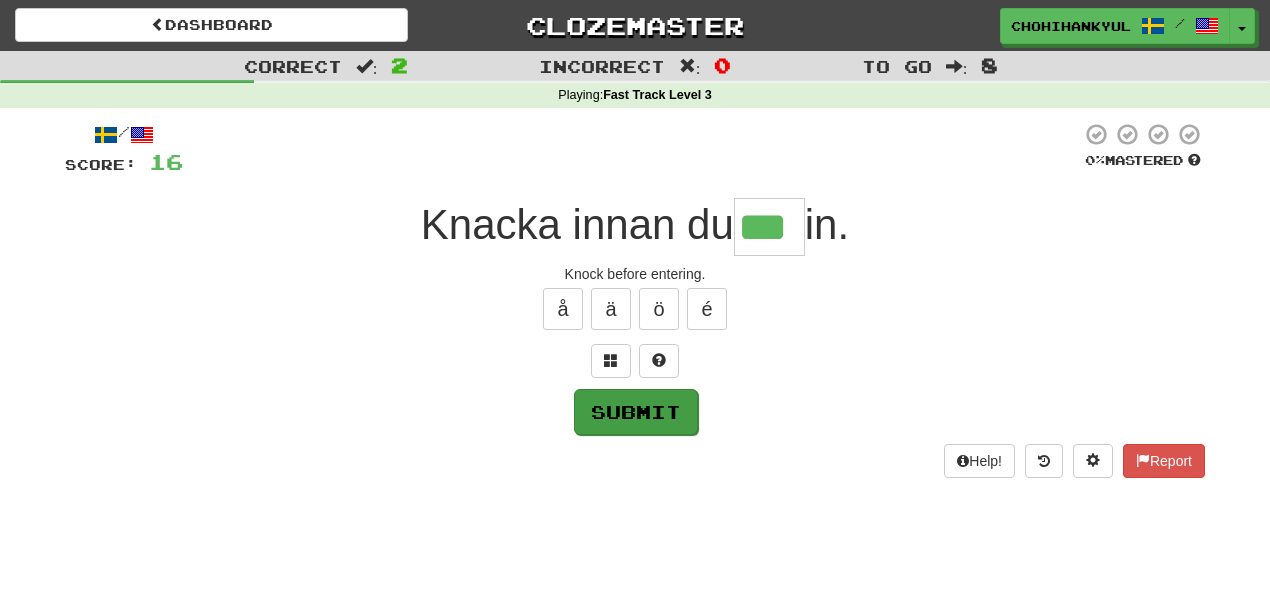 type on "***" 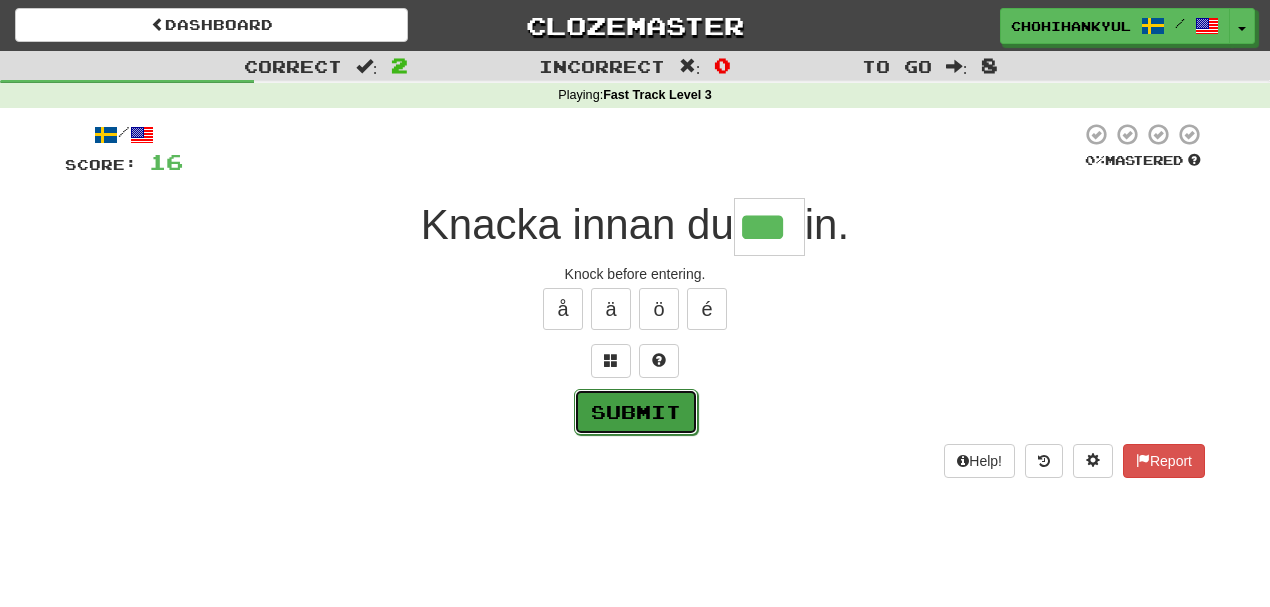 click on "Submit" at bounding box center [636, 412] 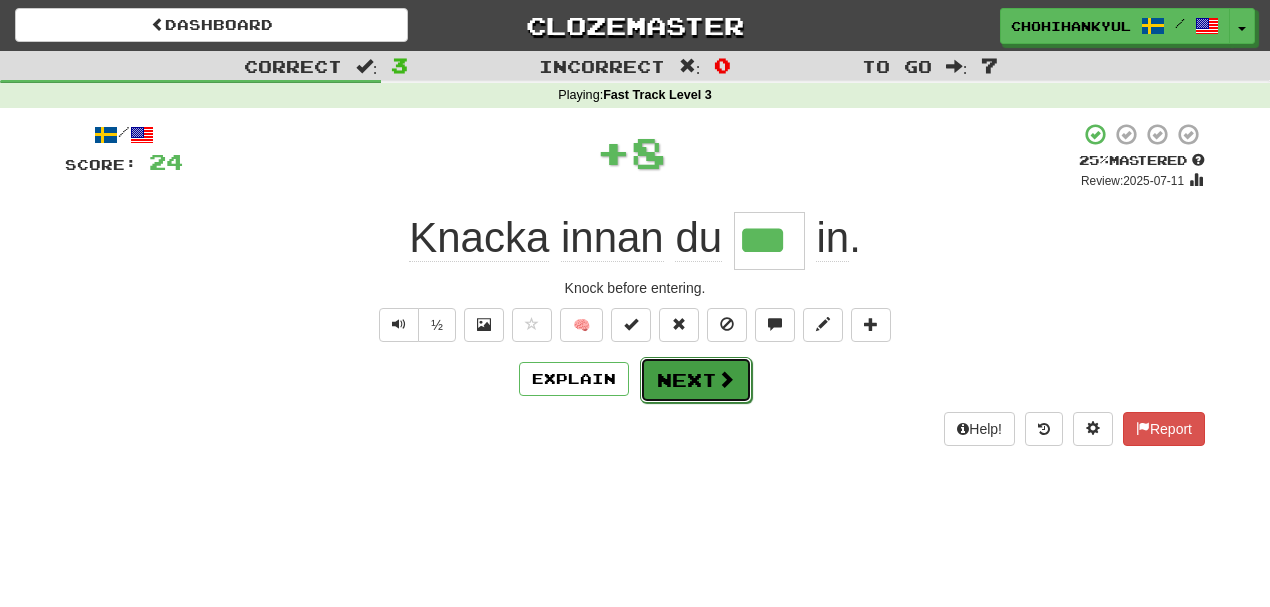 click on "Next" at bounding box center [696, 380] 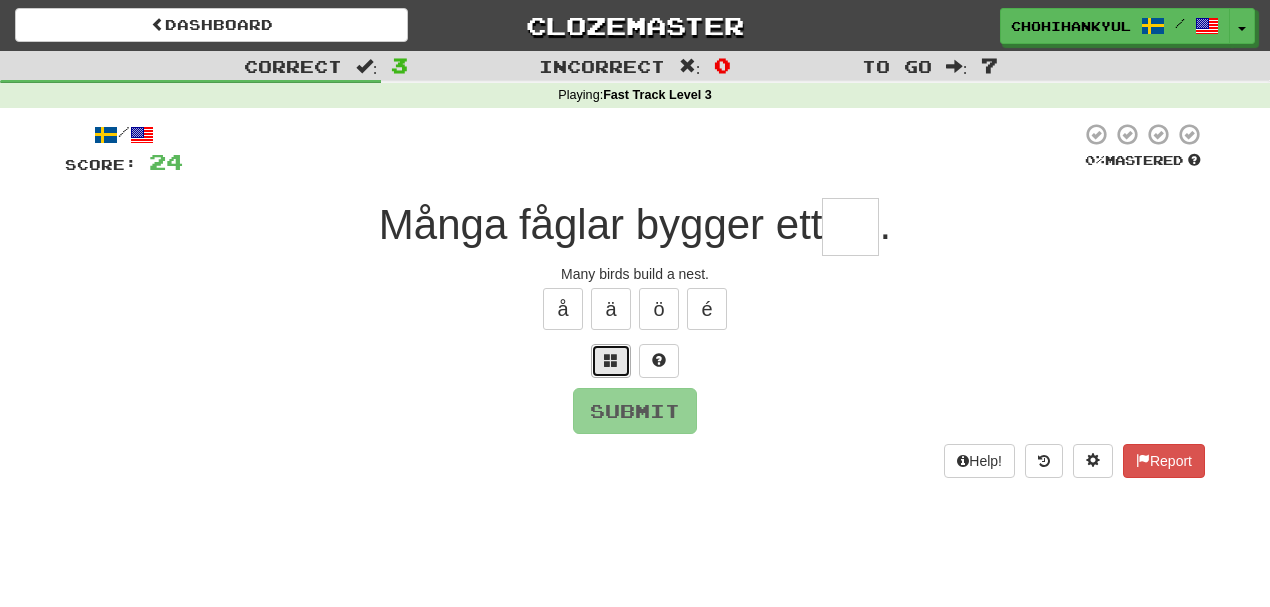 click at bounding box center (611, 361) 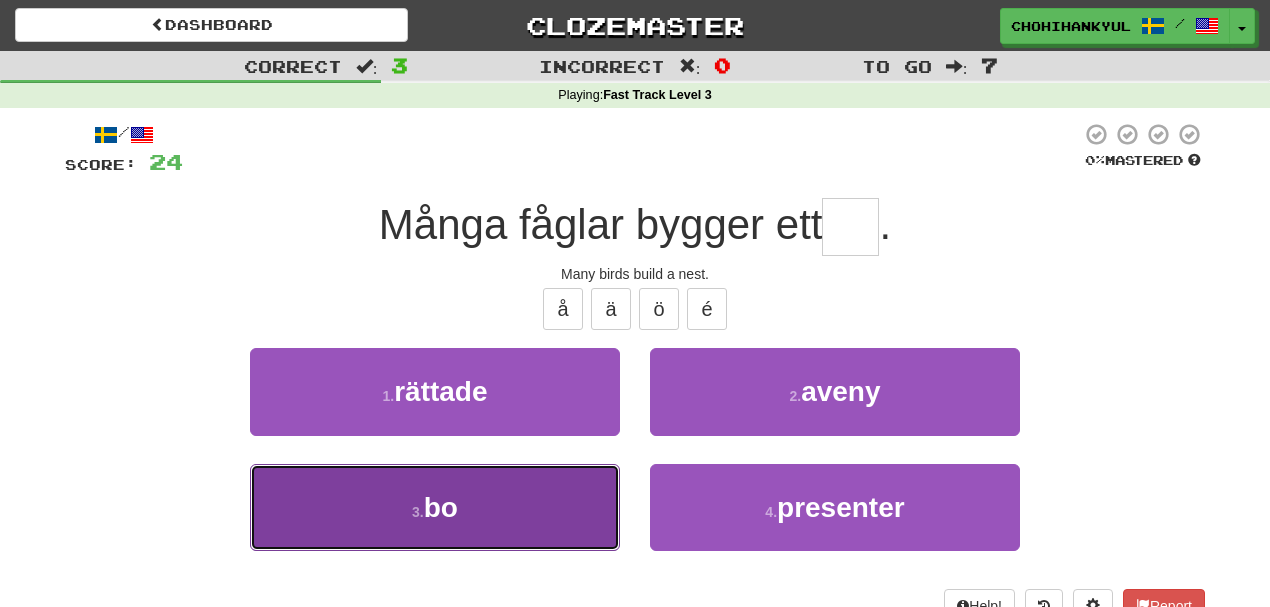 click on "3 .  bo" at bounding box center [435, 507] 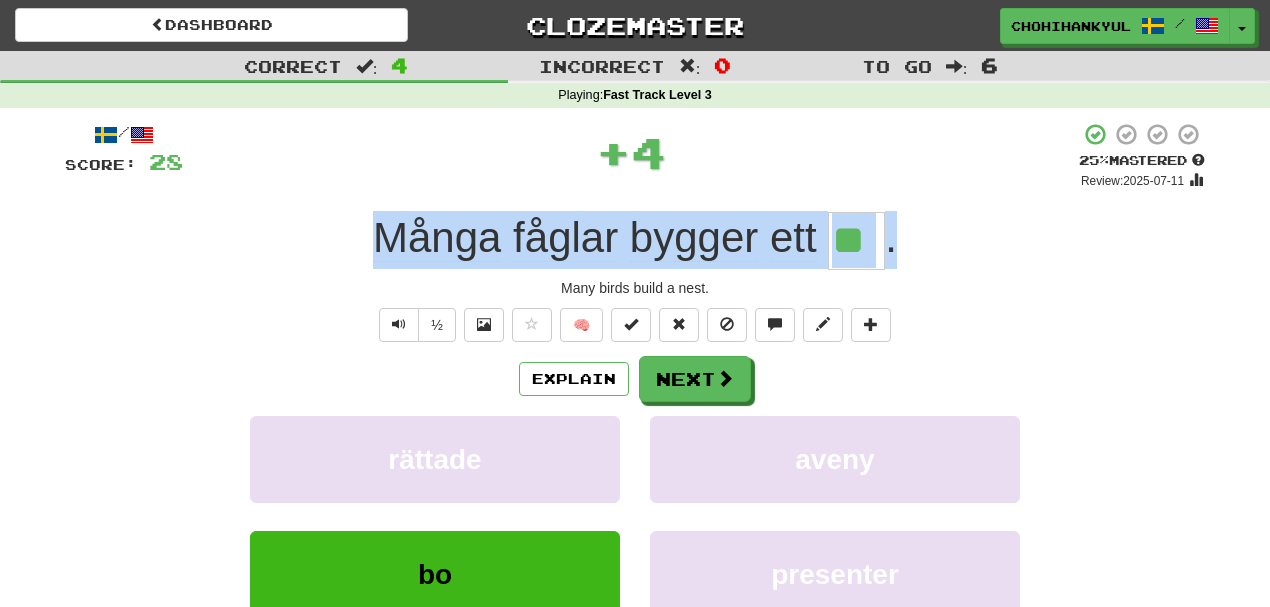drag, startPoint x: 368, startPoint y: 247, endPoint x: 892, endPoint y: 245, distance: 524.00385 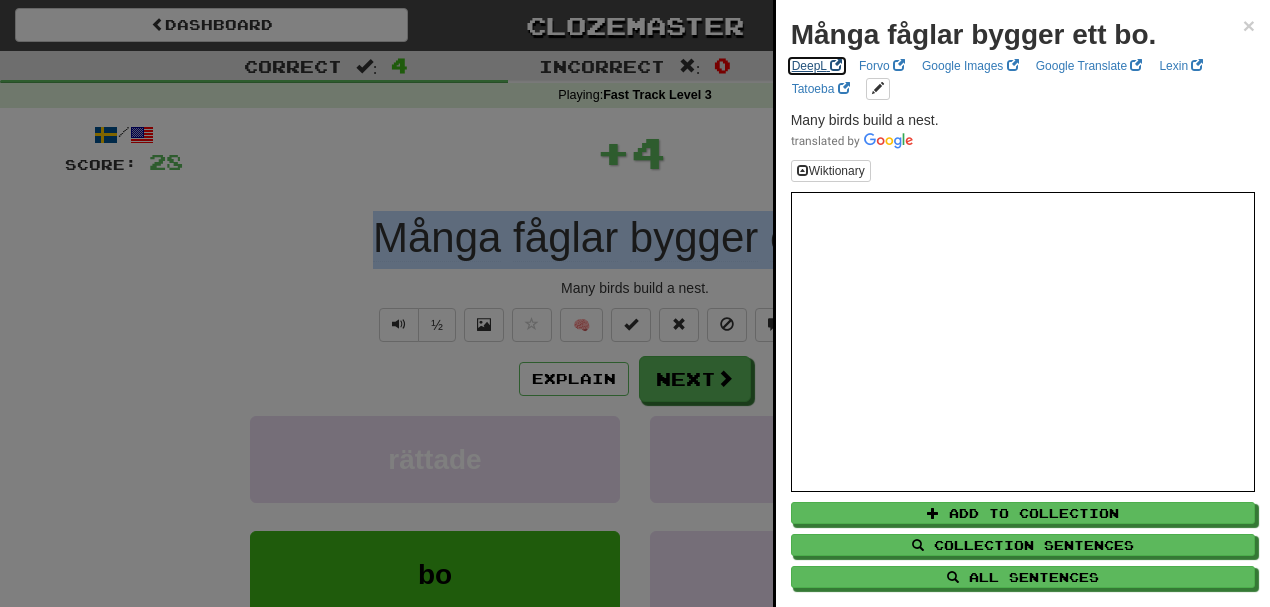 click on "DeepL" at bounding box center [817, 66] 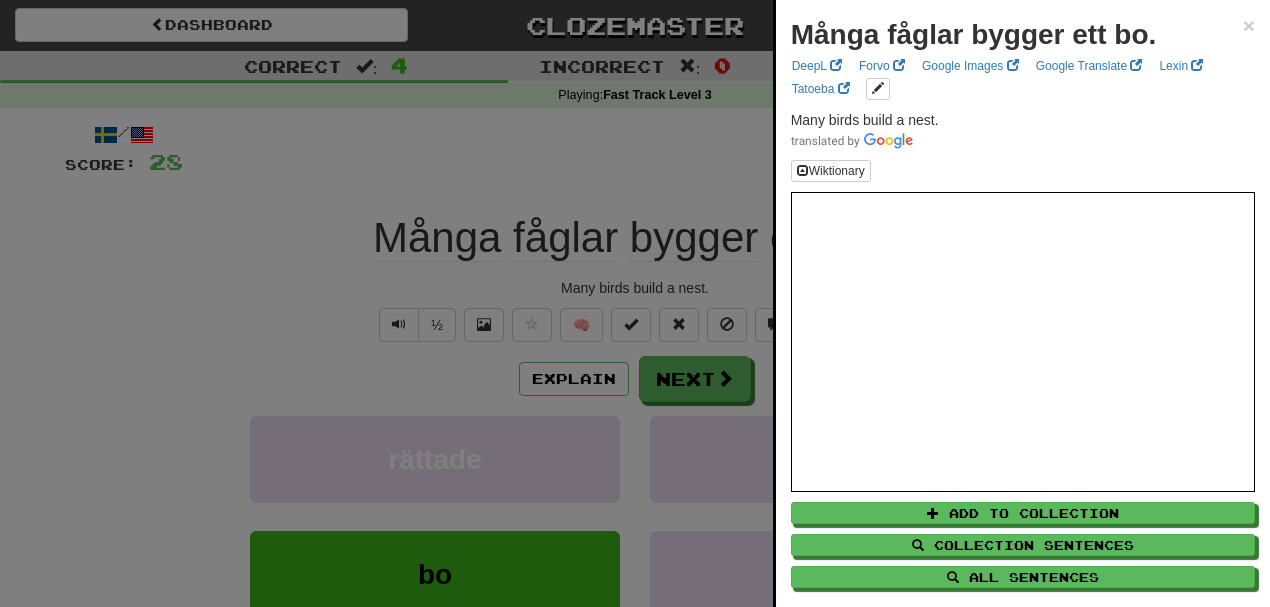 click at bounding box center (635, 303) 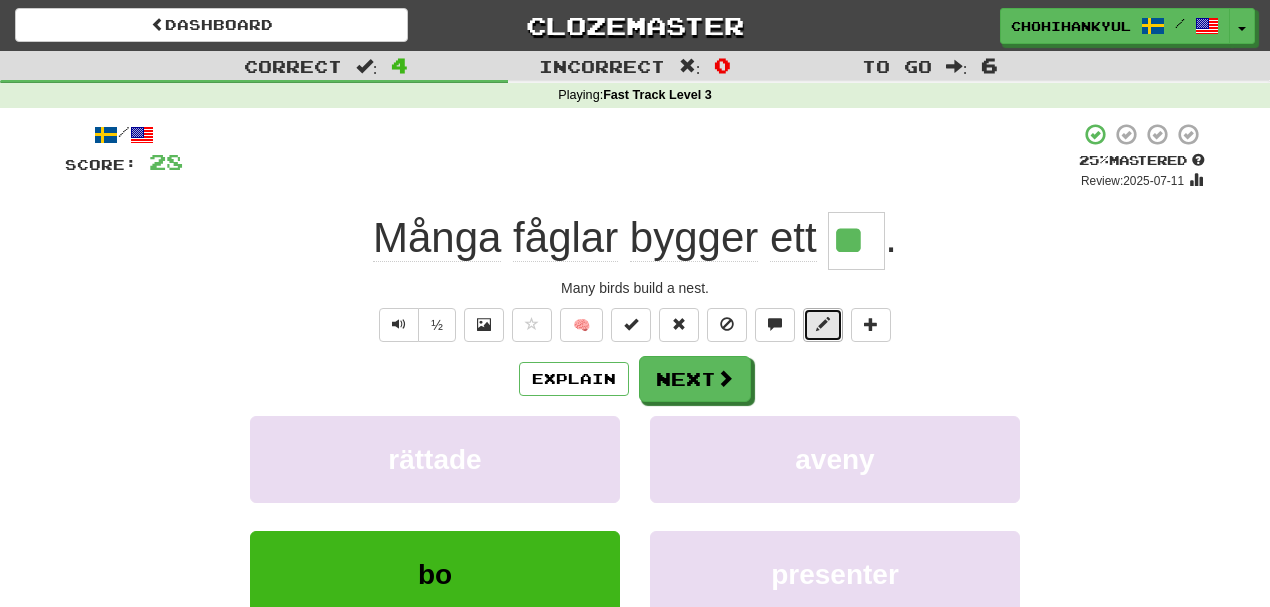 type 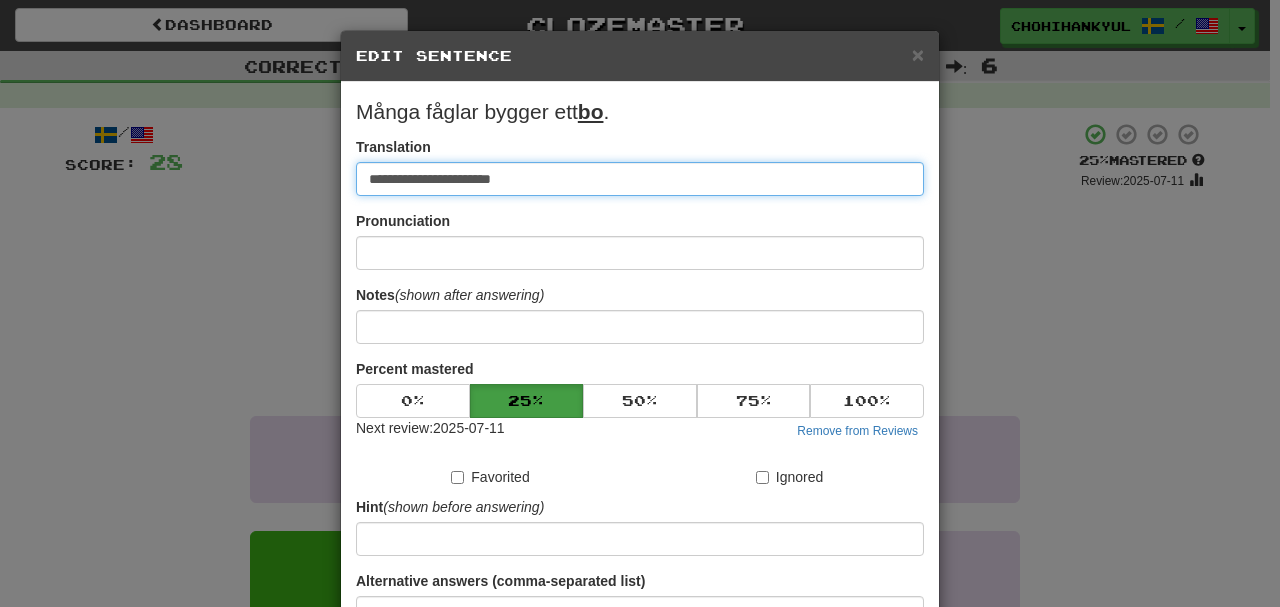 paste on "**********" 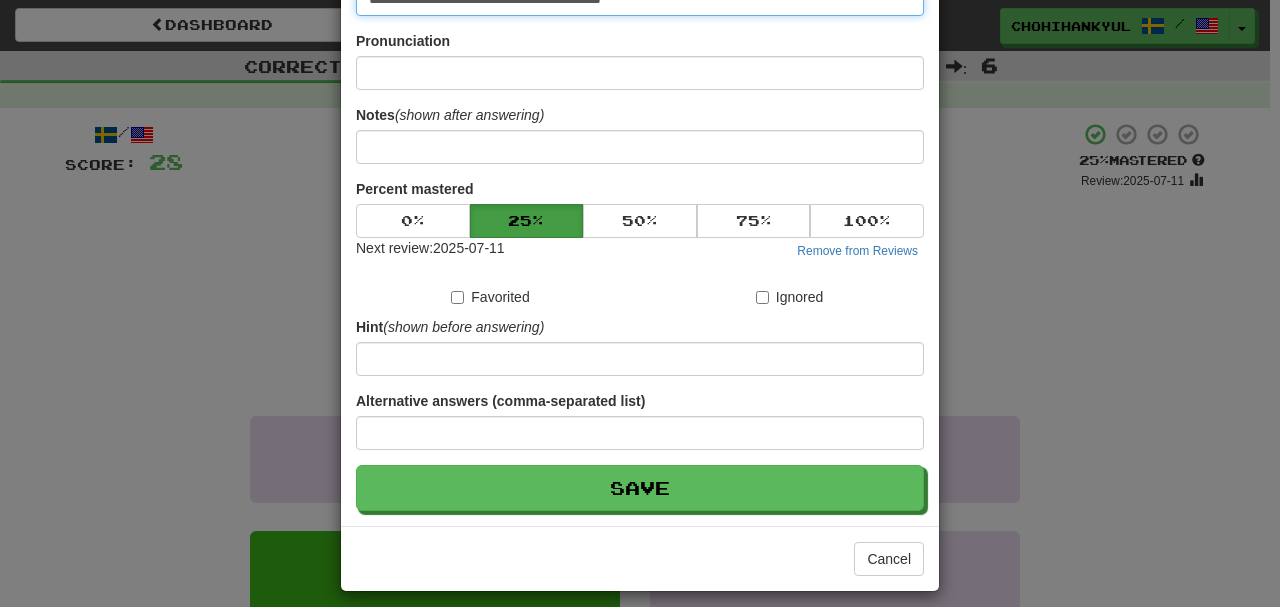 scroll, scrollTop: 190, scrollLeft: 0, axis: vertical 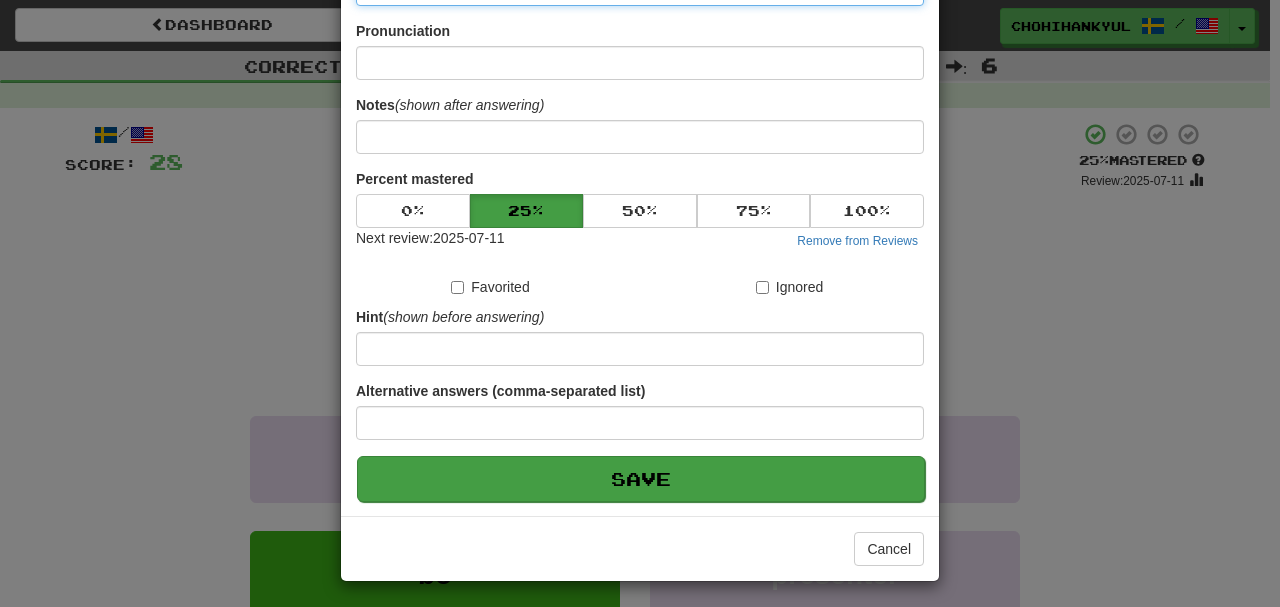 type on "**********" 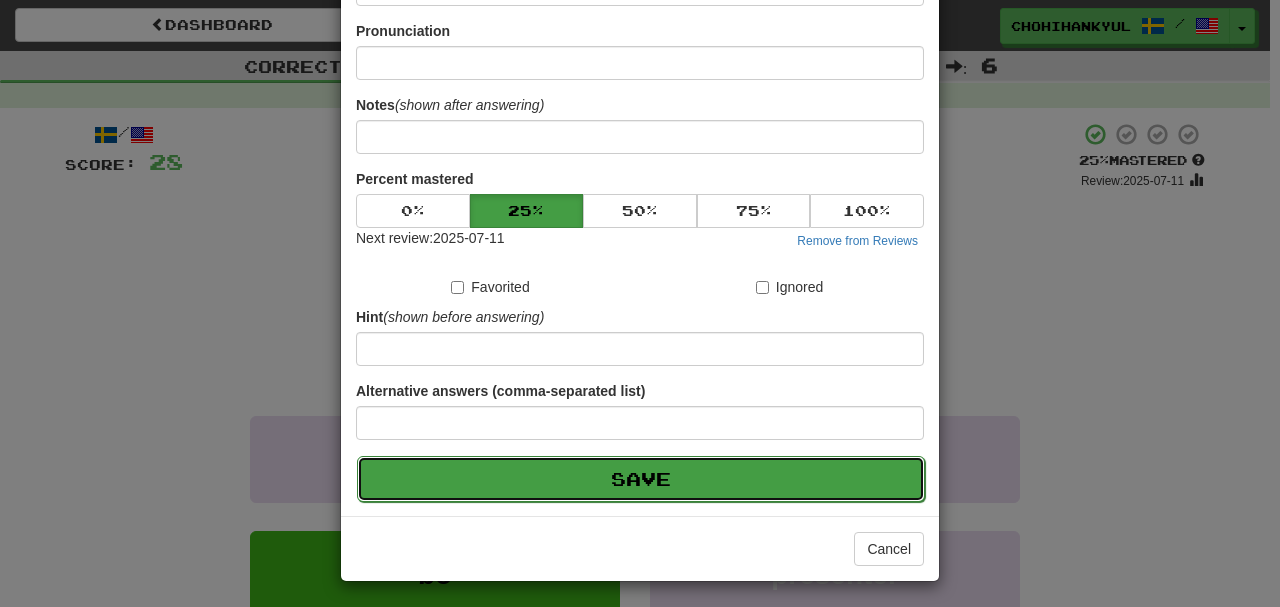 drag, startPoint x: 724, startPoint y: 496, endPoint x: 723, endPoint y: 486, distance: 10.049875 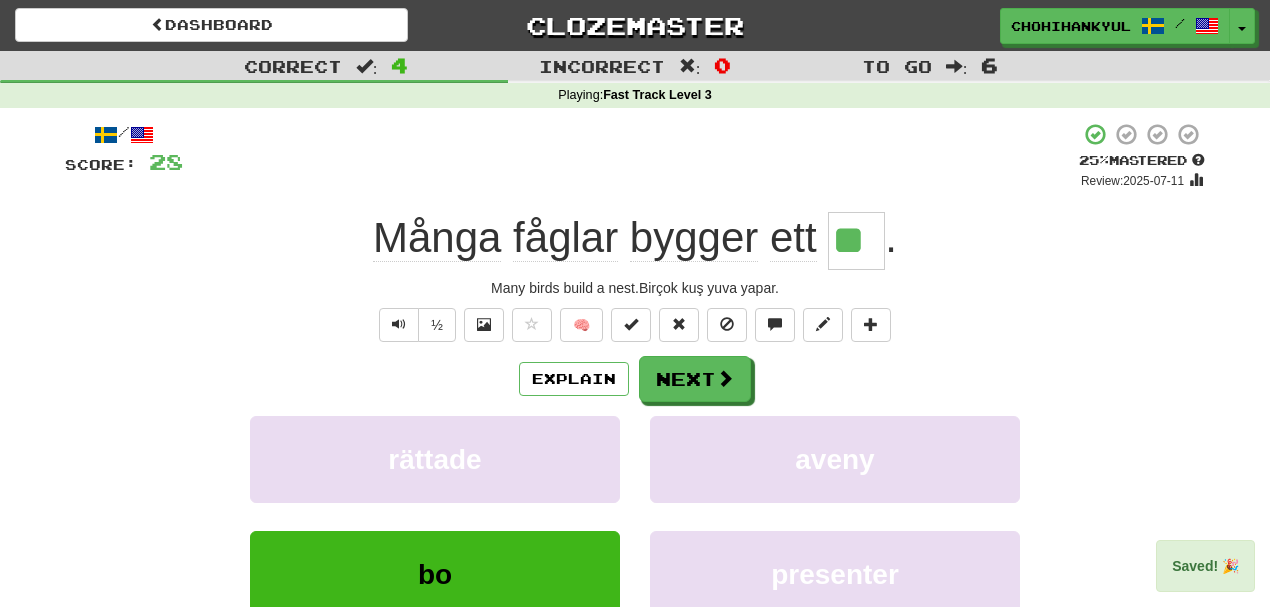 drag, startPoint x: 842, startPoint y: 237, endPoint x: 992, endPoint y: 237, distance: 150 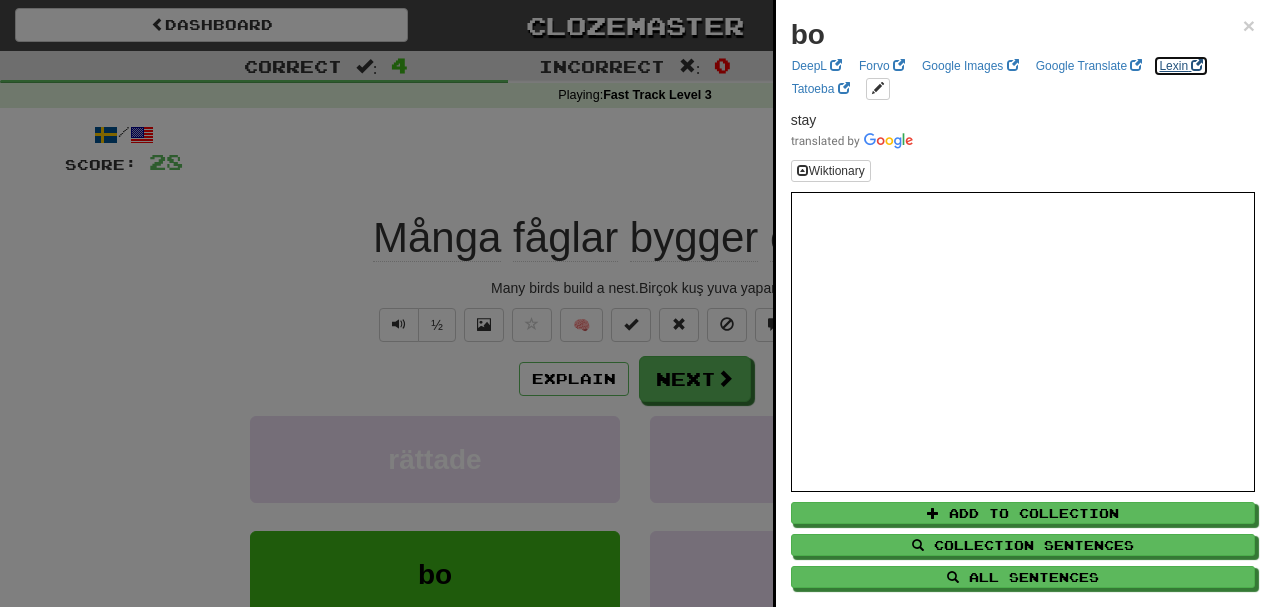 click on "Lexin" at bounding box center [1181, 66] 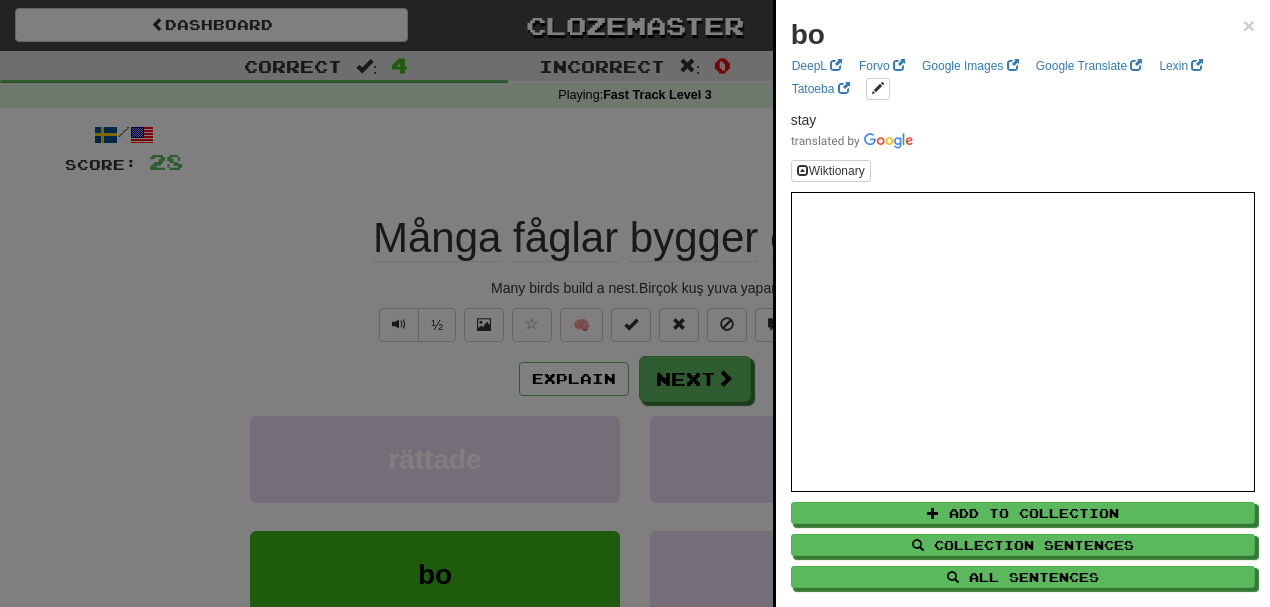 click at bounding box center [635, 303] 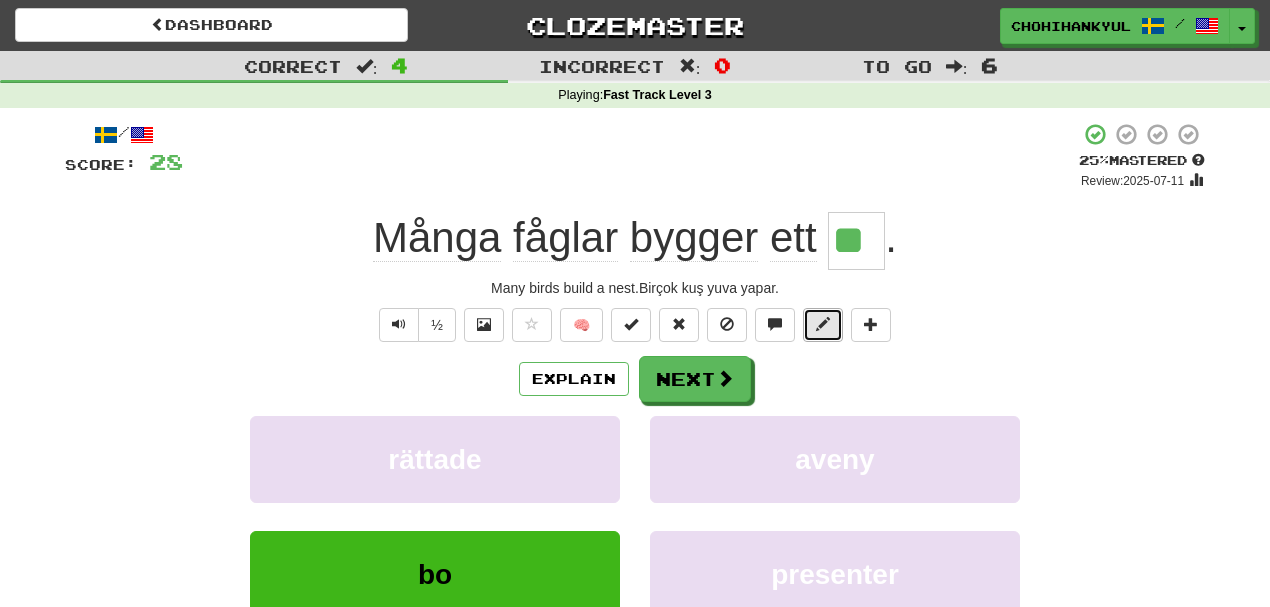 click at bounding box center (823, 324) 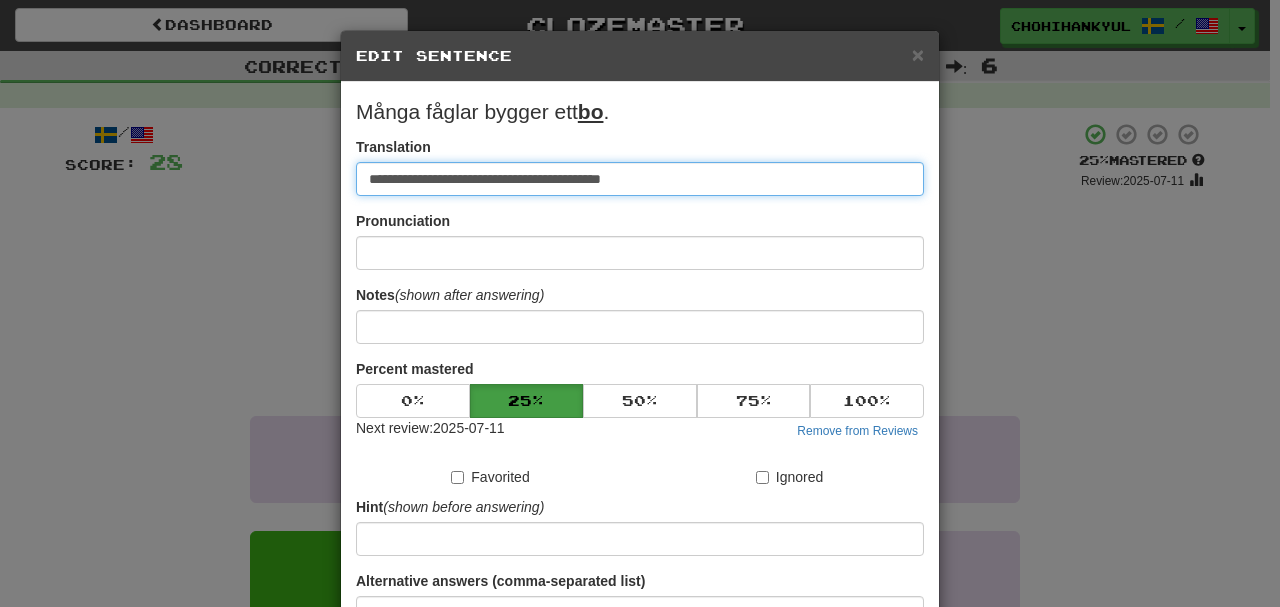 paste on "**********" 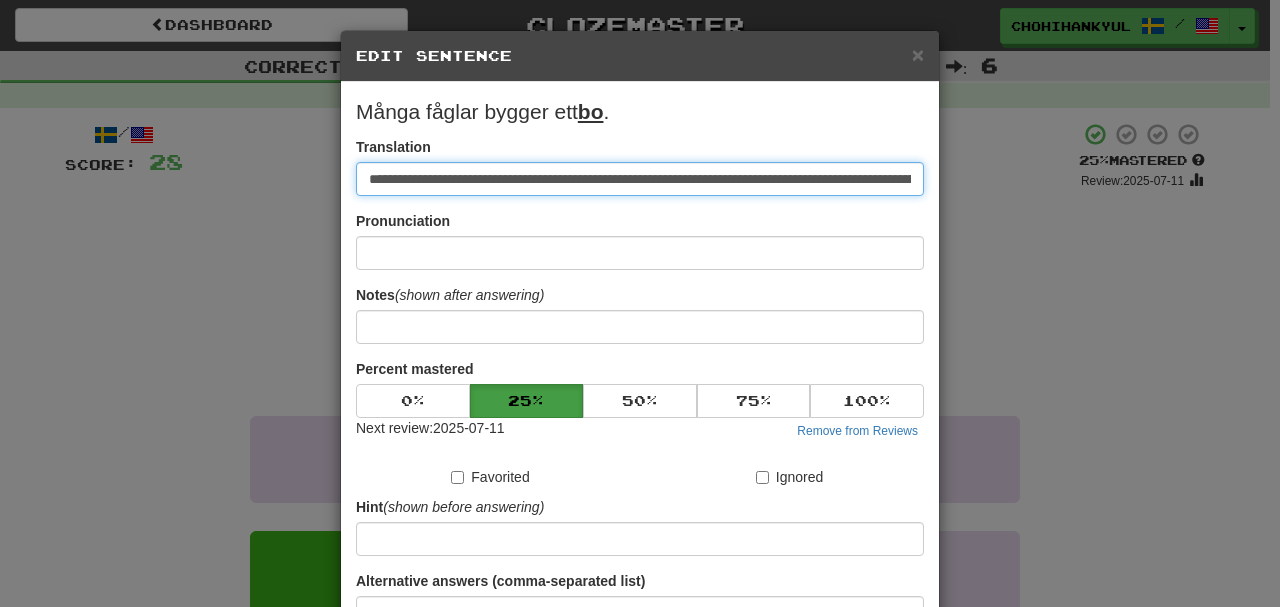 scroll, scrollTop: 0, scrollLeft: 773, axis: horizontal 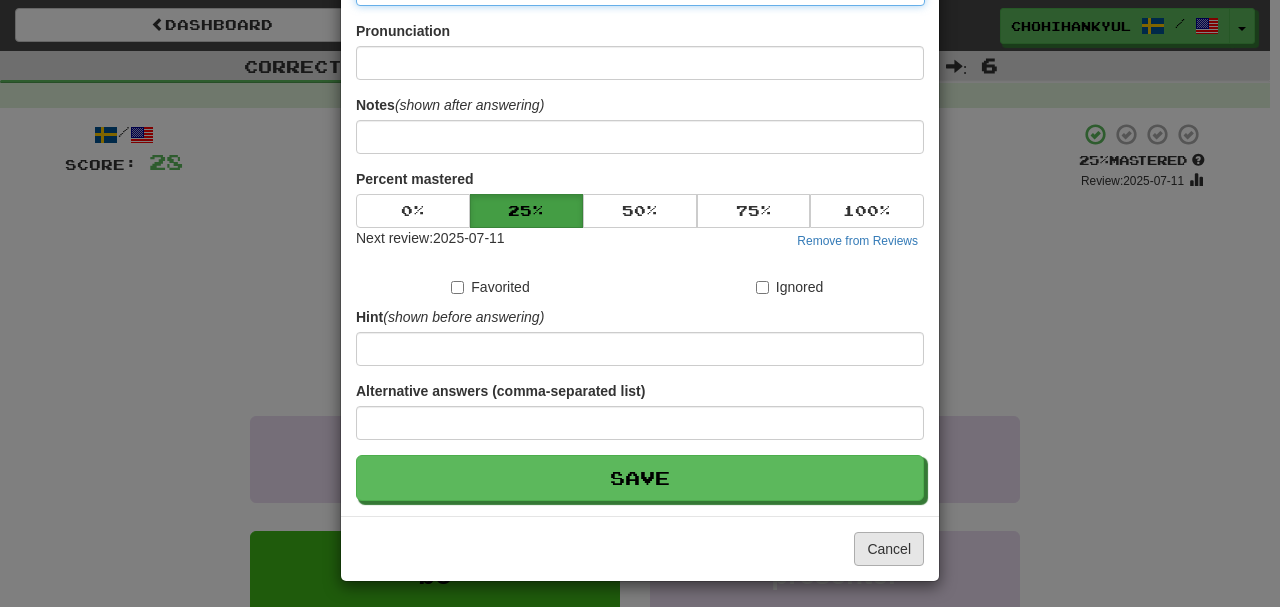 type on "**********" 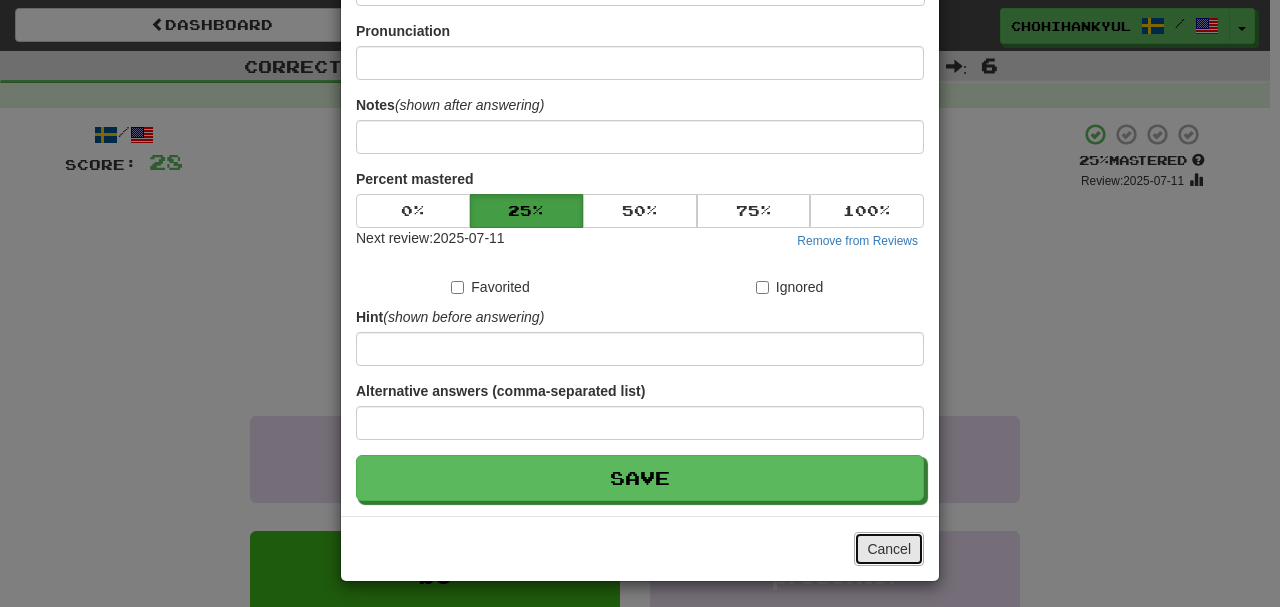 click on "Cancel" at bounding box center (889, 549) 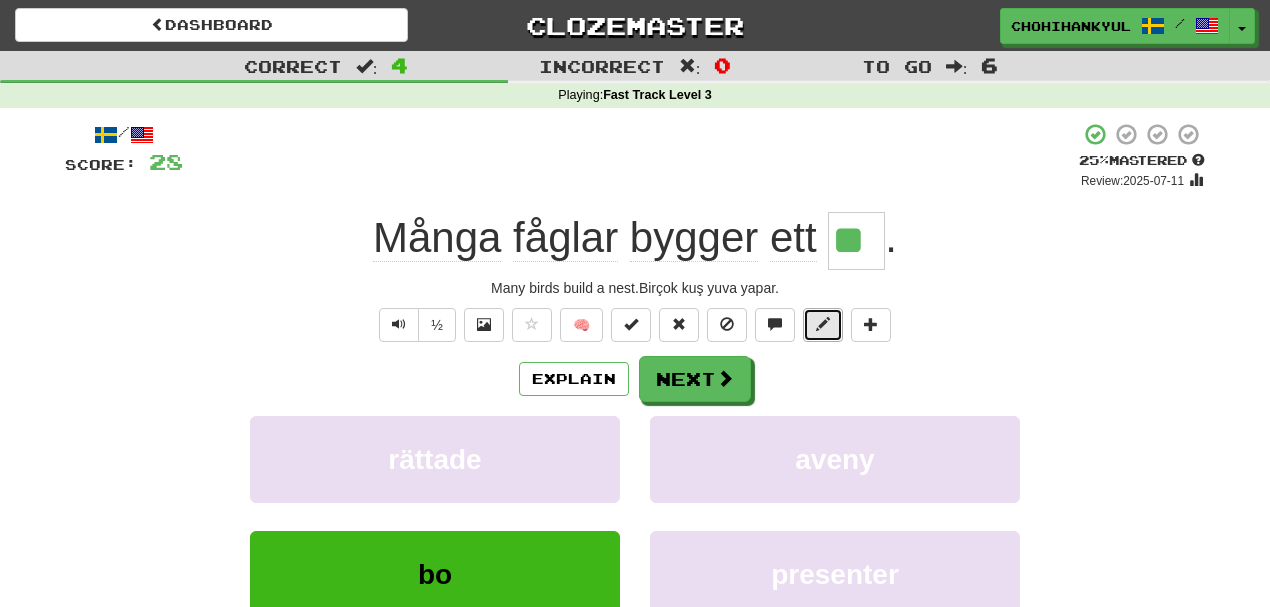 click at bounding box center (823, 324) 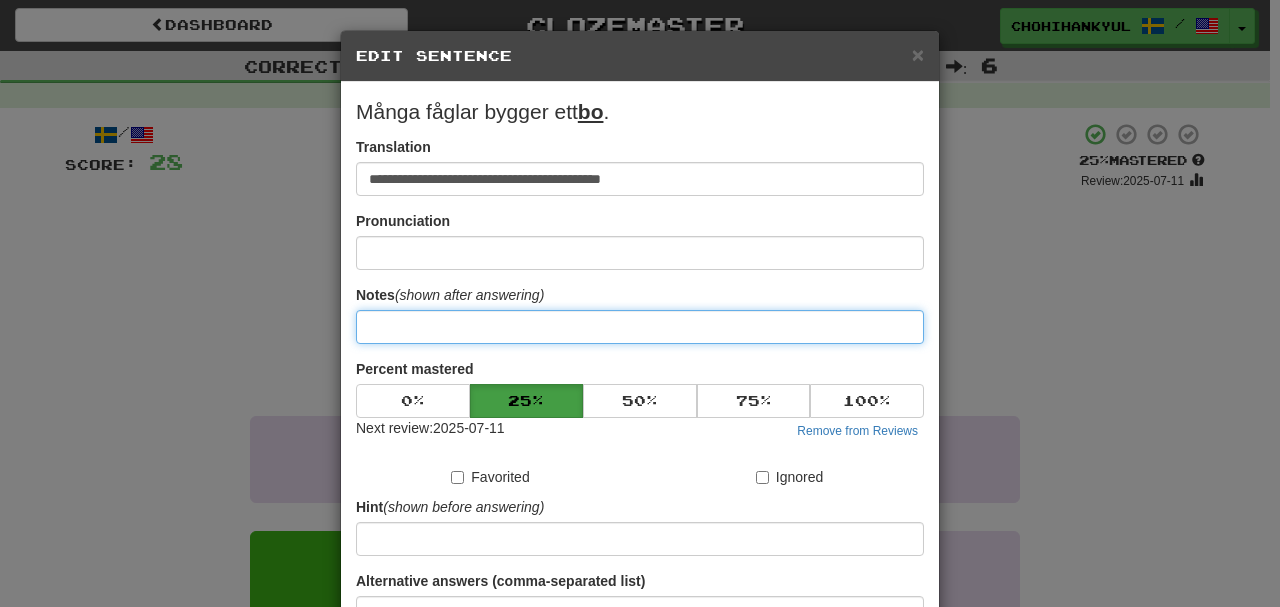 click at bounding box center [640, 327] 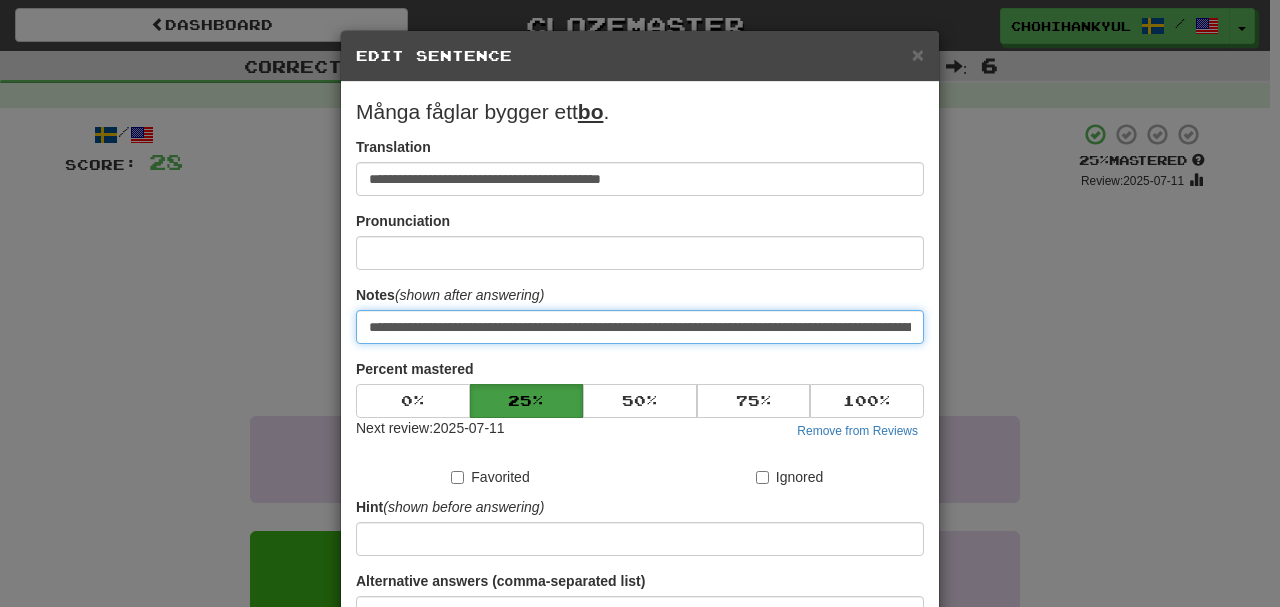 scroll, scrollTop: 0, scrollLeft: 493, axis: horizontal 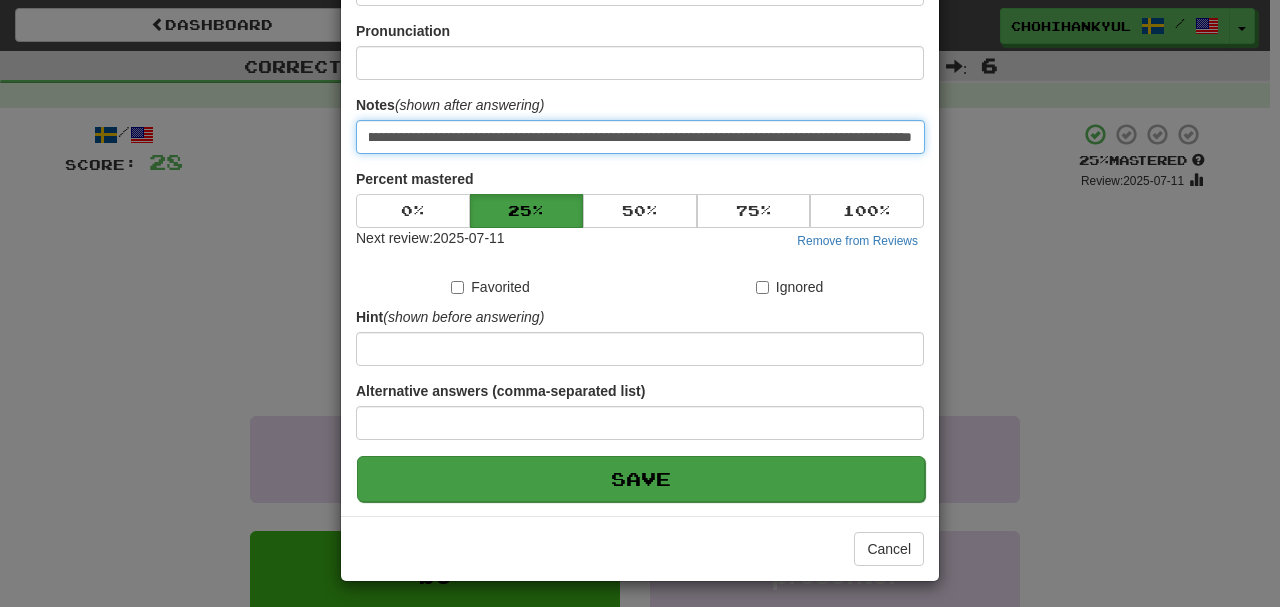 type on "**********" 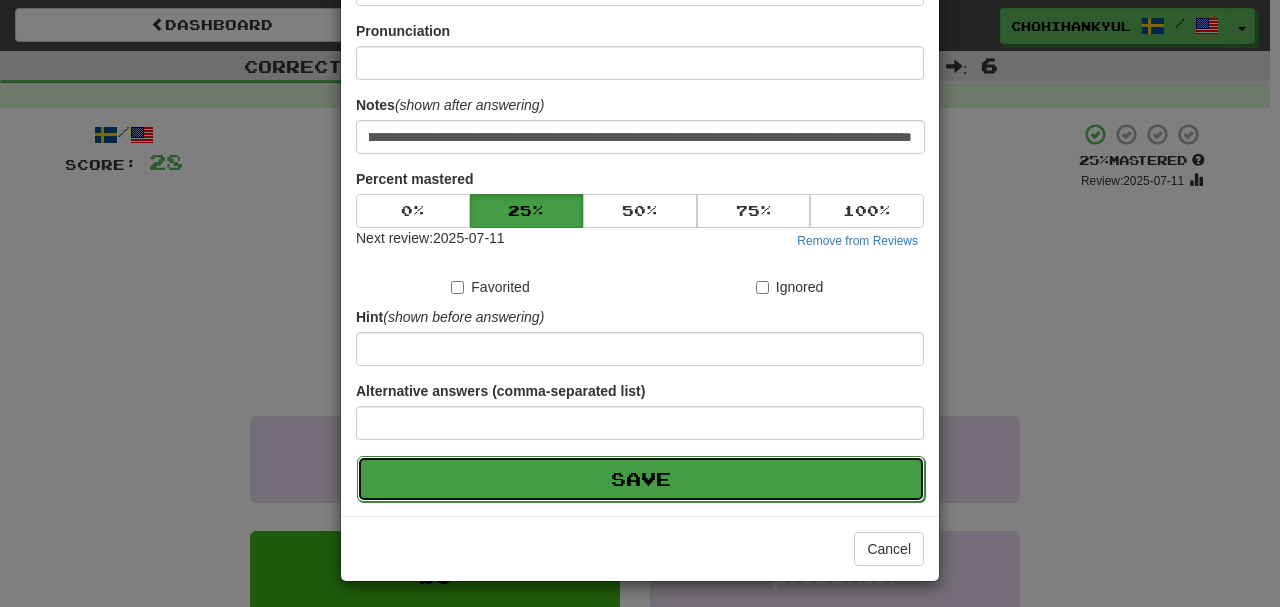 click on "Save" at bounding box center [641, 479] 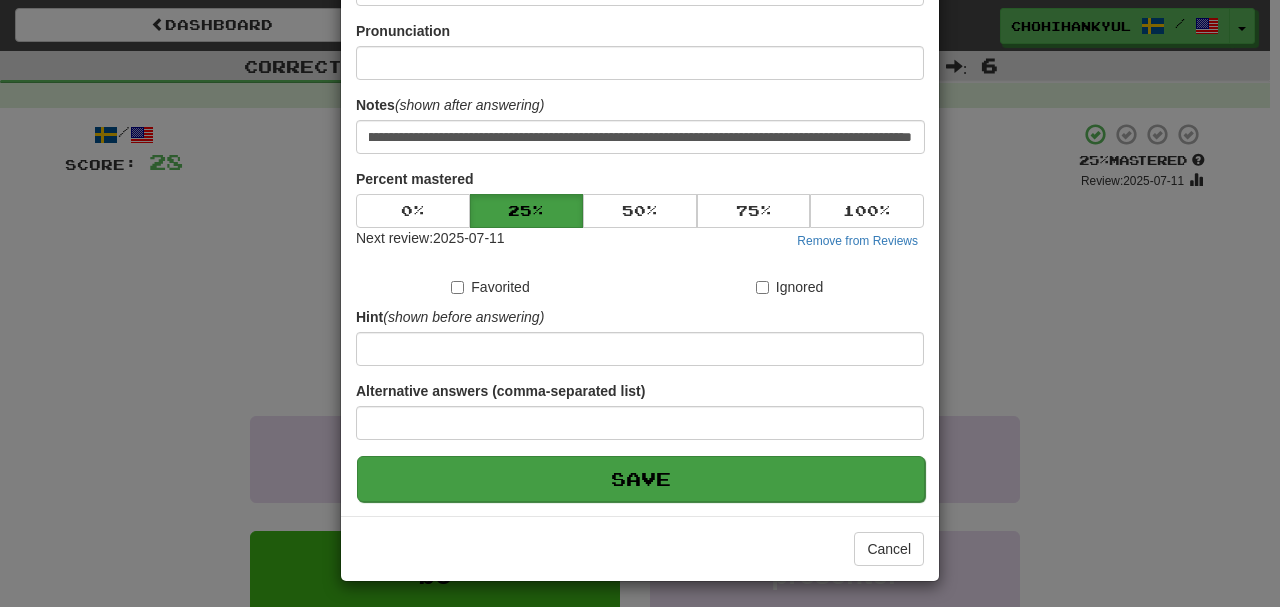 scroll, scrollTop: 0, scrollLeft: 0, axis: both 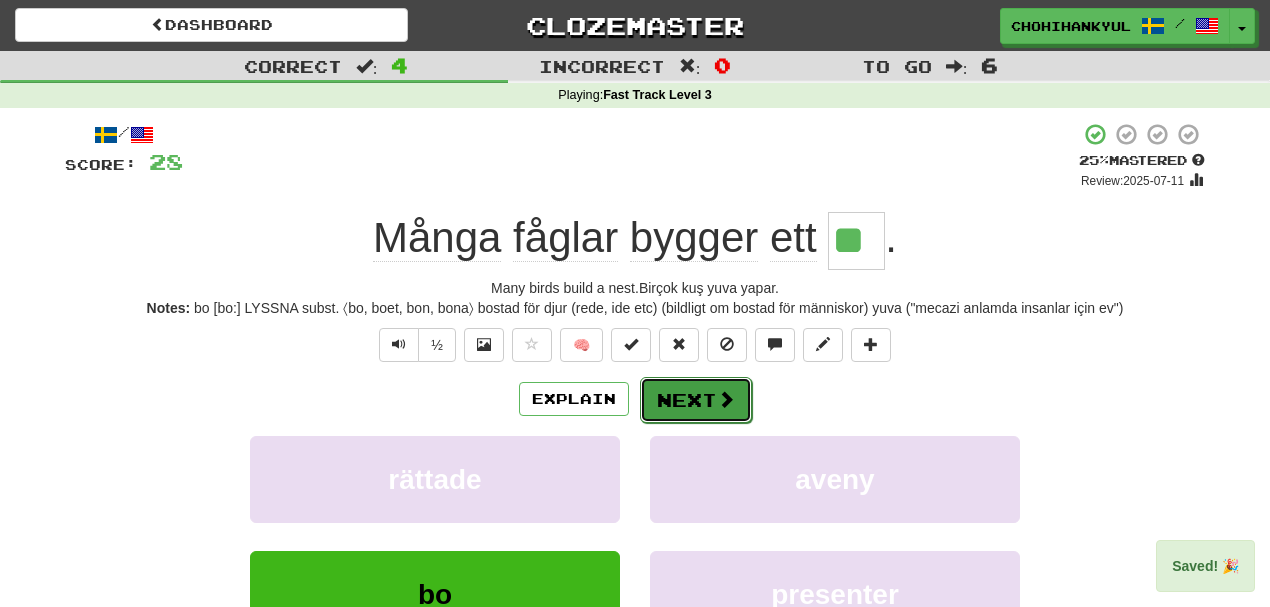 click on "Next" at bounding box center (696, 400) 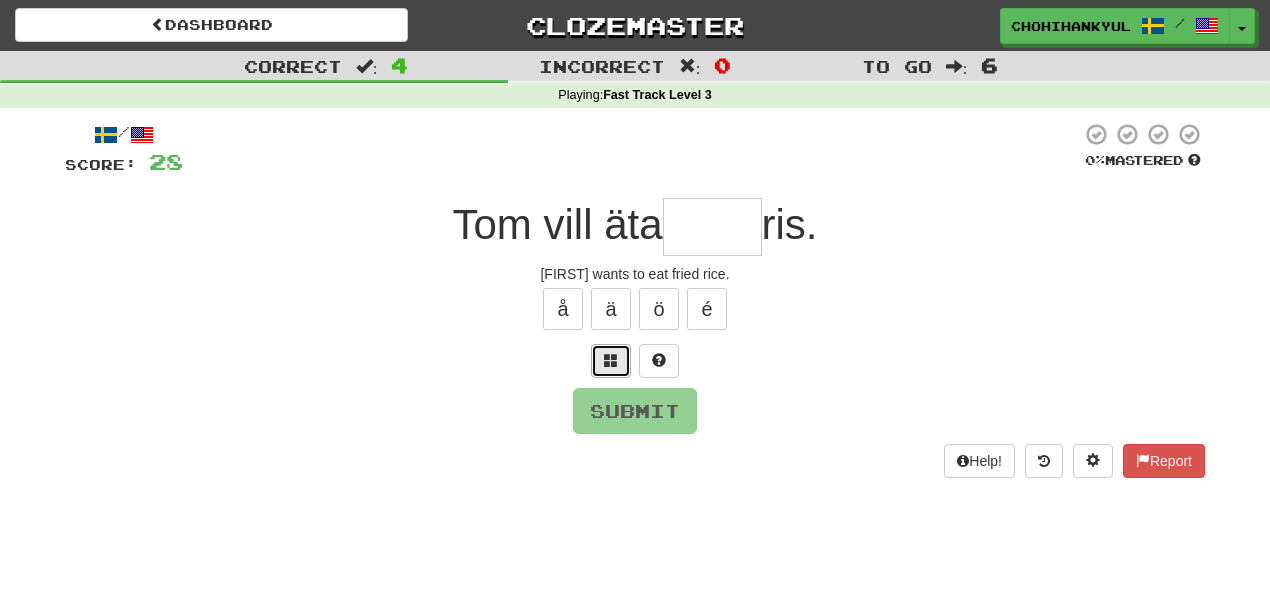 click at bounding box center (611, 361) 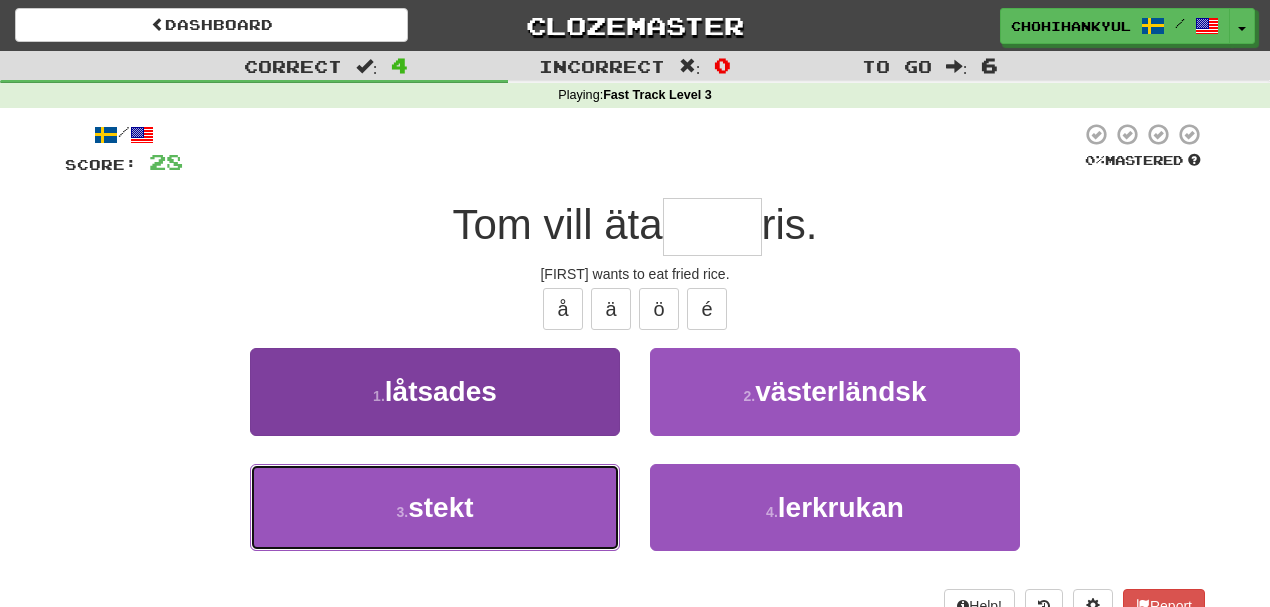 click on "3 .  stekt" at bounding box center [435, 507] 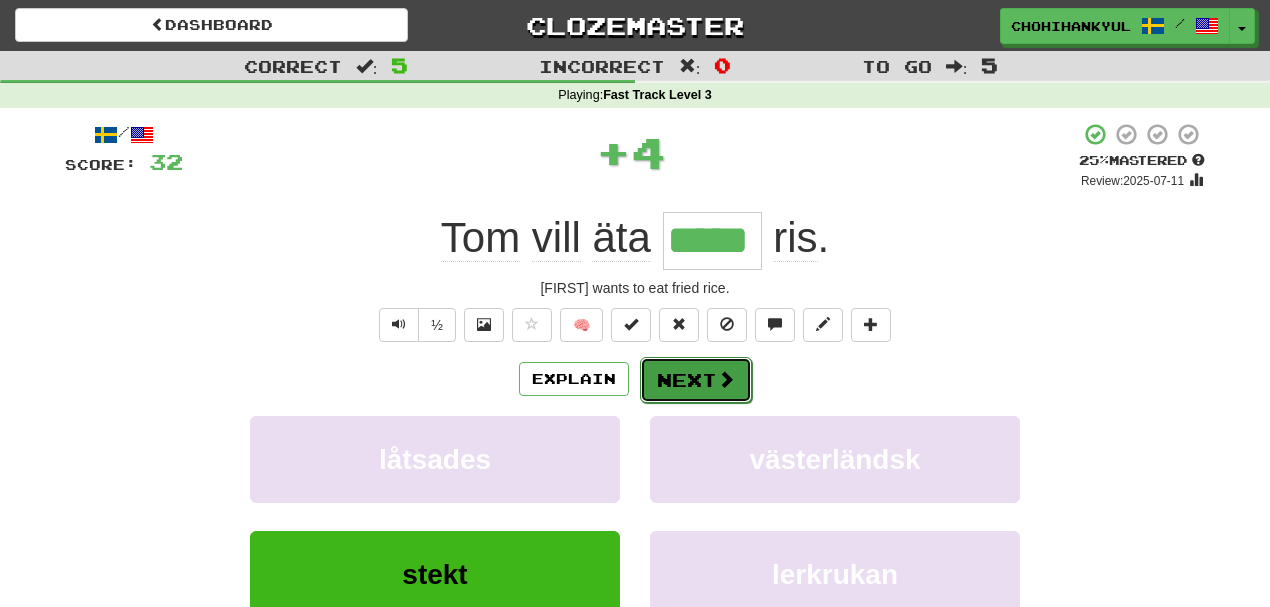 click at bounding box center [726, 379] 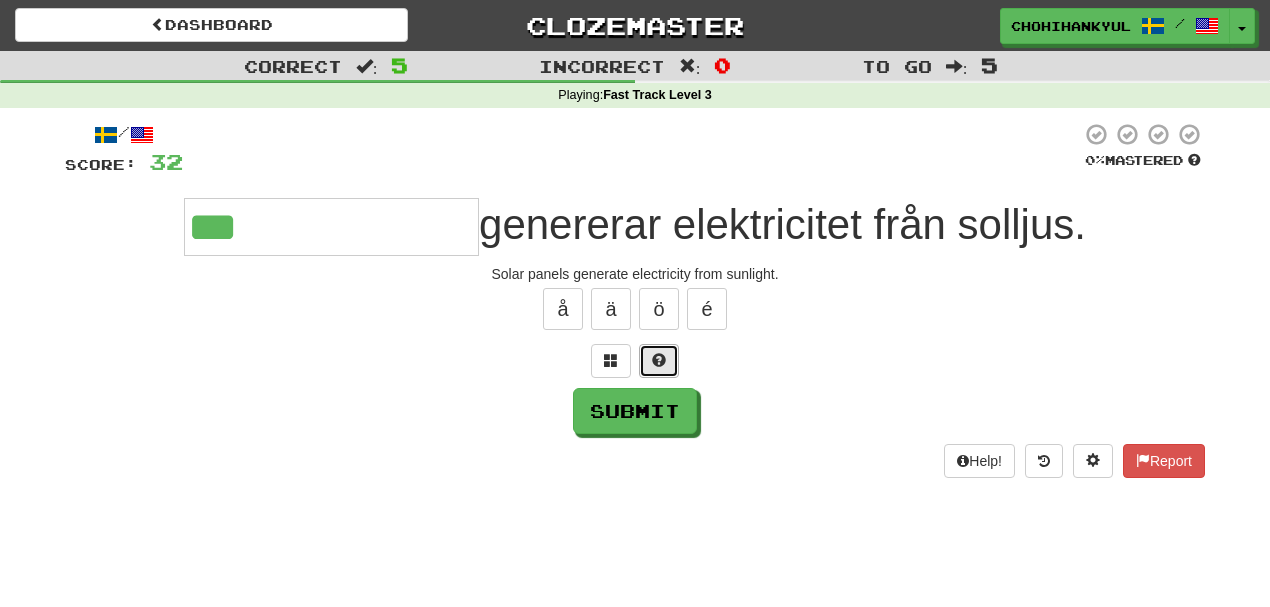 click at bounding box center (659, 361) 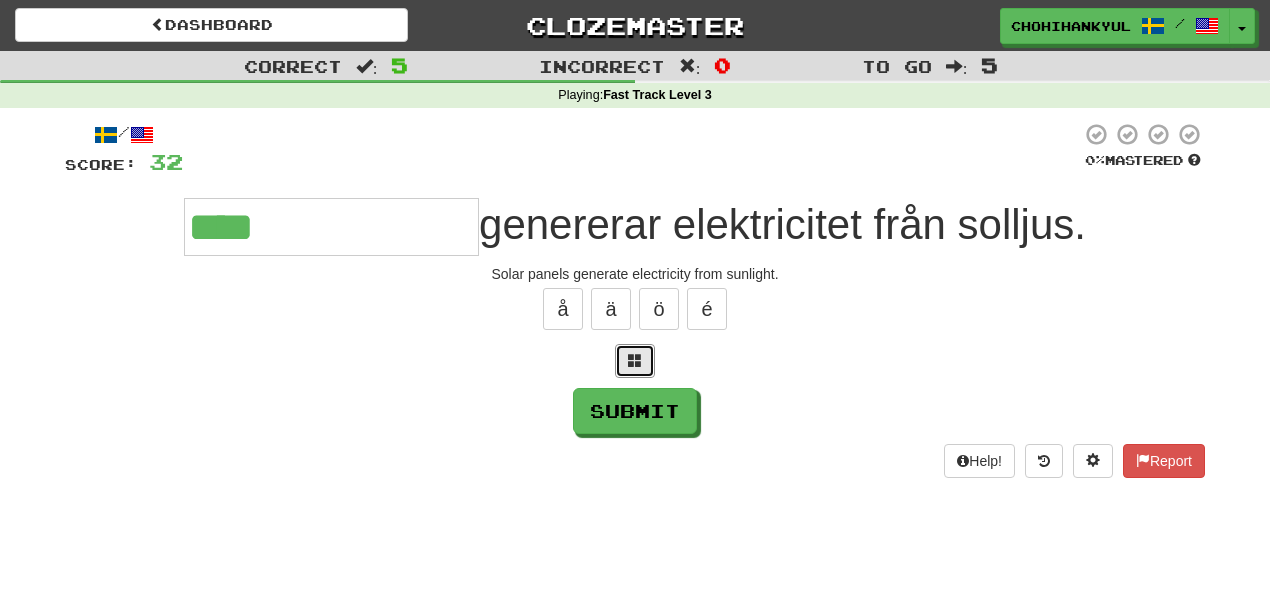click at bounding box center (635, 361) 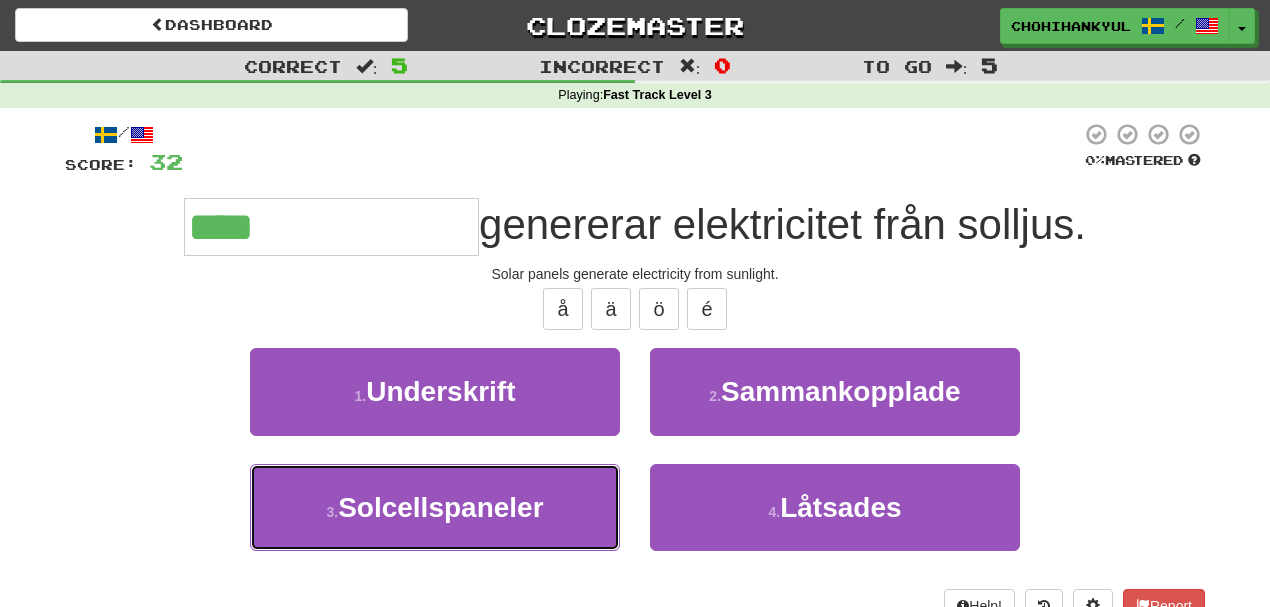 drag, startPoint x: 506, startPoint y: 509, endPoint x: 516, endPoint y: 503, distance: 11.661903 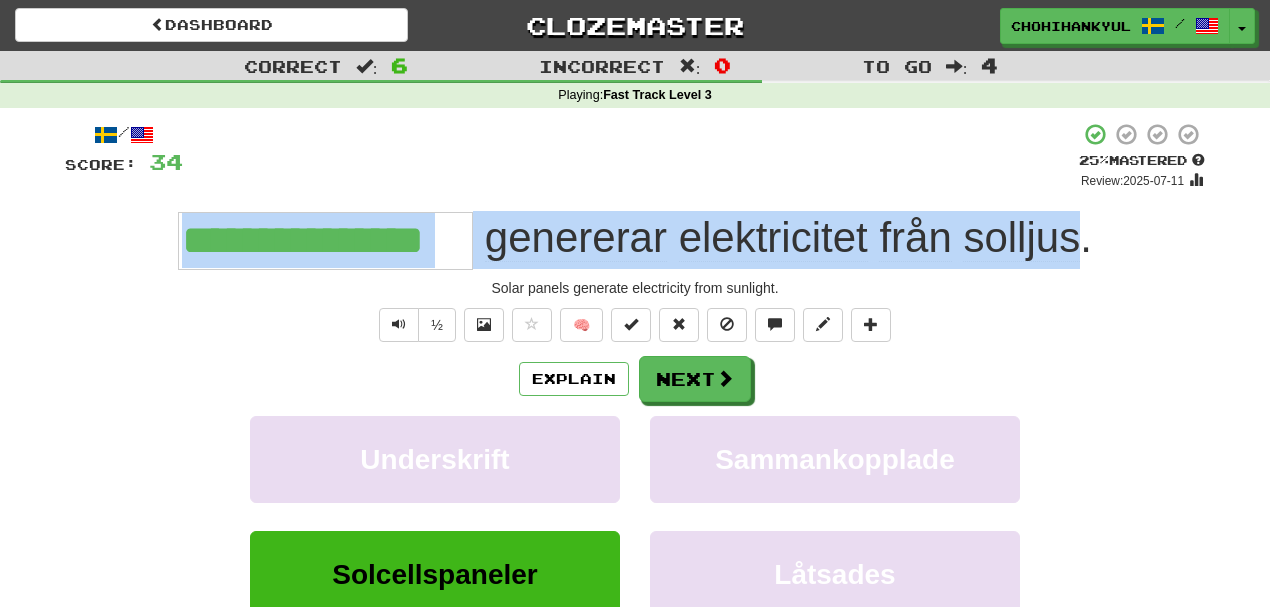drag, startPoint x: 319, startPoint y: 223, endPoint x: 1082, endPoint y: 226, distance: 763.0059 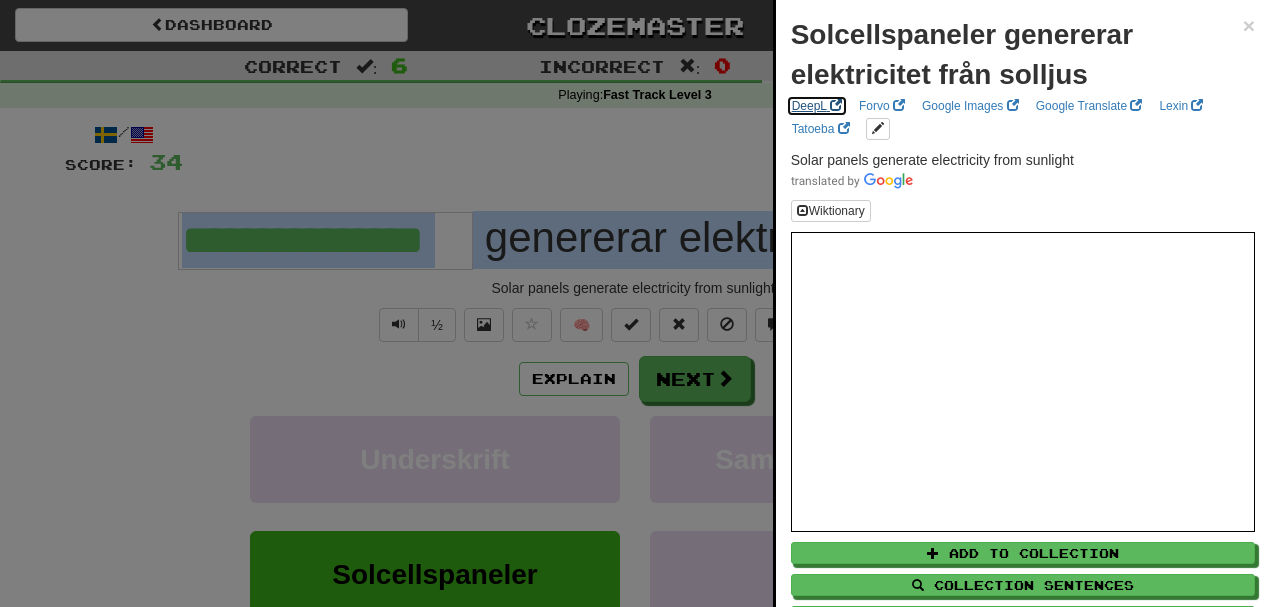 click on "DeepL" at bounding box center [817, 106] 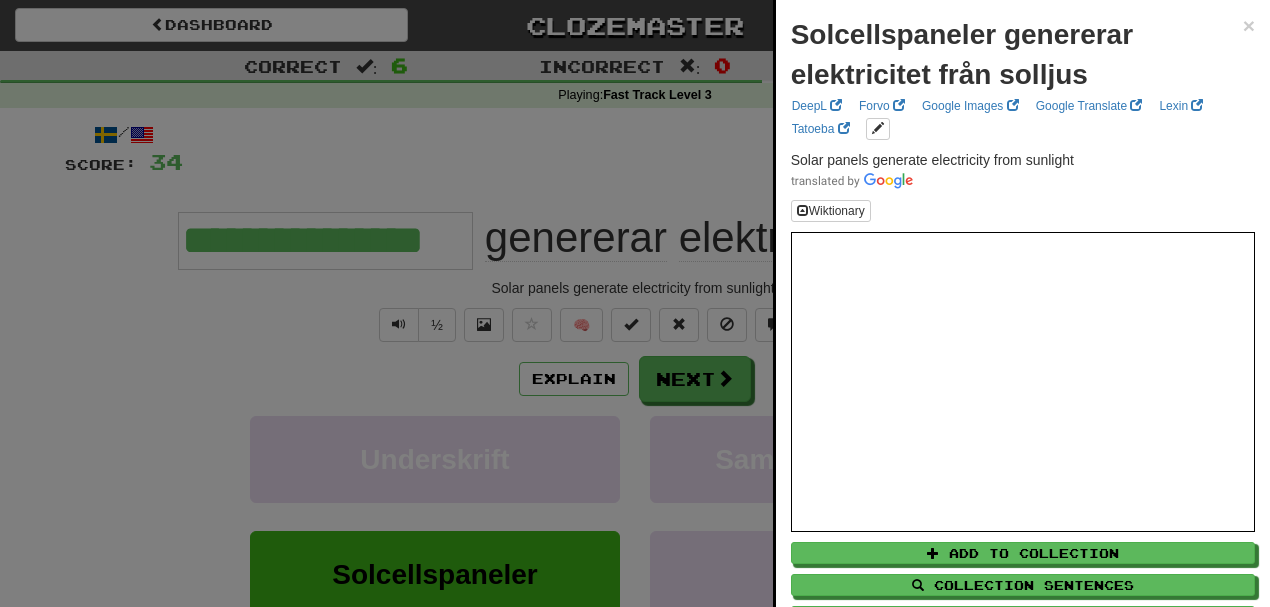 drag, startPoint x: 112, startPoint y: 237, endPoint x: 130, endPoint y: 240, distance: 18.248287 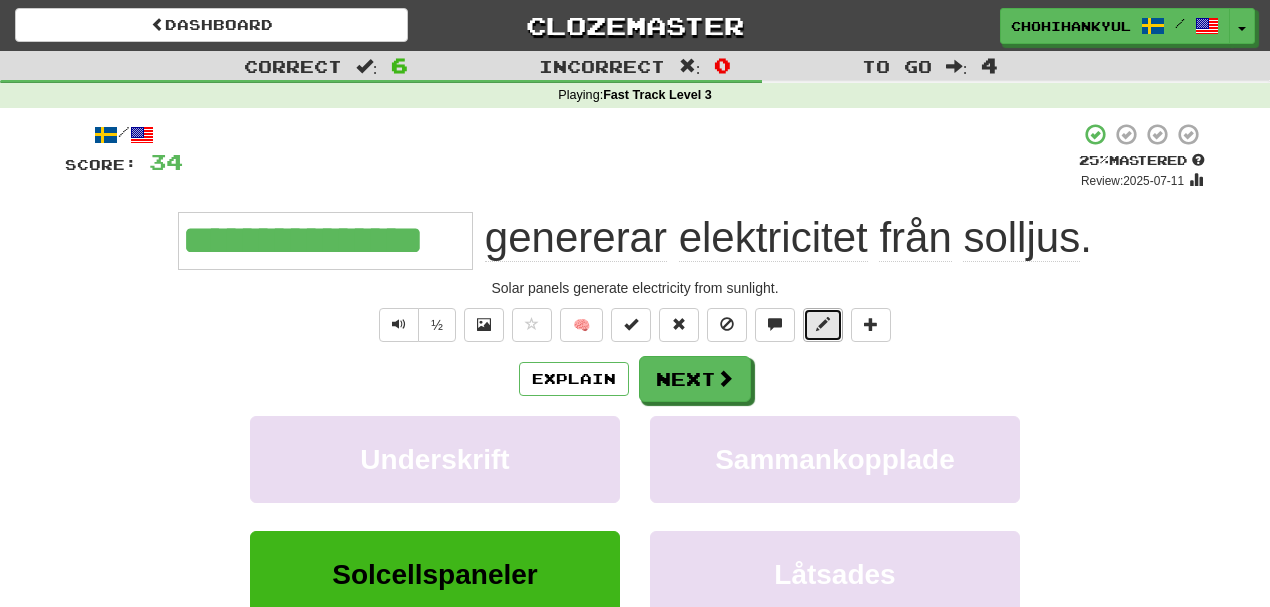 click at bounding box center (823, 324) 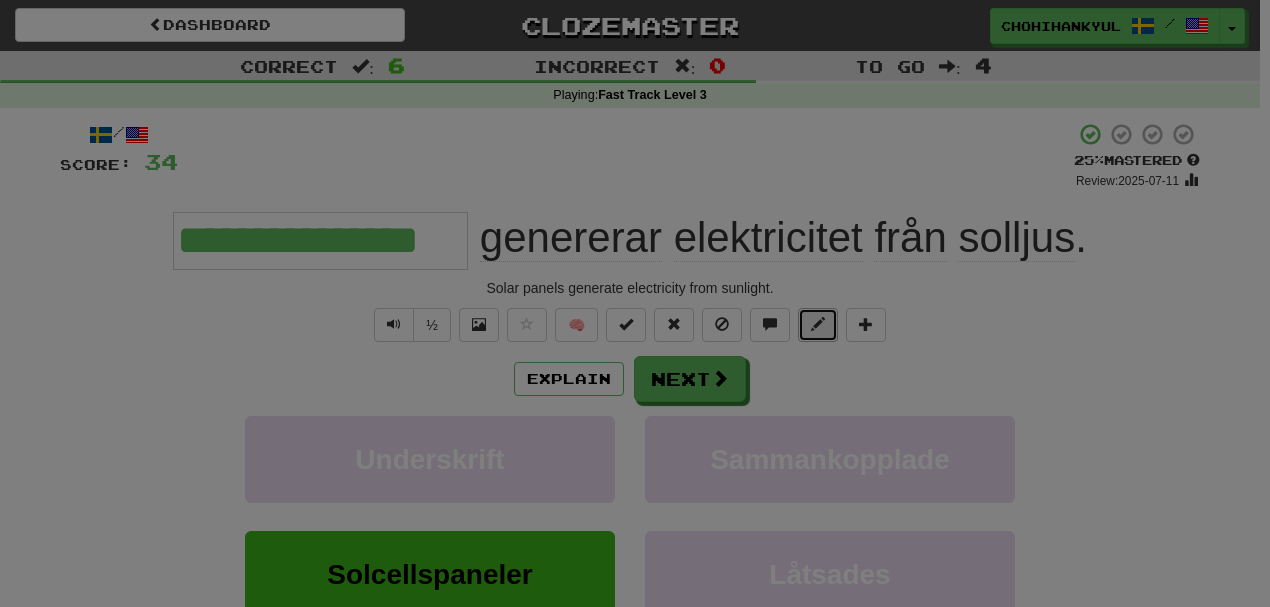 type 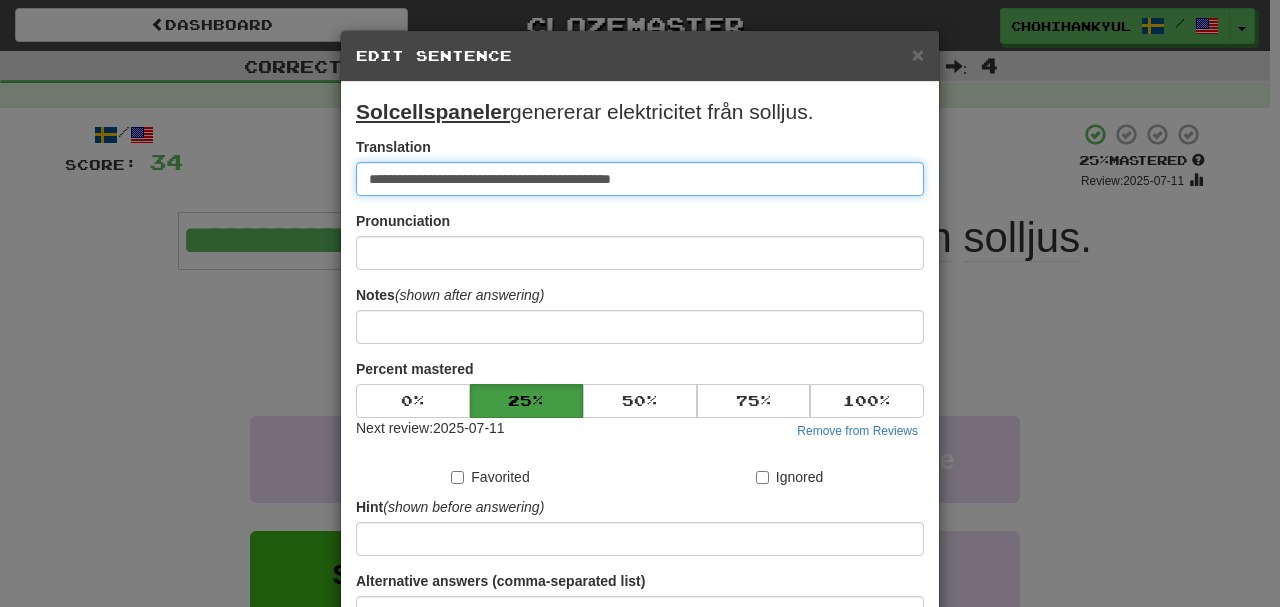 paste on "**********" 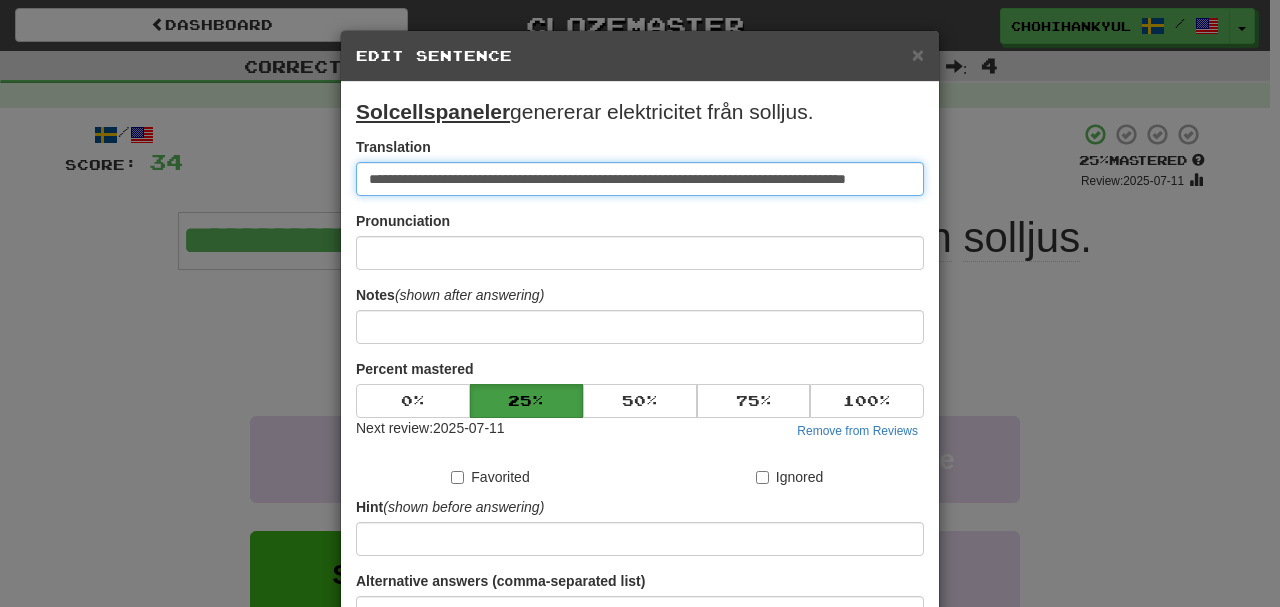 scroll, scrollTop: 0, scrollLeft: 29, axis: horizontal 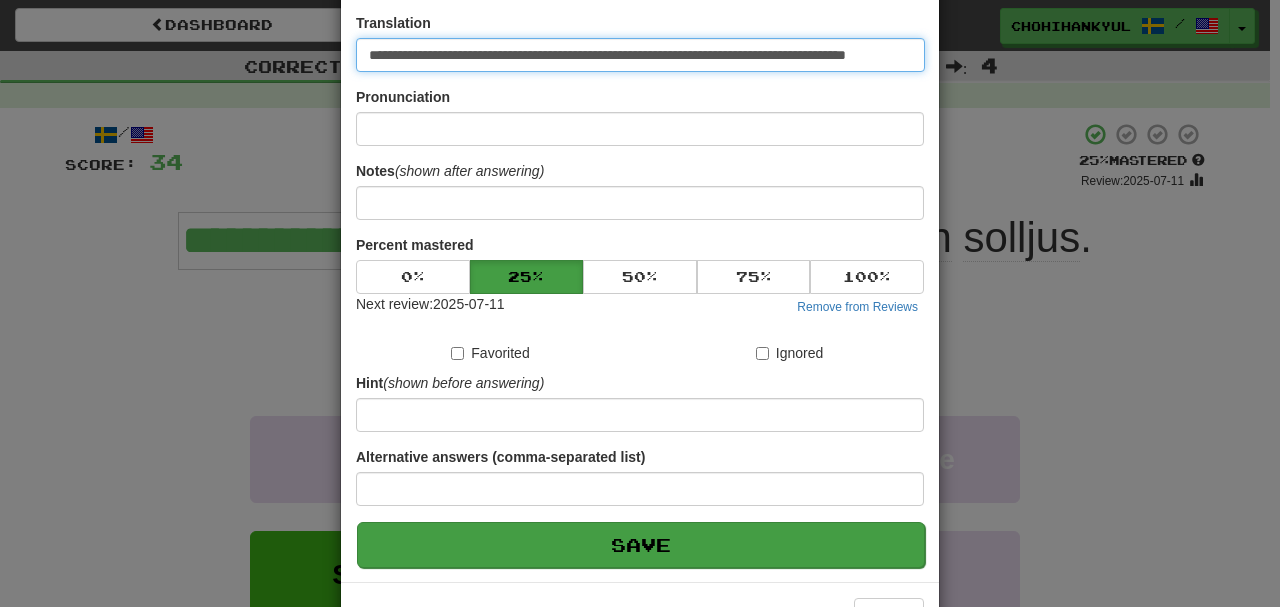 type on "**********" 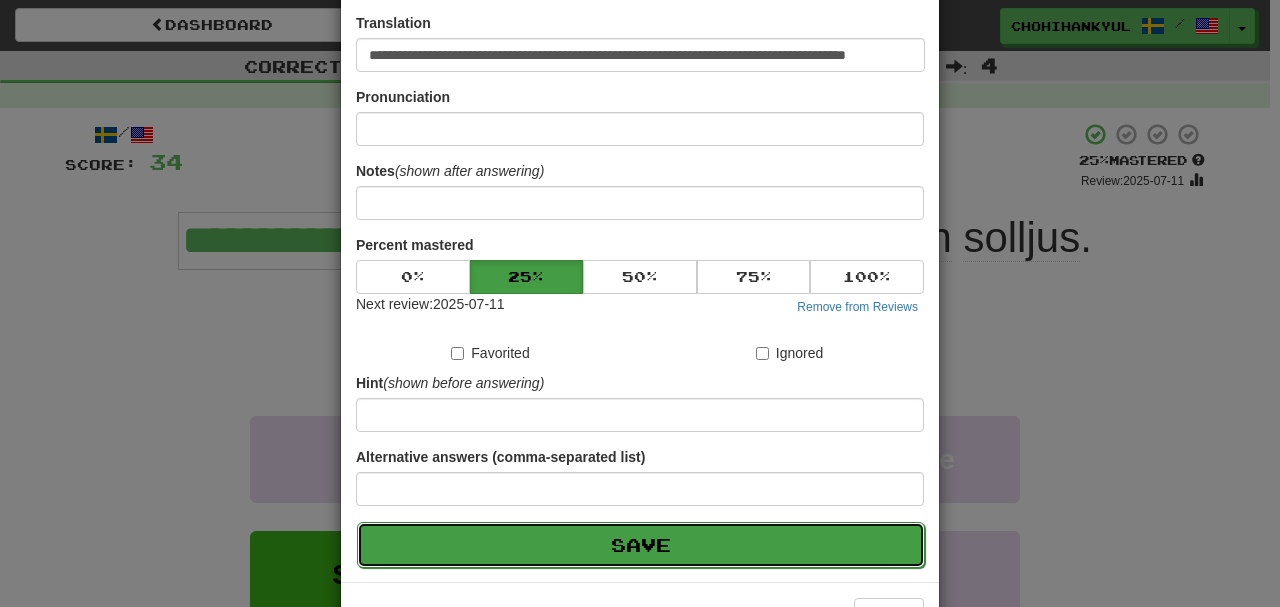click on "Save" at bounding box center (641, 545) 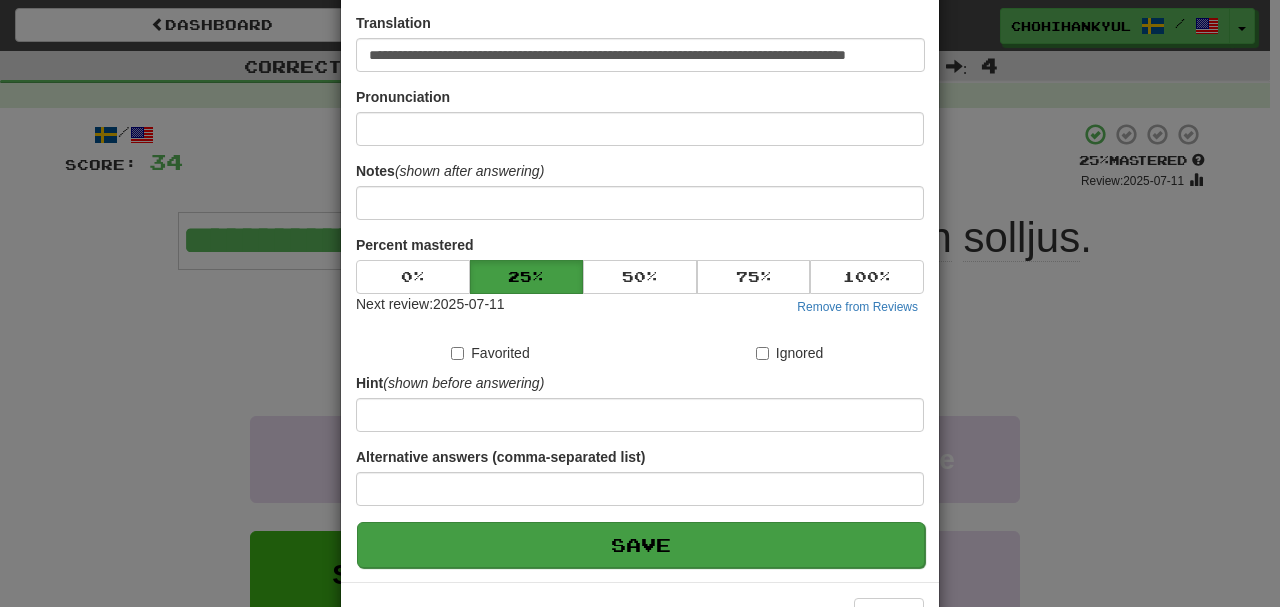 scroll, scrollTop: 0, scrollLeft: 0, axis: both 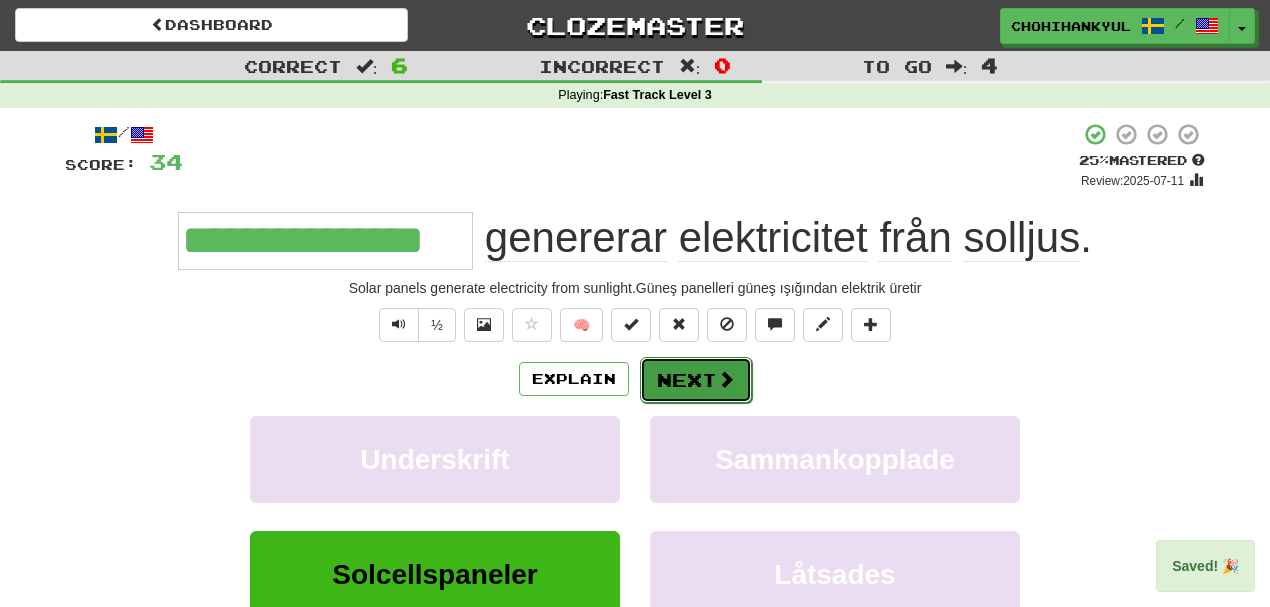 click at bounding box center [726, 379] 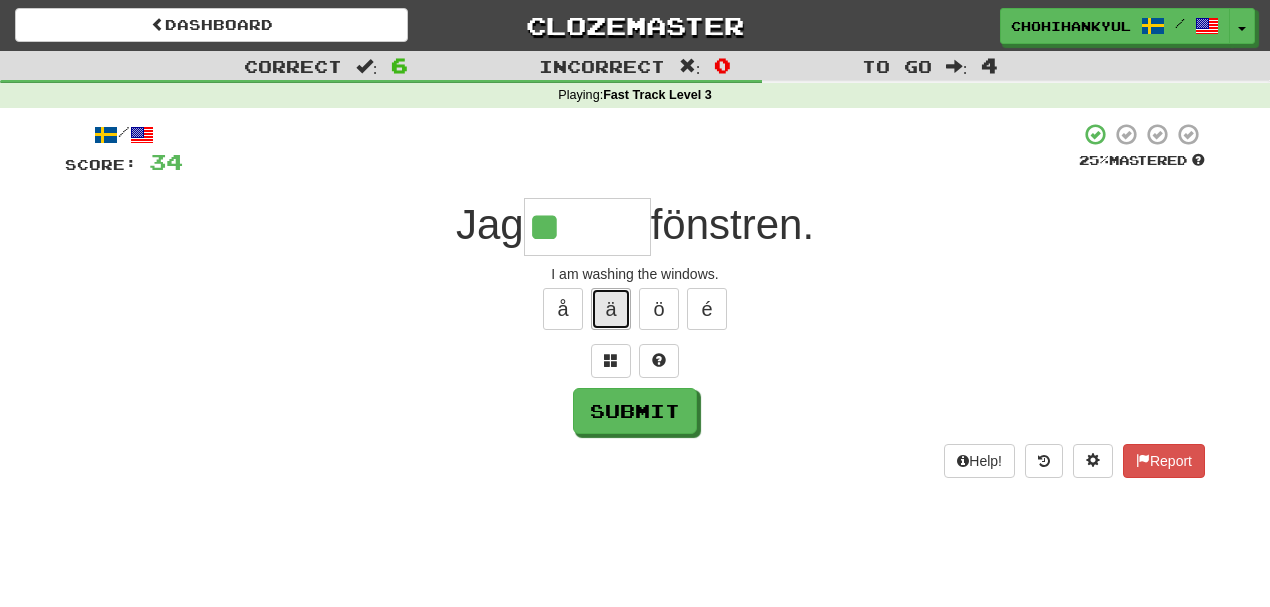 click on "ä" at bounding box center (611, 309) 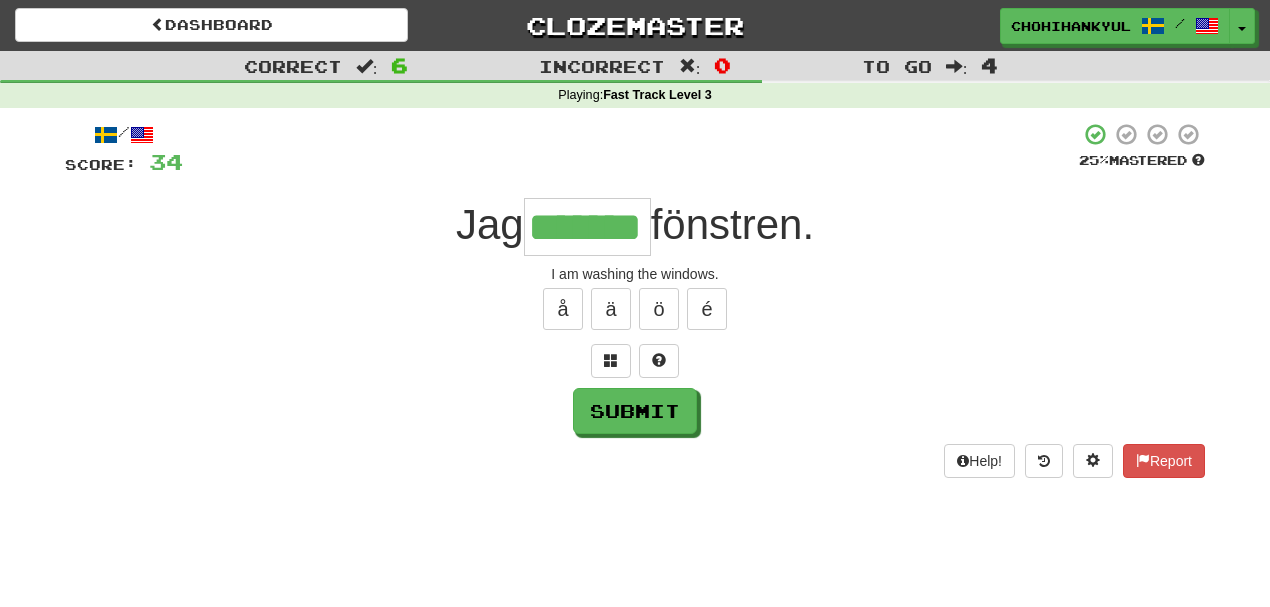 type on "*******" 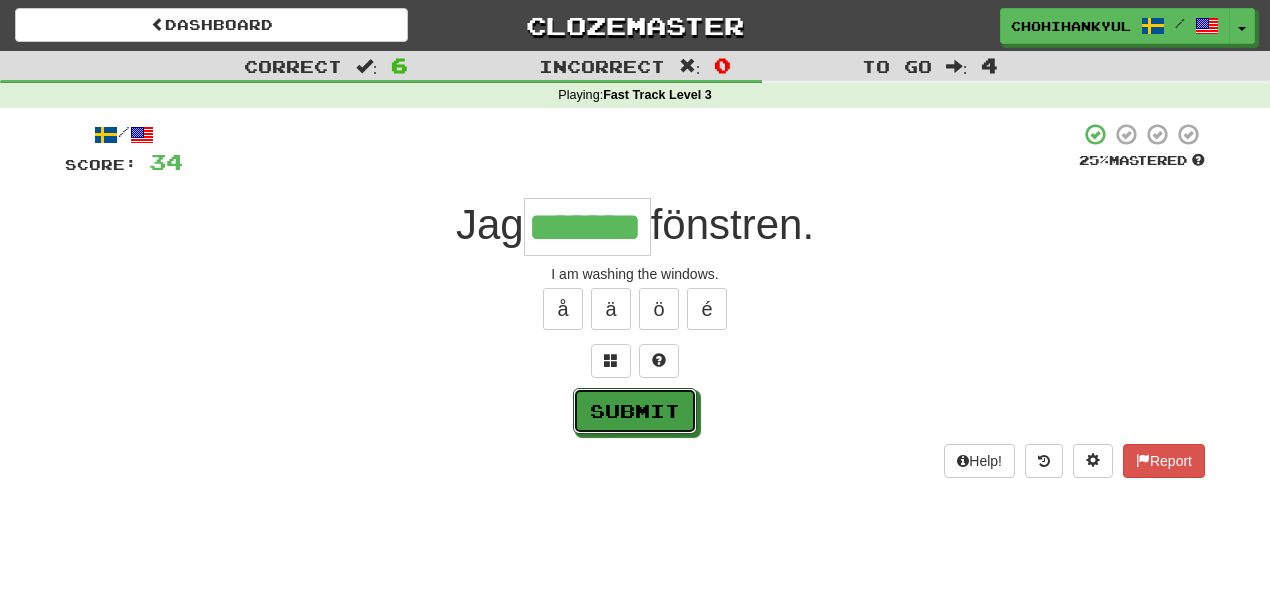 click on "Submit" at bounding box center (635, 411) 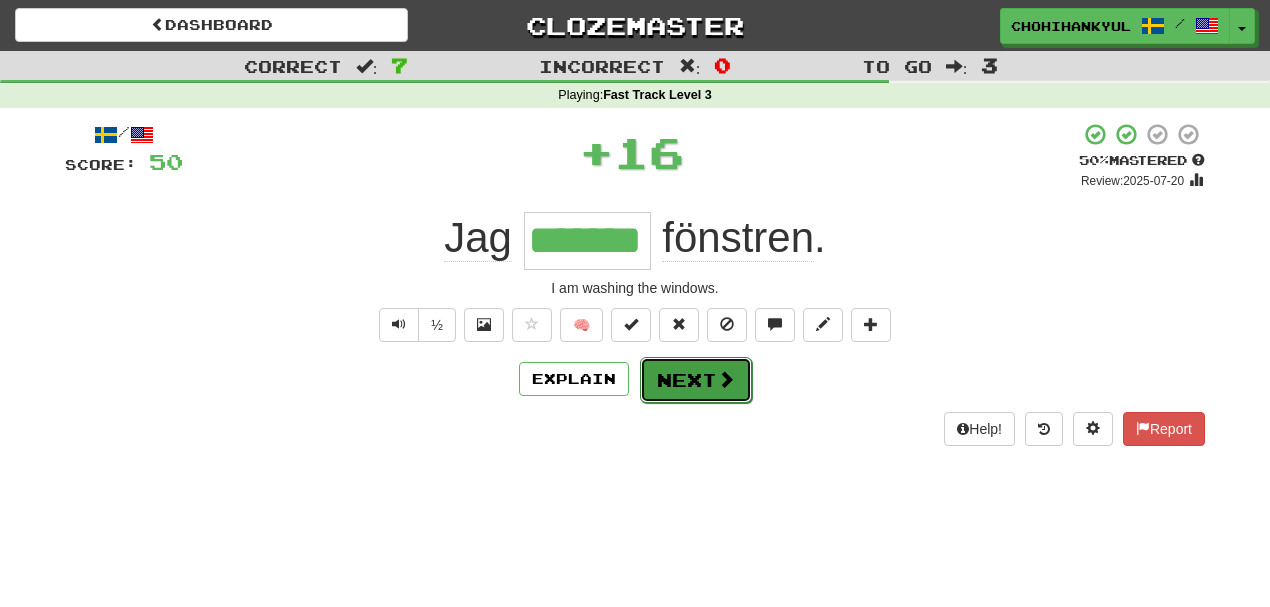 click on "Next" at bounding box center (696, 380) 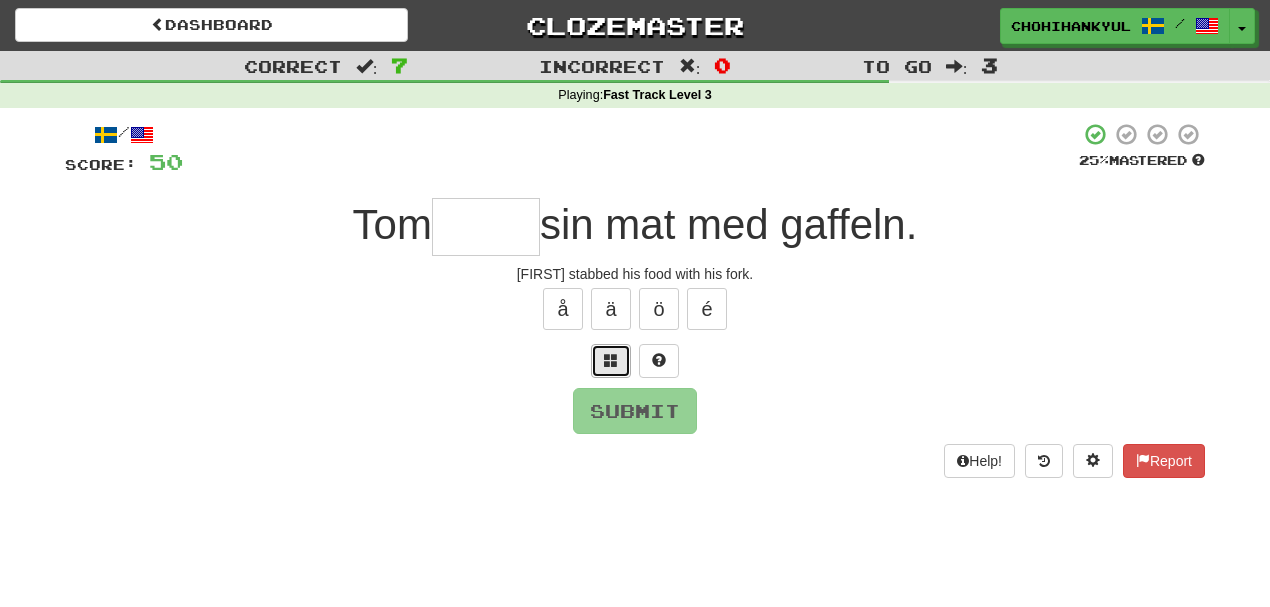 click at bounding box center (611, 361) 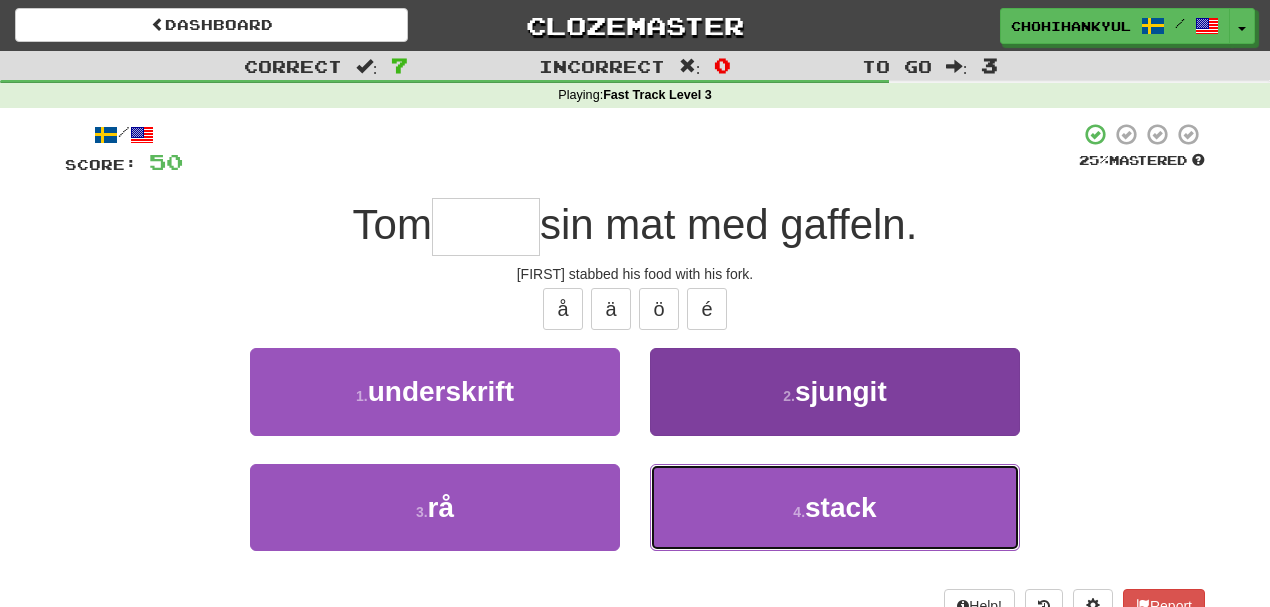 drag, startPoint x: 848, startPoint y: 505, endPoint x: 814, endPoint y: 484, distance: 39.962482 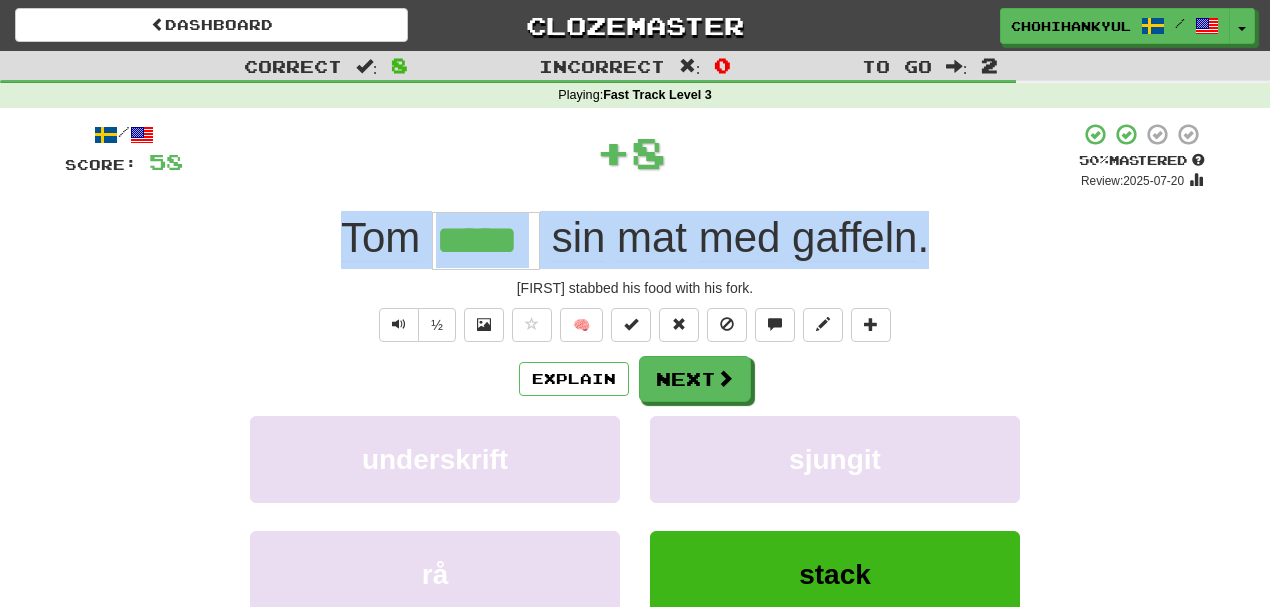 drag, startPoint x: 340, startPoint y: 228, endPoint x: 1051, endPoint y: 230, distance: 711.0028 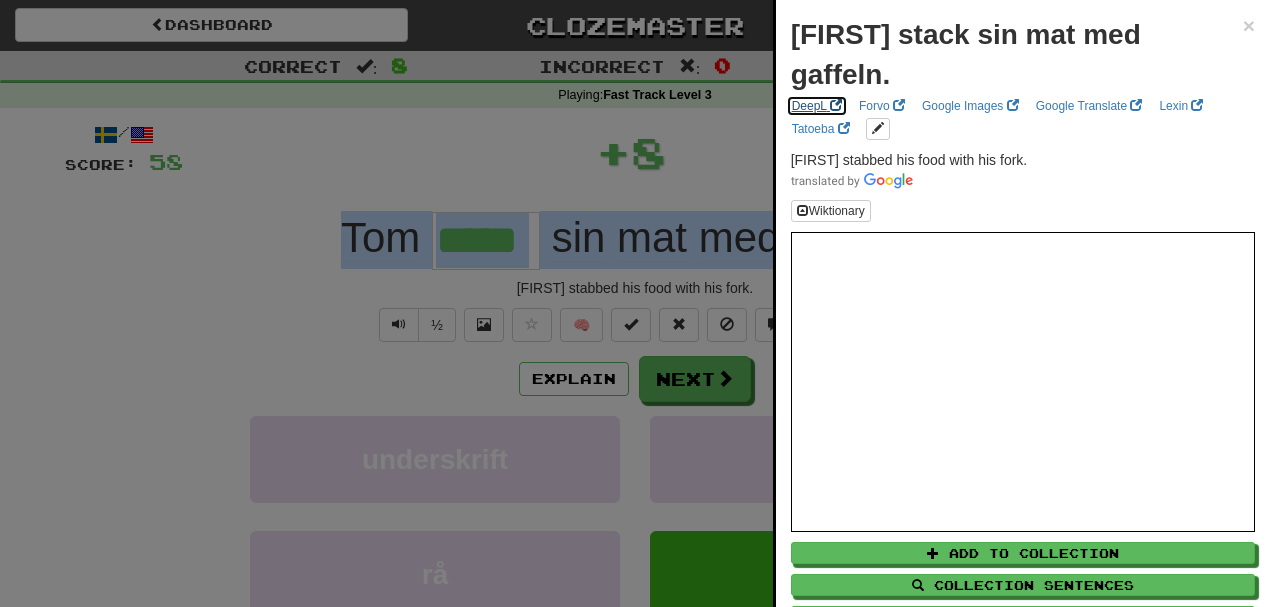 click on "DeepL" at bounding box center (817, 106) 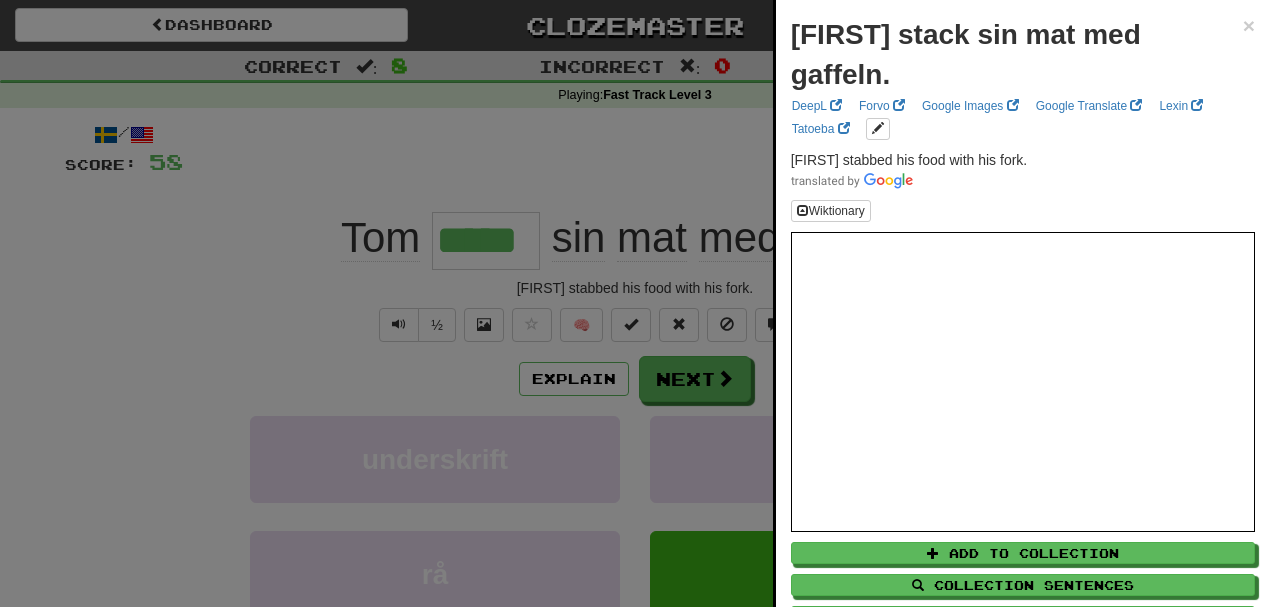 drag, startPoint x: 179, startPoint y: 143, endPoint x: 555, endPoint y: 224, distance: 384.6258 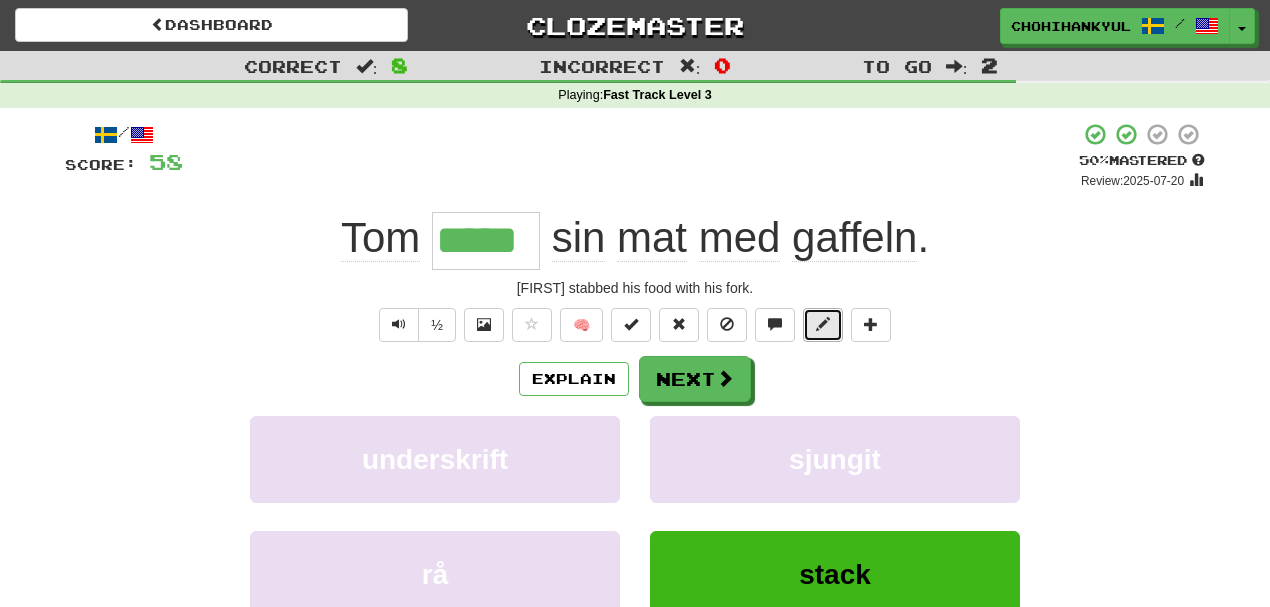 click at bounding box center (823, 325) 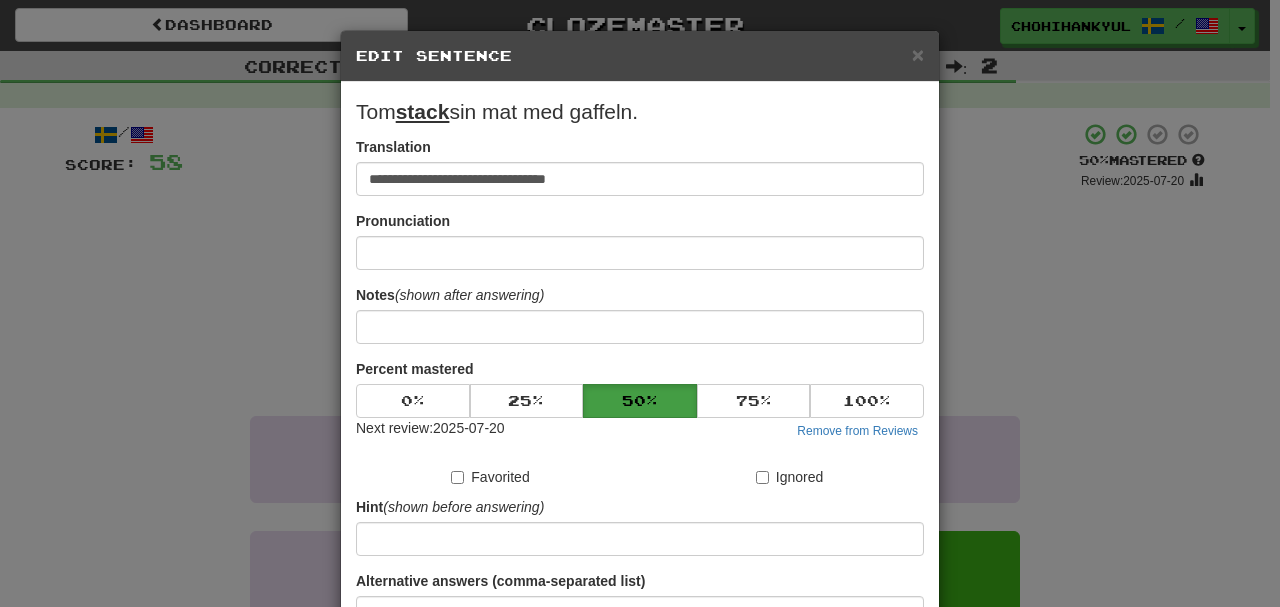type 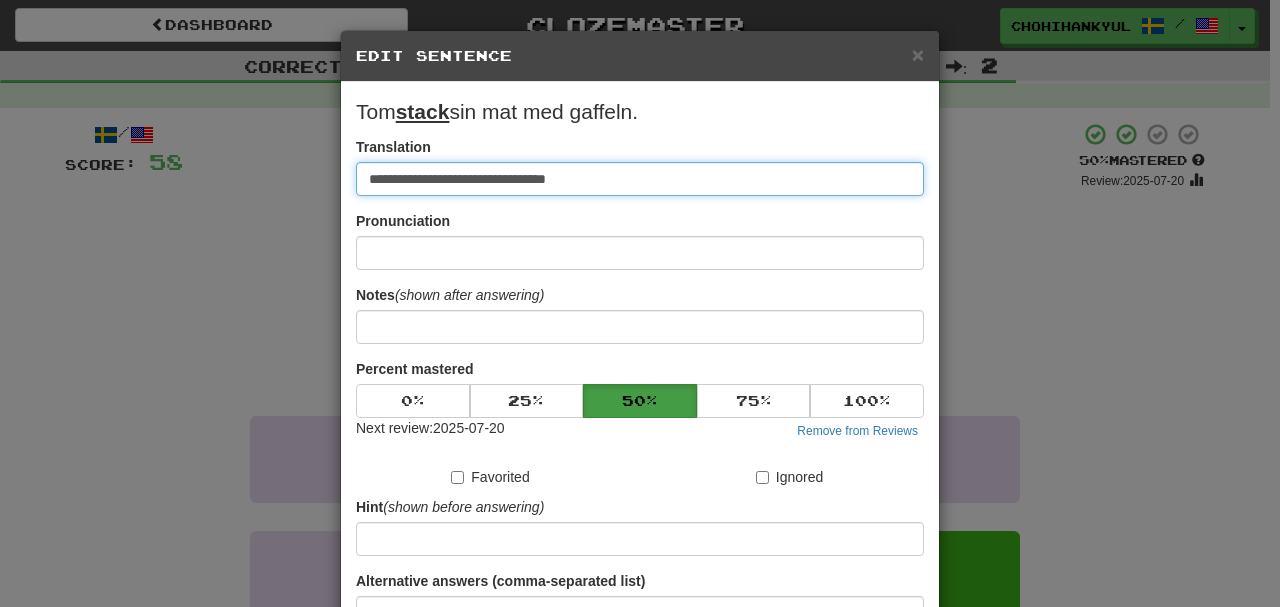 paste on "**********" 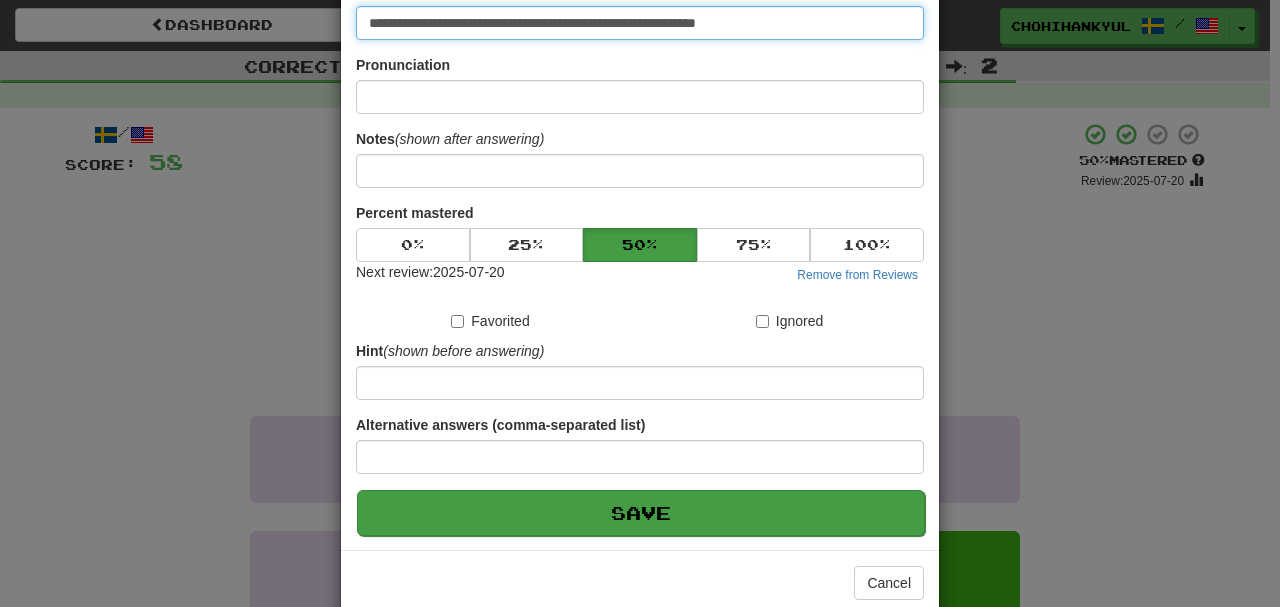 scroll, scrollTop: 190, scrollLeft: 0, axis: vertical 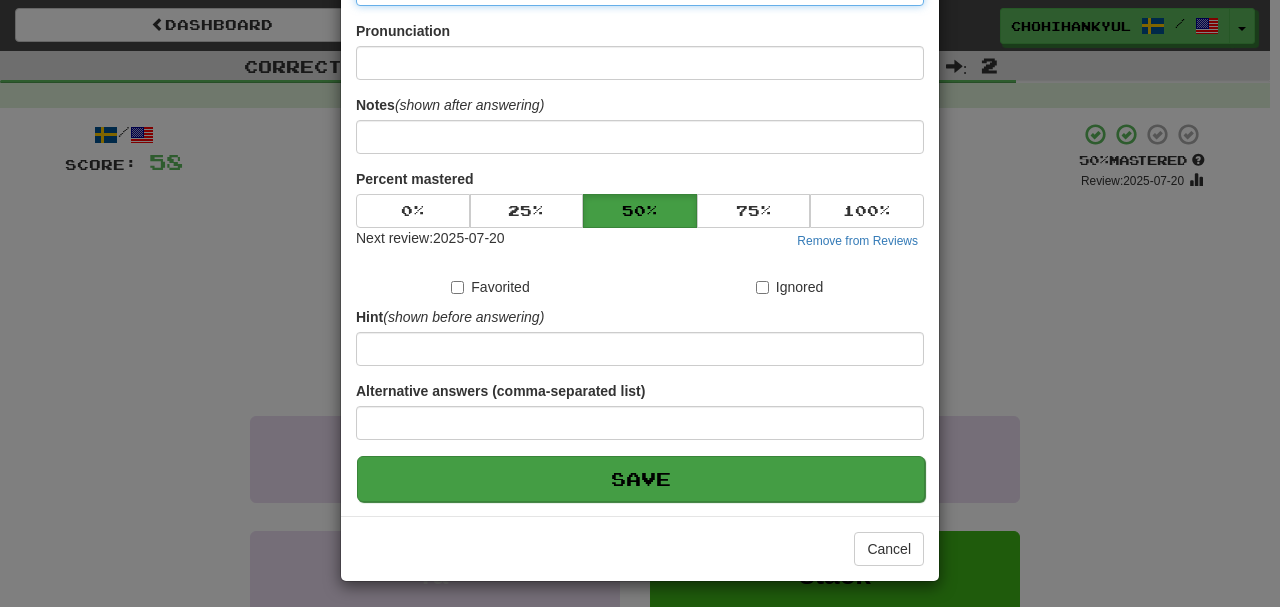 type on "**********" 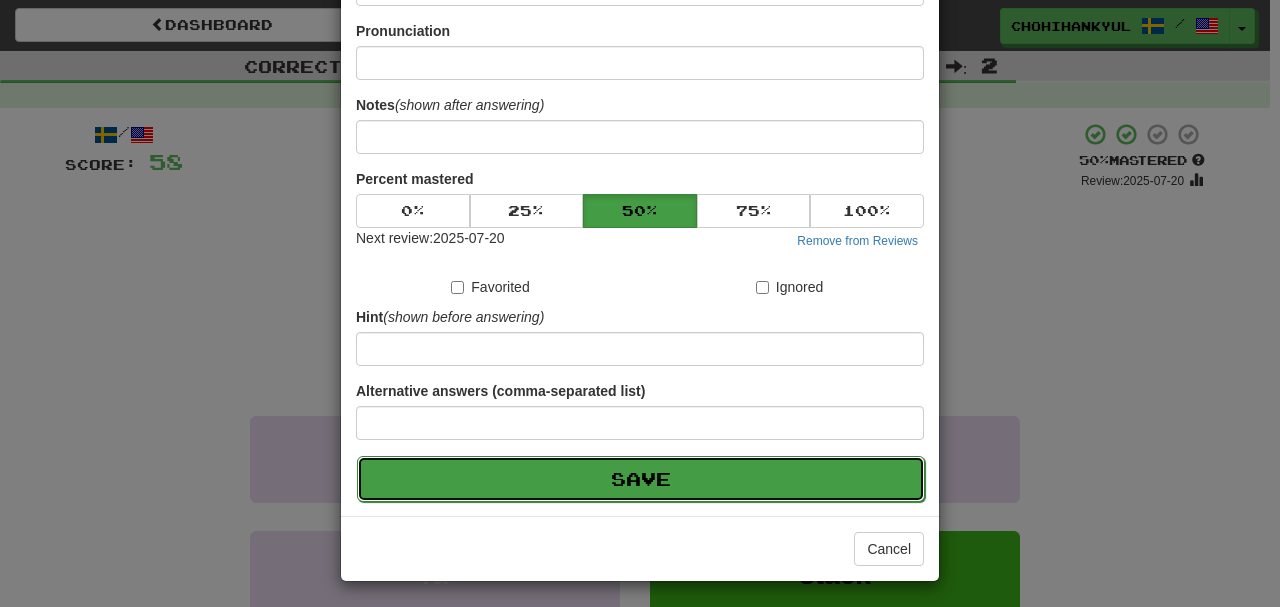 click on "Save" at bounding box center (641, 479) 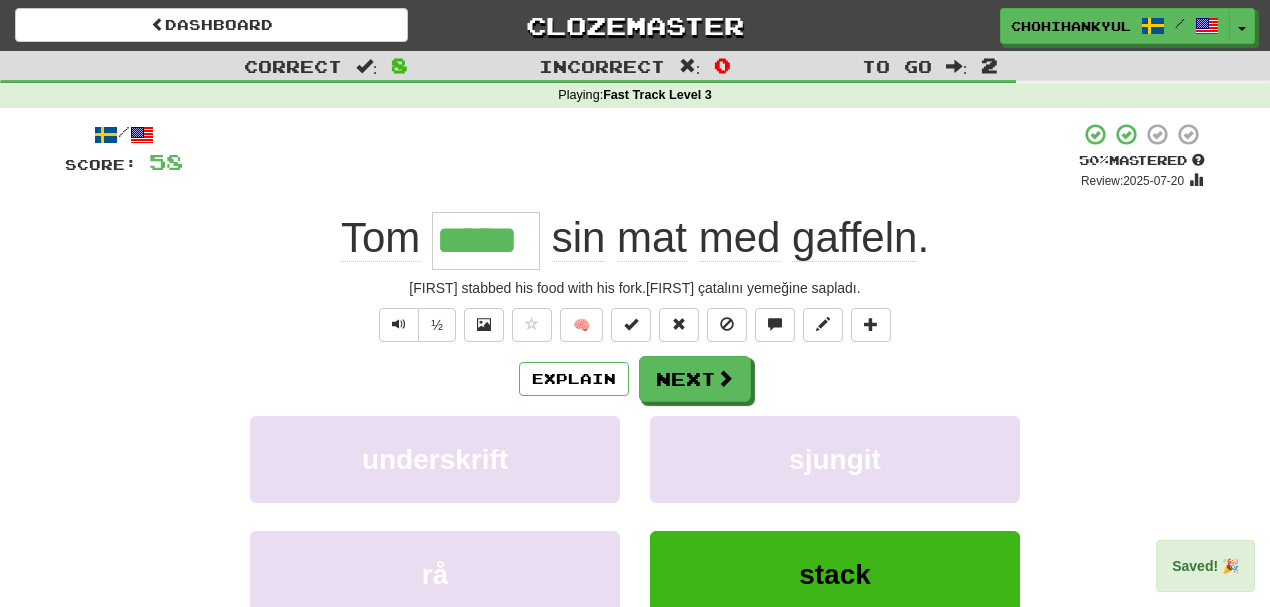 drag, startPoint x: 437, startPoint y: 231, endPoint x: 584, endPoint y: 236, distance: 147.085 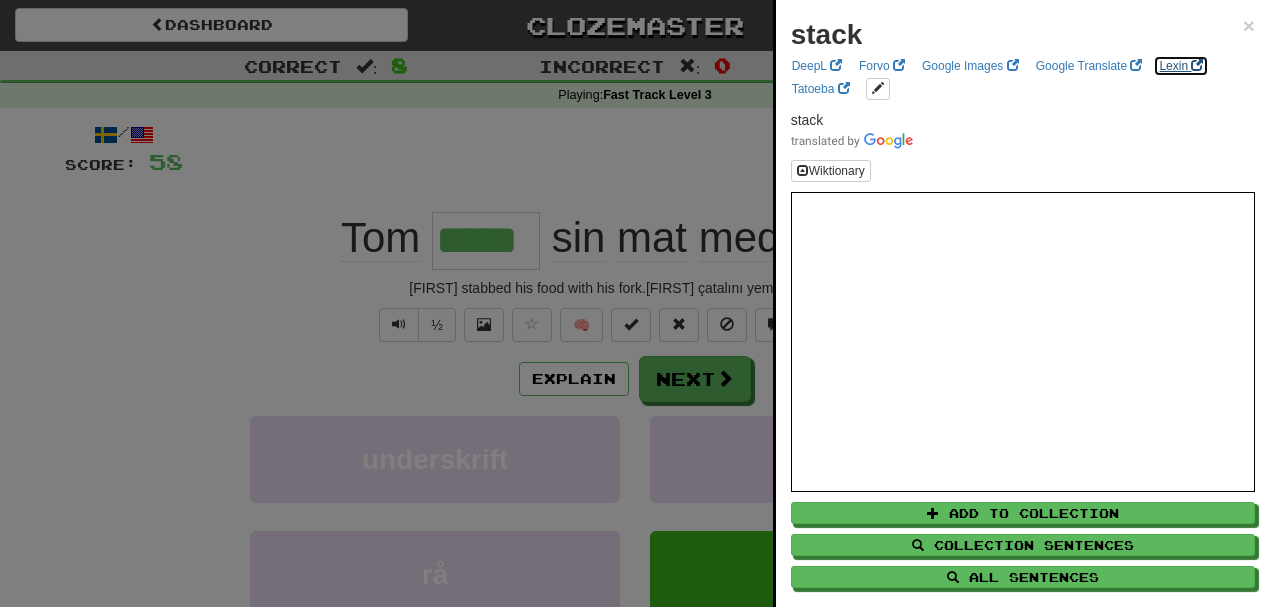 click on "Lexin" at bounding box center [1181, 66] 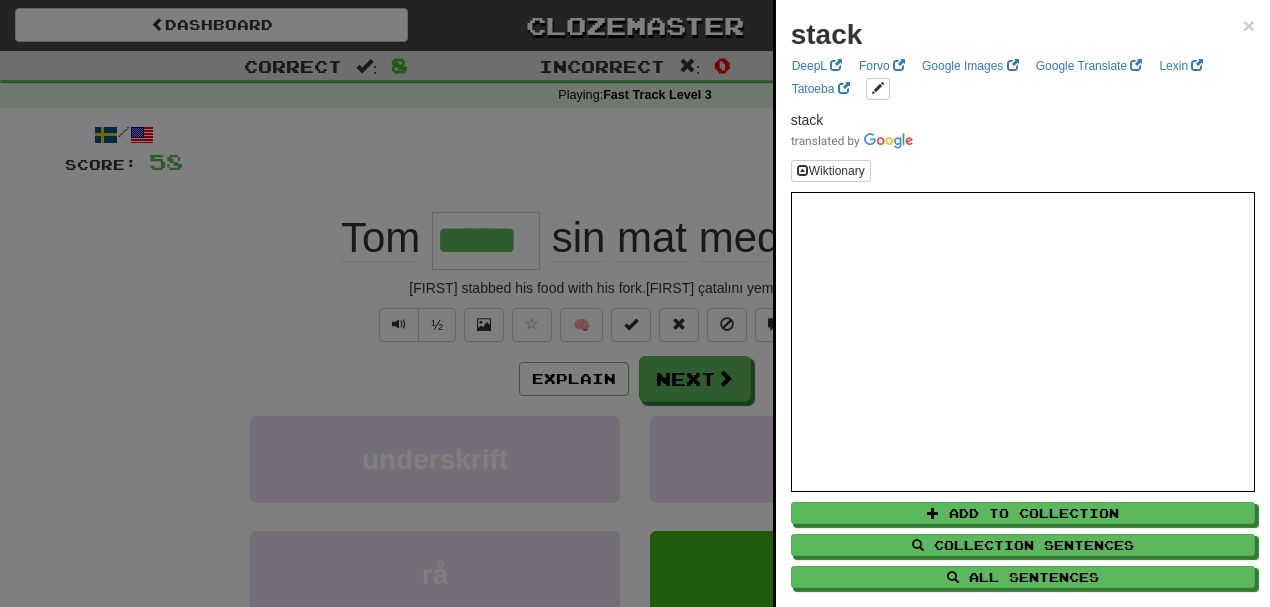 drag, startPoint x: 232, startPoint y: 152, endPoint x: 356, endPoint y: 194, distance: 130.91983 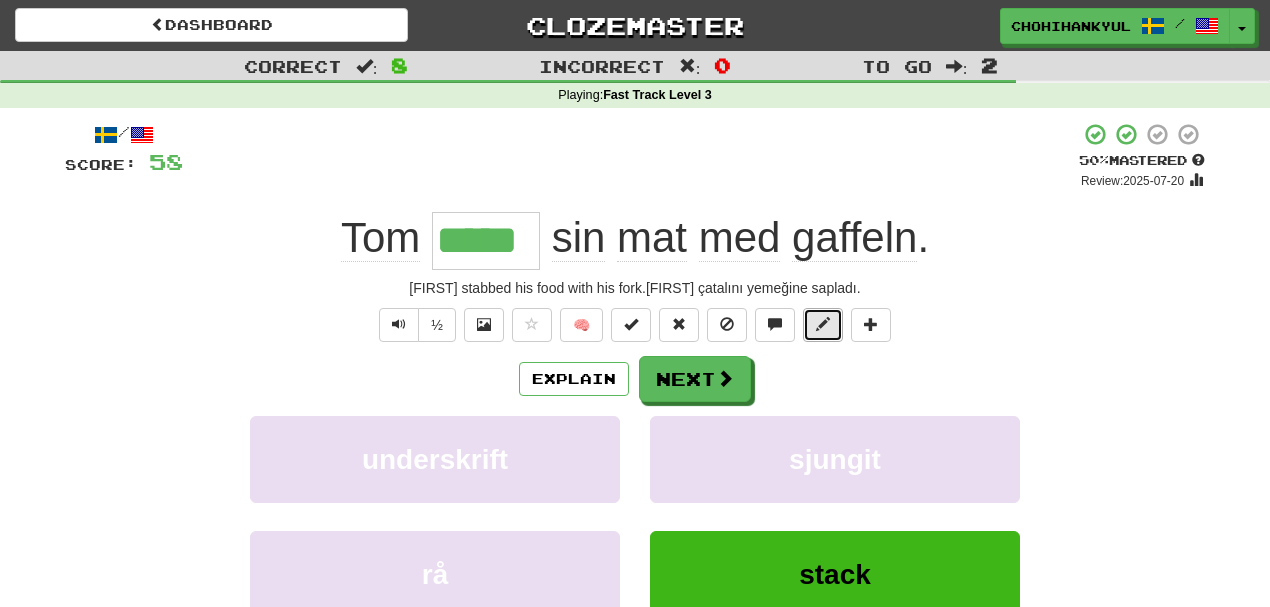 click at bounding box center (823, 325) 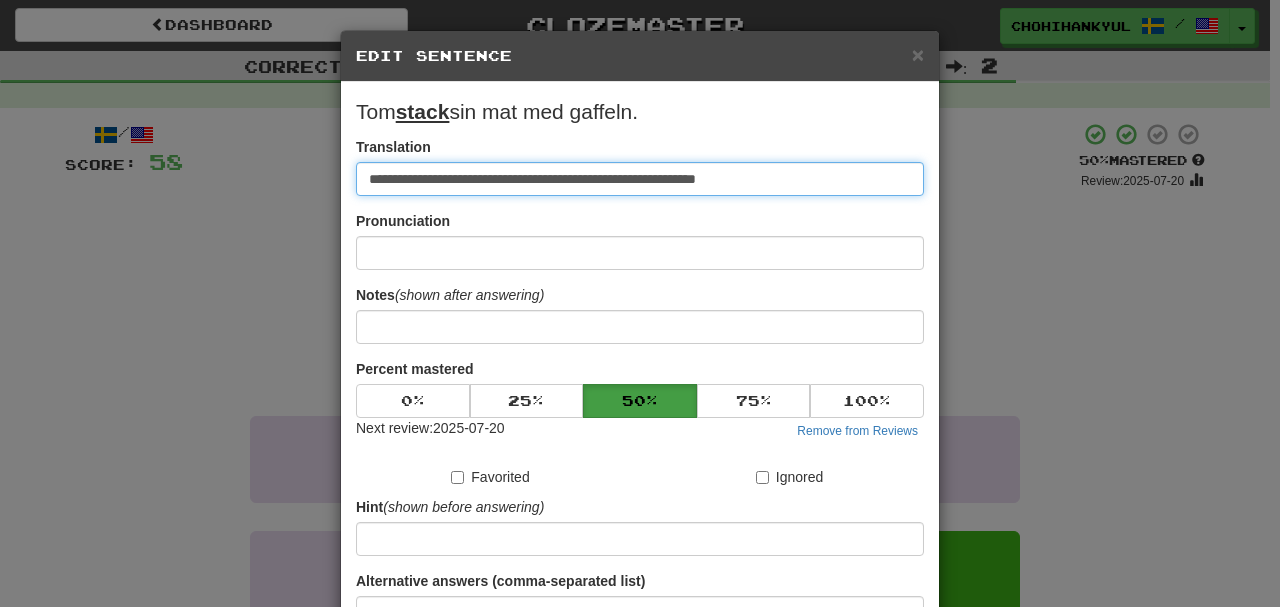 paste on "**********" 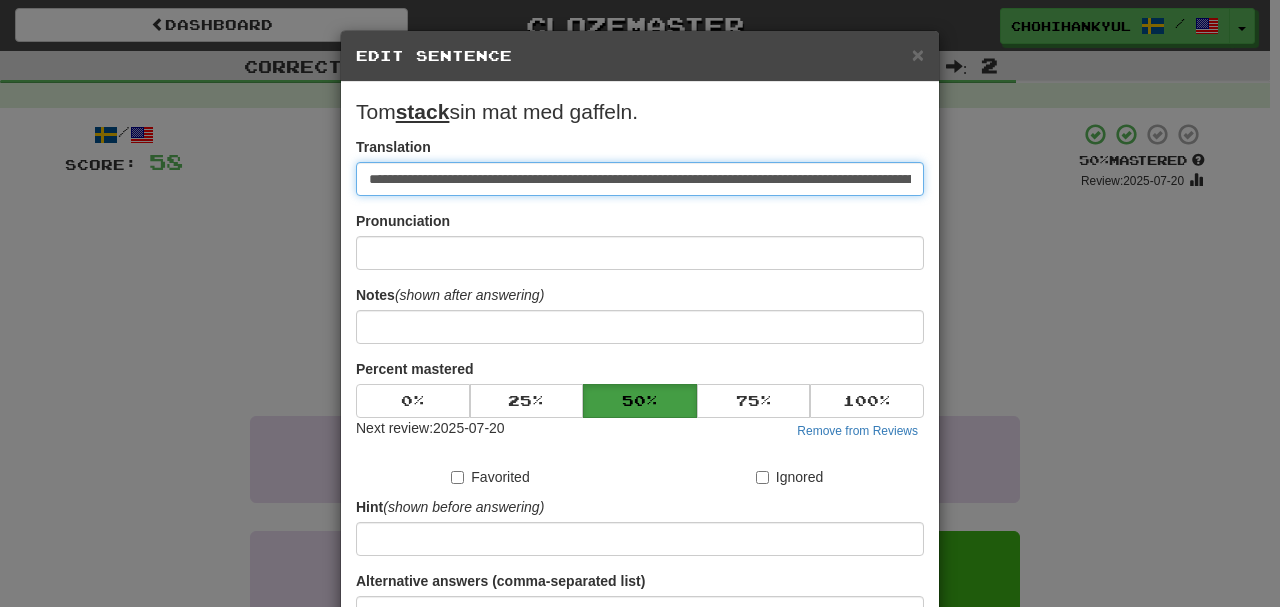 scroll, scrollTop: 0, scrollLeft: 828, axis: horizontal 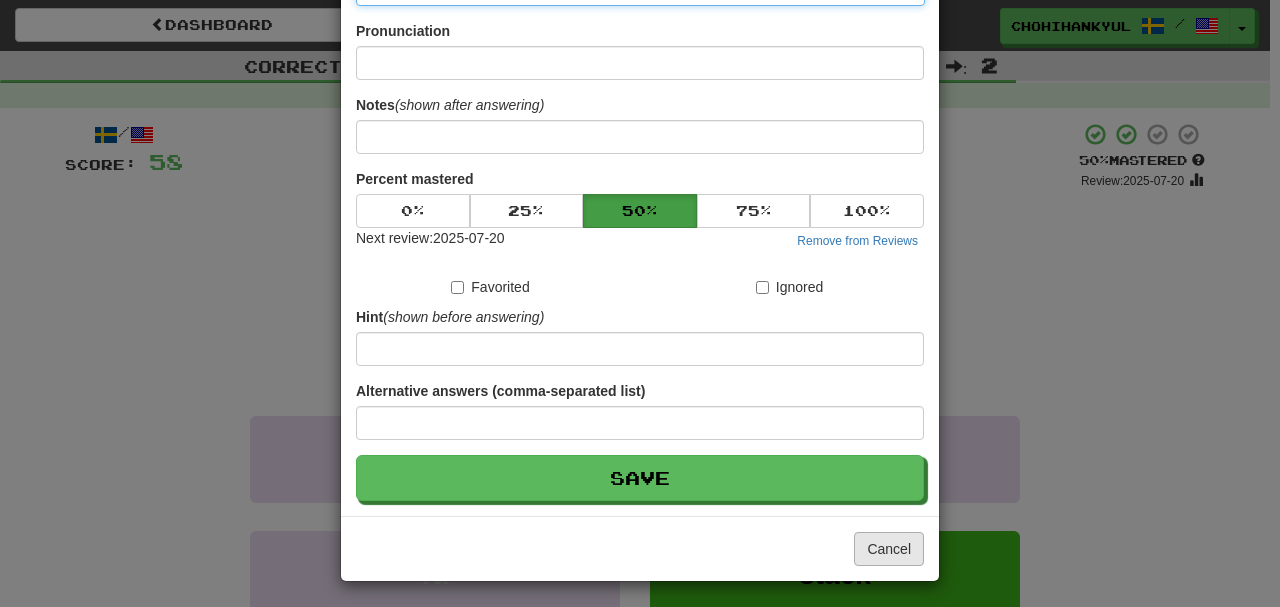 type on "**********" 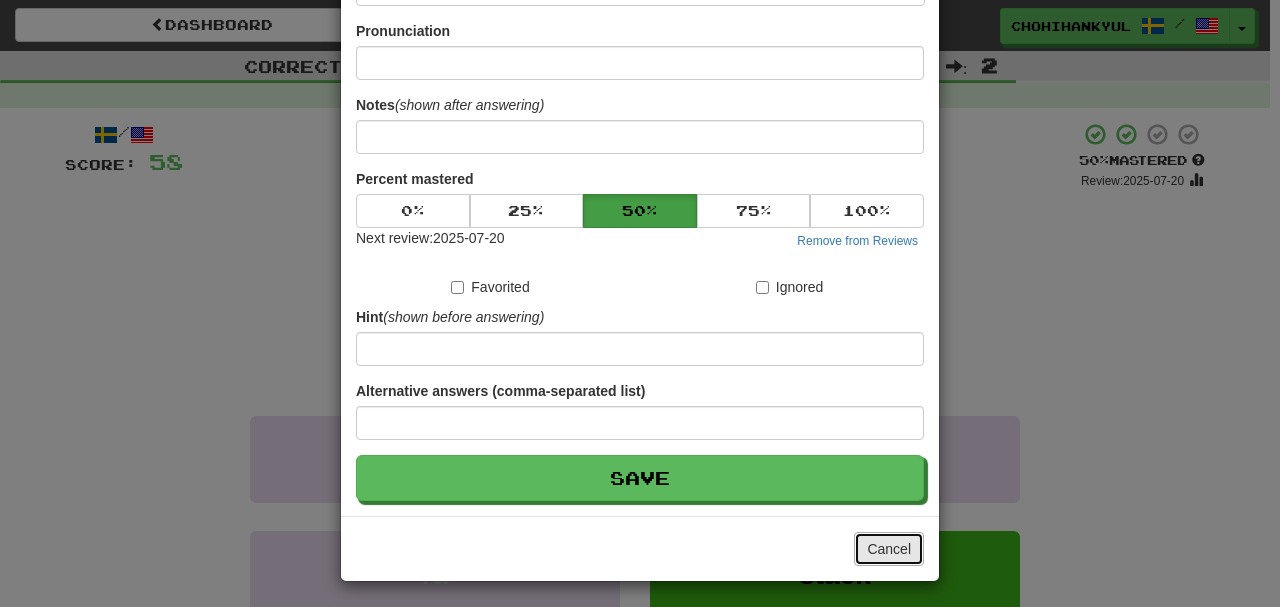 click on "Cancel" at bounding box center [889, 549] 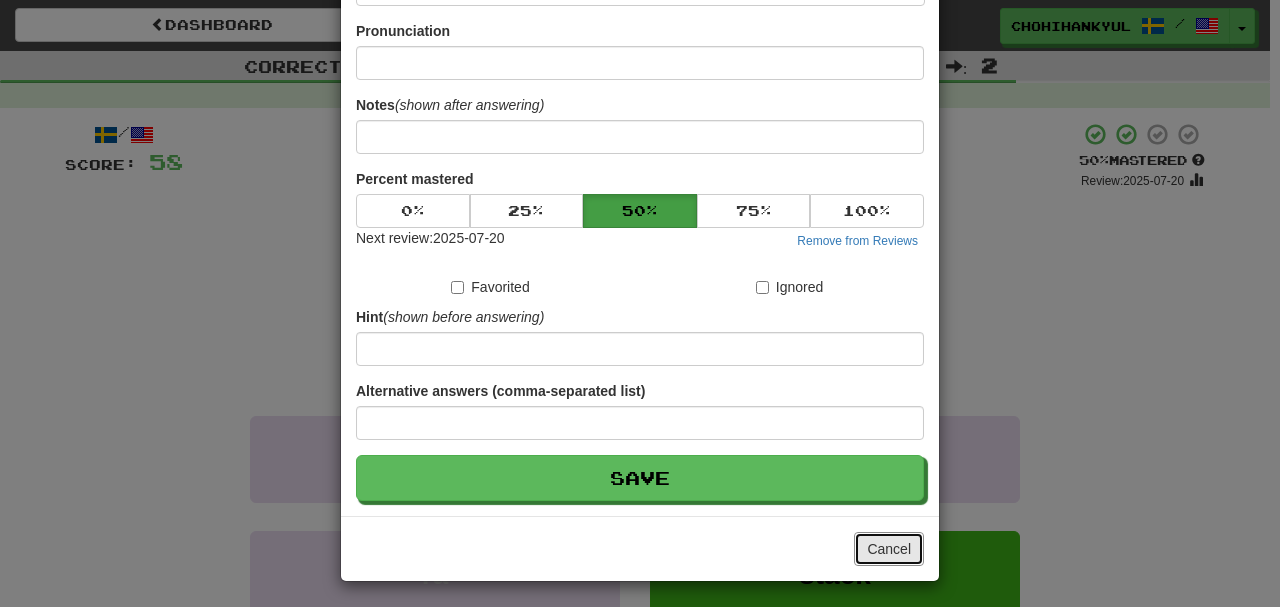 scroll, scrollTop: 0, scrollLeft: 0, axis: both 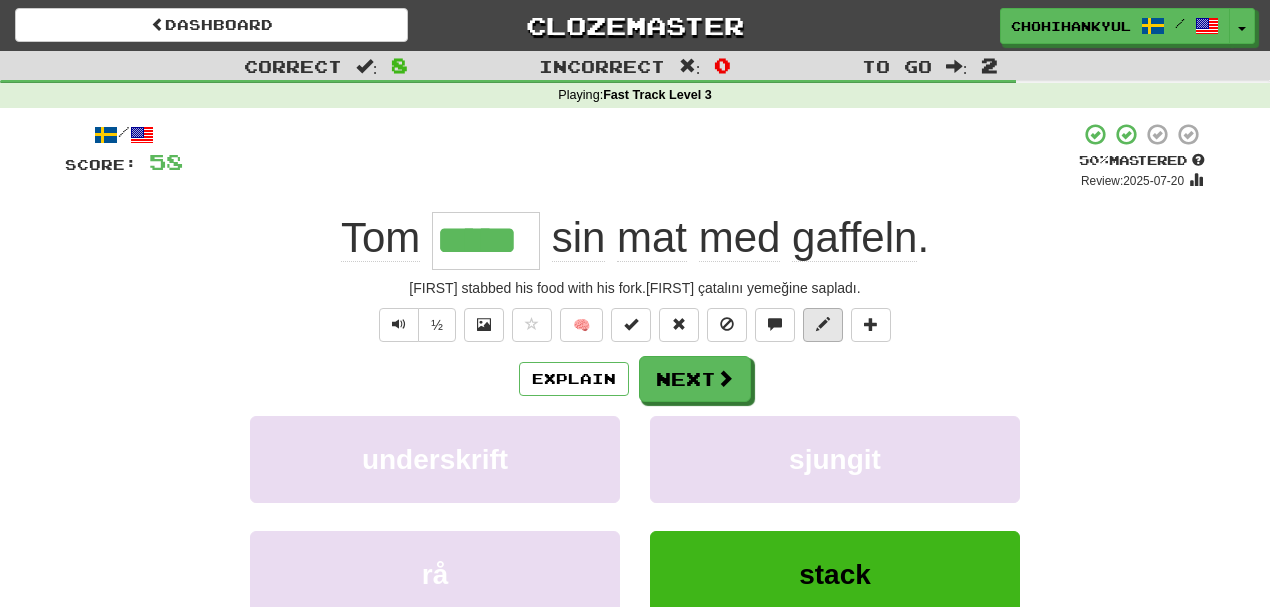 click on "/  Score:   58 + 8 50 %  Mastered Review:  2025-07-20 [FIRST]   *****   sin   mat   med   gaffeln . [FIRST] stabbed his food with his fork.[FIRST] çatalını yemeğine sapladı. ½ 🧠 Explain Next underskrift sjungit rå stack Learn more: underskrift sjungit rå stack  Help!  Report" at bounding box center (635, 421) 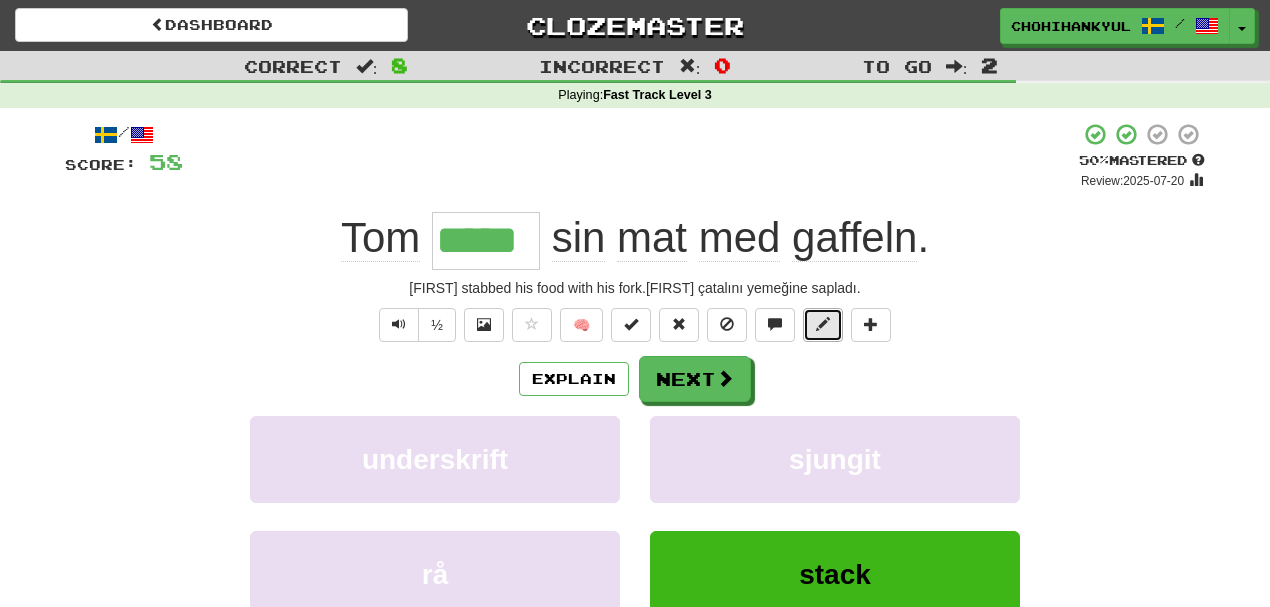 click at bounding box center (823, 325) 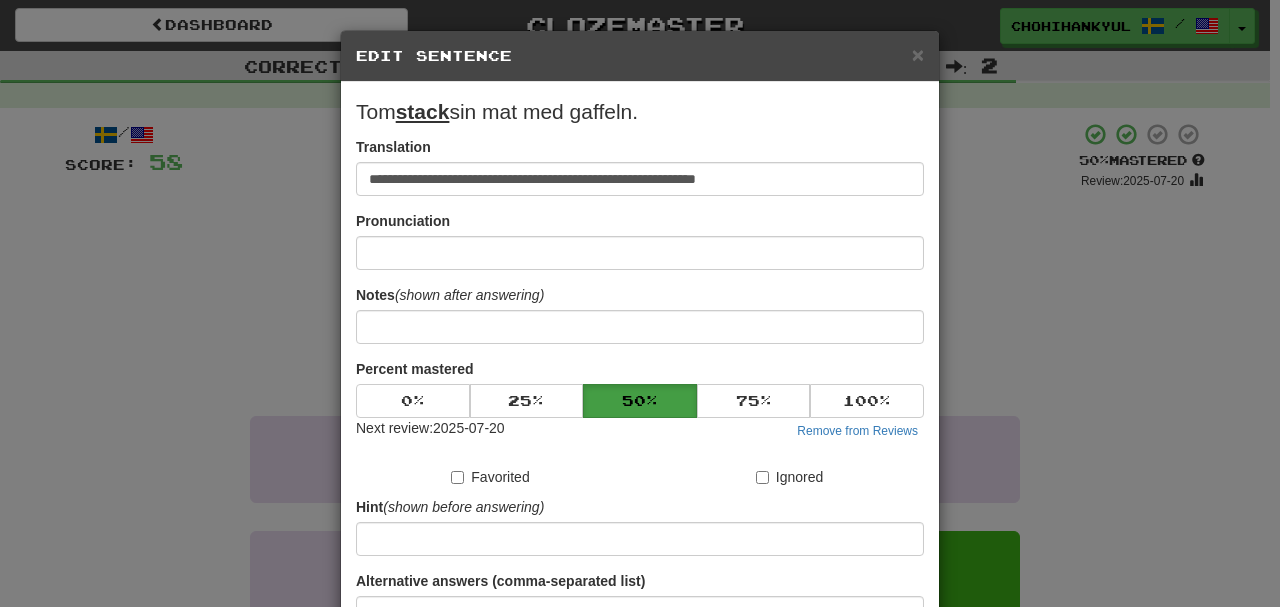 click on "Notes  (shown after answering)" at bounding box center (640, 314) 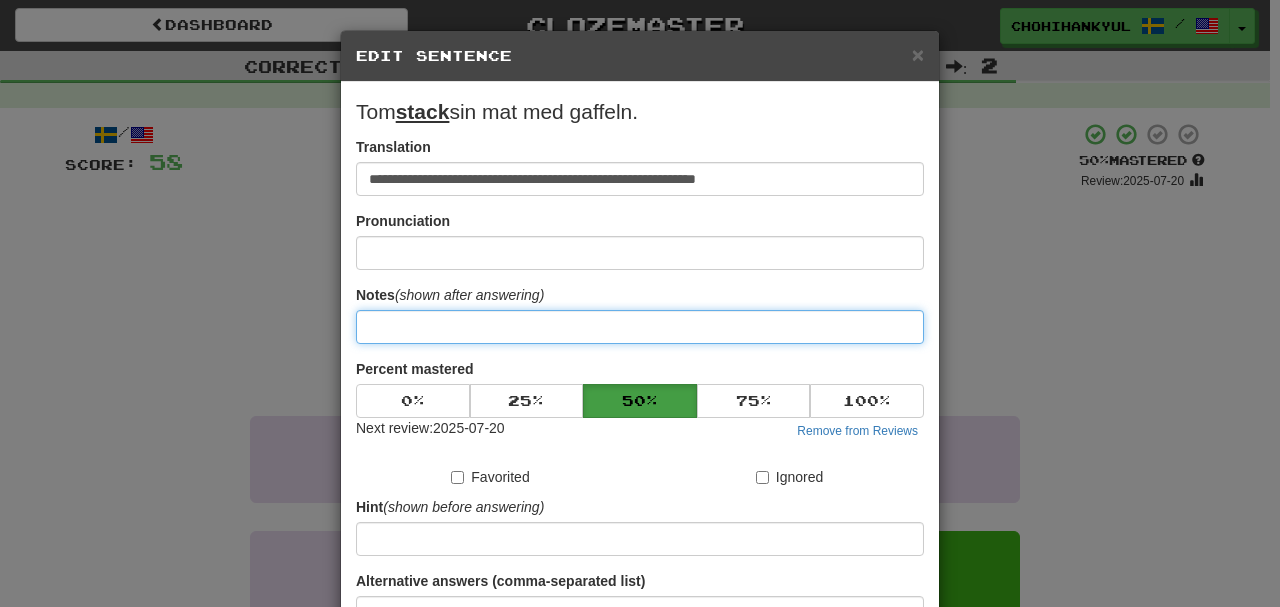 click at bounding box center (640, 327) 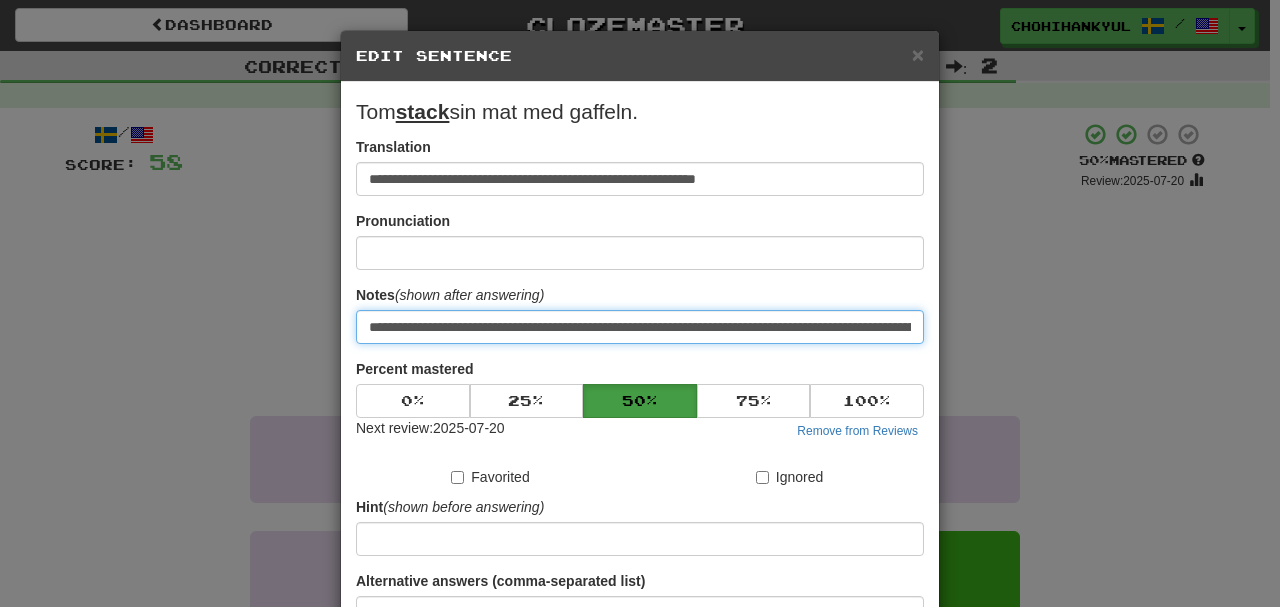 scroll, scrollTop: 0, scrollLeft: 424, axis: horizontal 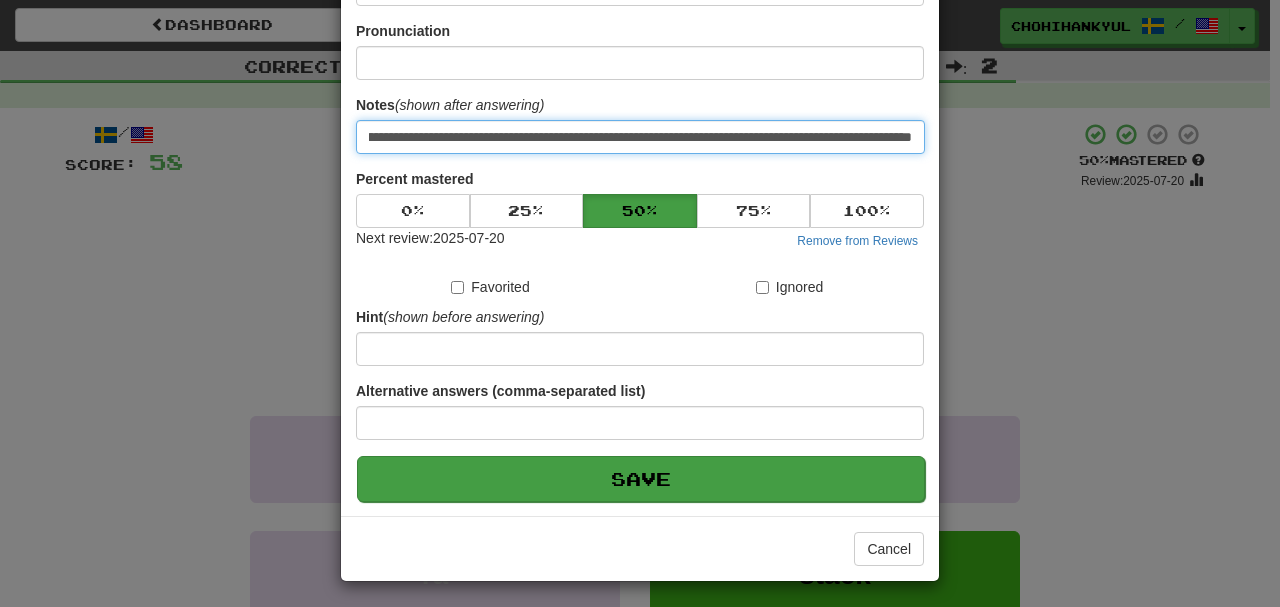 type on "**********" 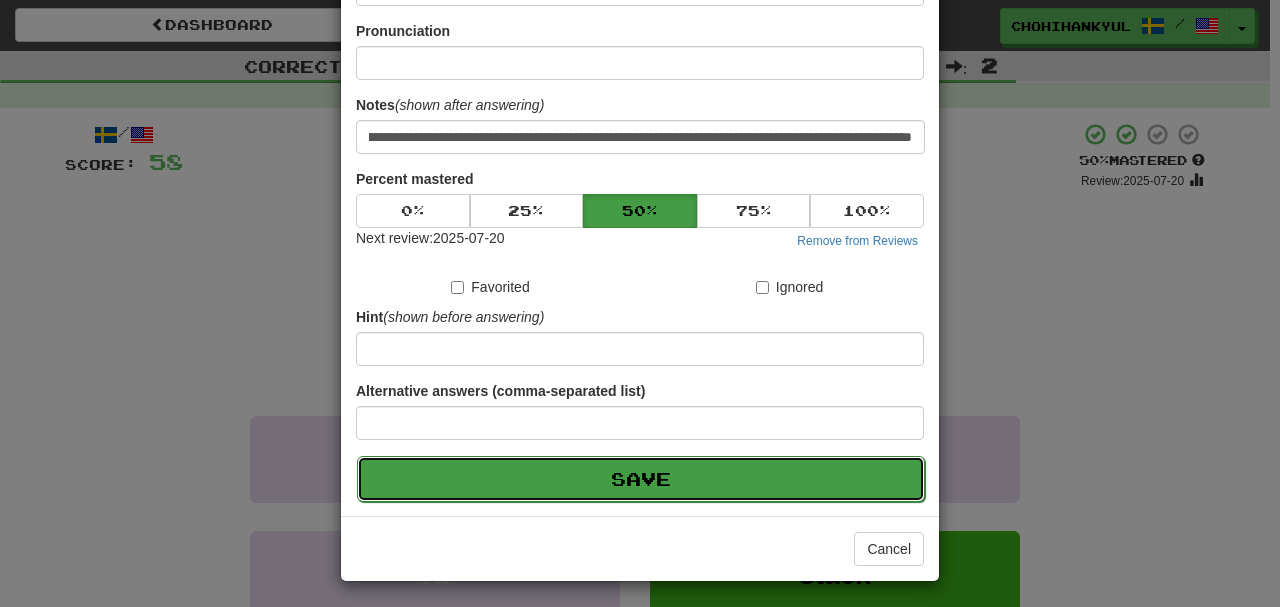 click on "Save" at bounding box center [641, 479] 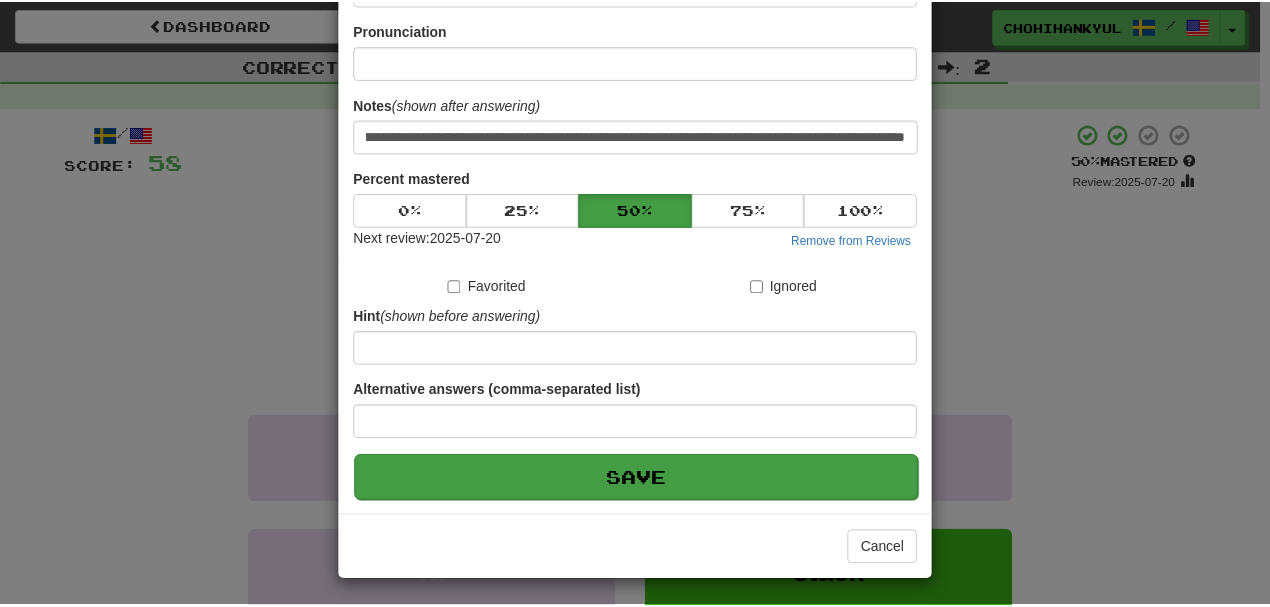 scroll, scrollTop: 0, scrollLeft: 0, axis: both 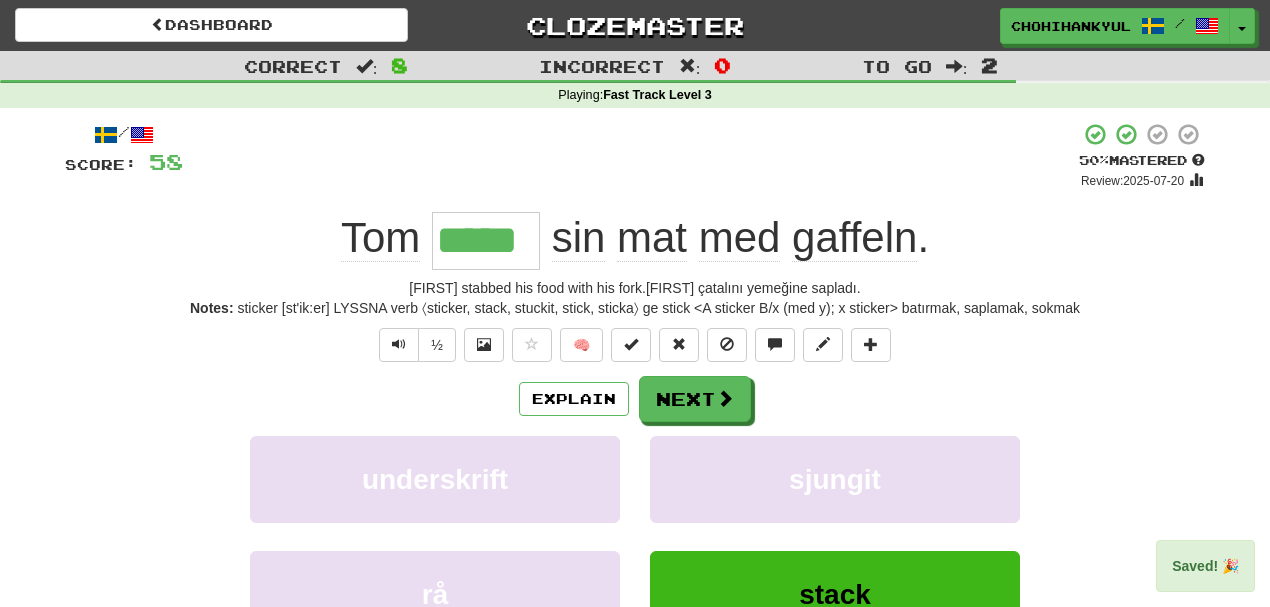 click on "Explain Next underskrift sjungit rå stack Learn more: underskrift sjungit rå stack" at bounding box center [635, 536] 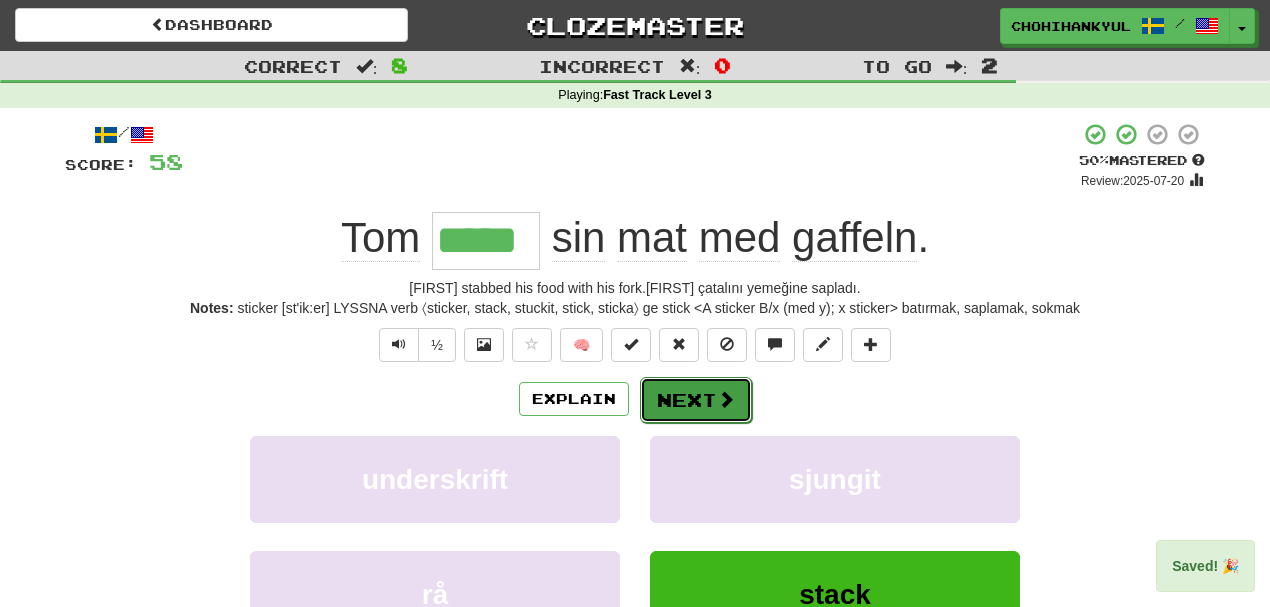 click on "Next" at bounding box center [696, 400] 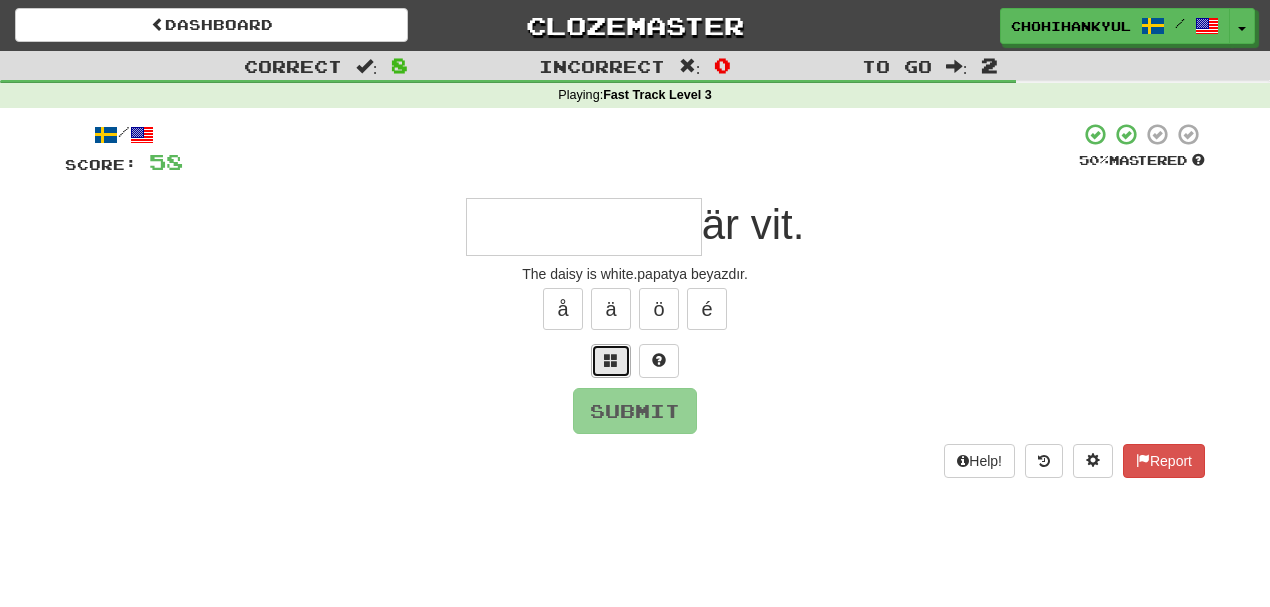 click at bounding box center [611, 361] 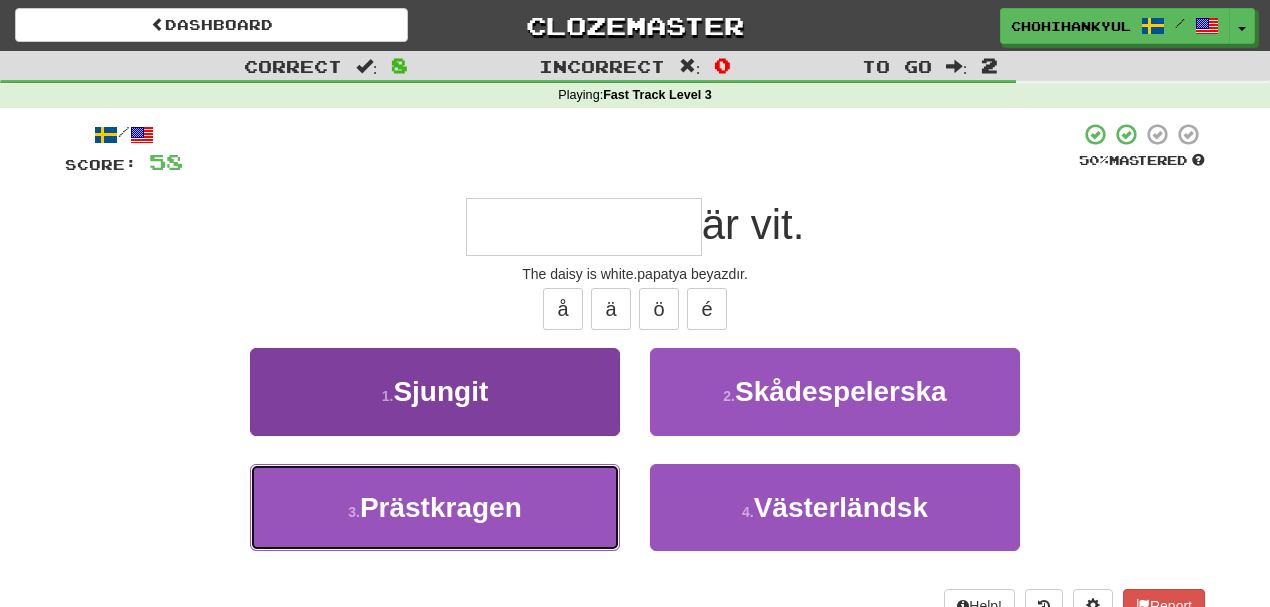 click on "3 .  Prästkragen" at bounding box center (435, 507) 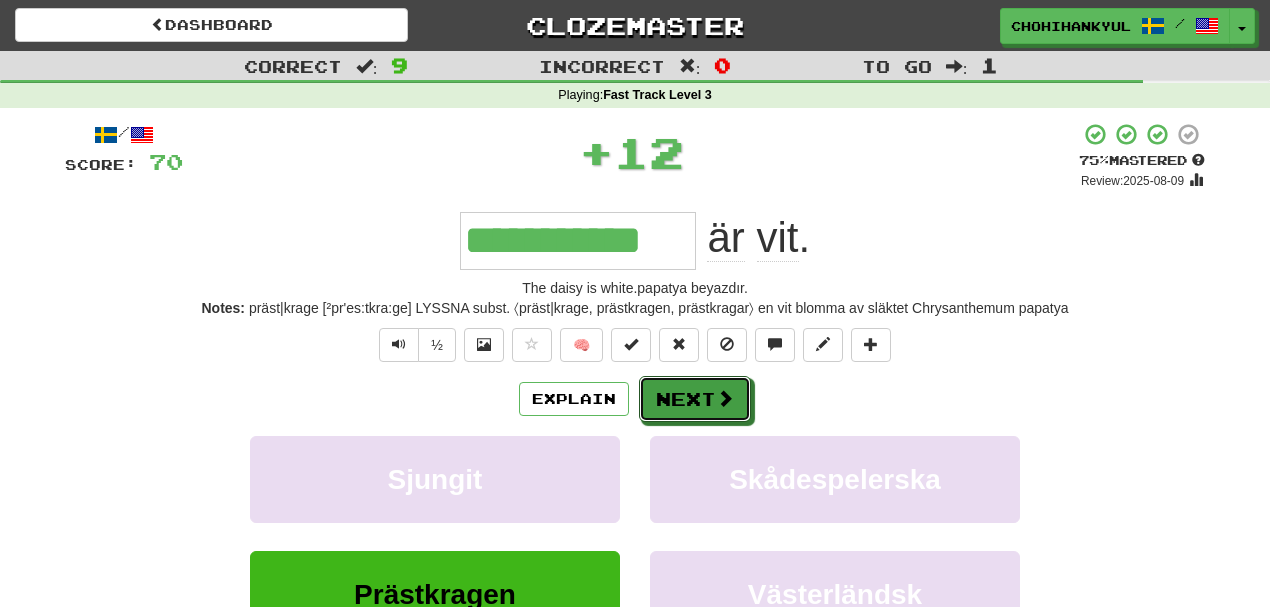 click on "Next" at bounding box center [695, 399] 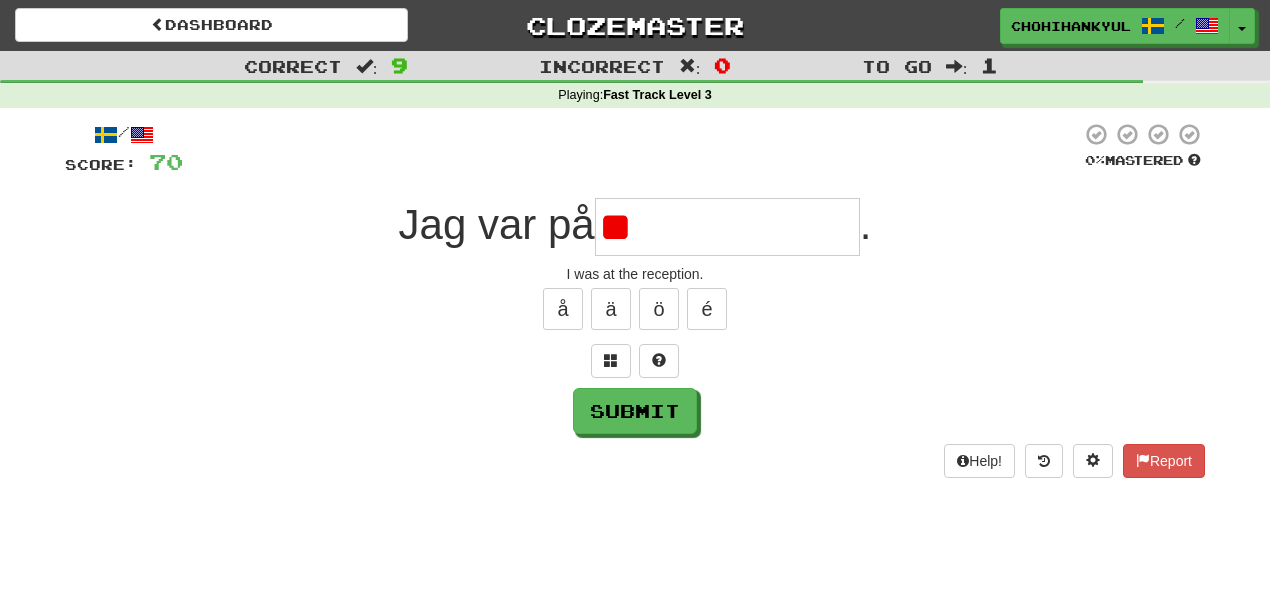 type on "*" 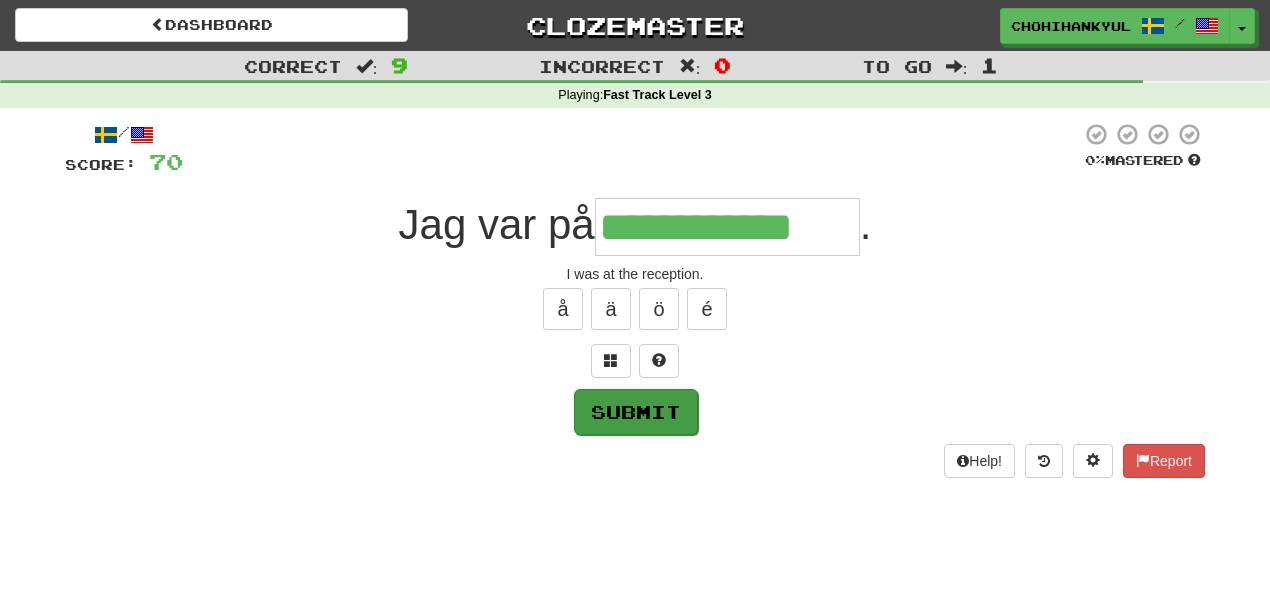 type on "**********" 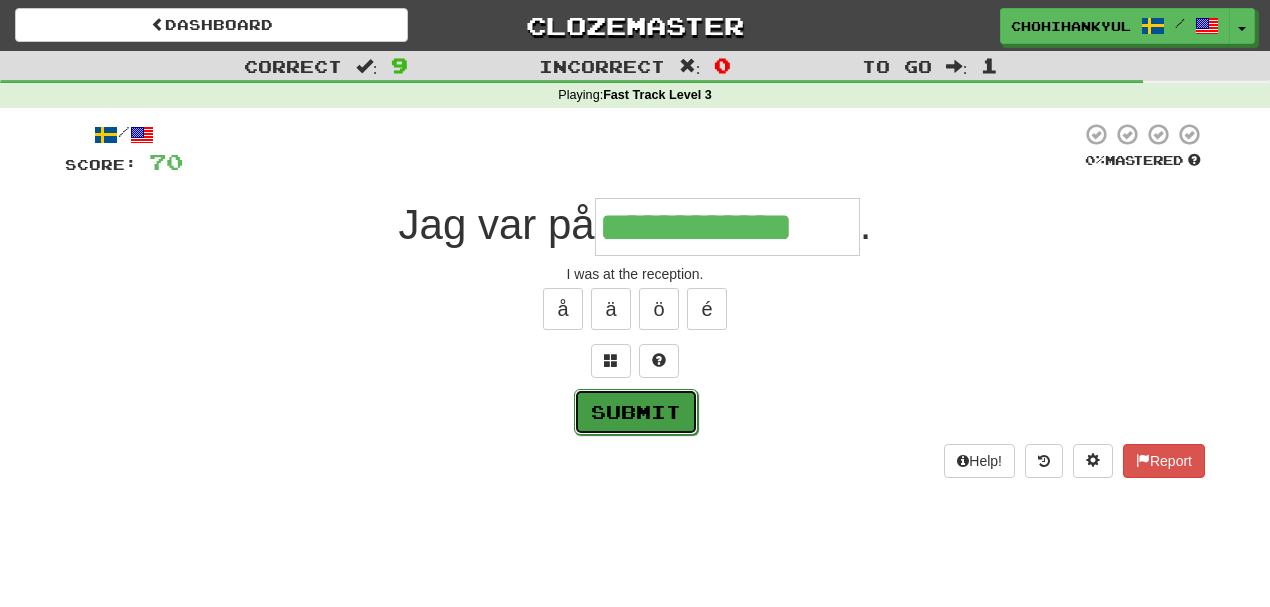 click on "Submit" at bounding box center (636, 412) 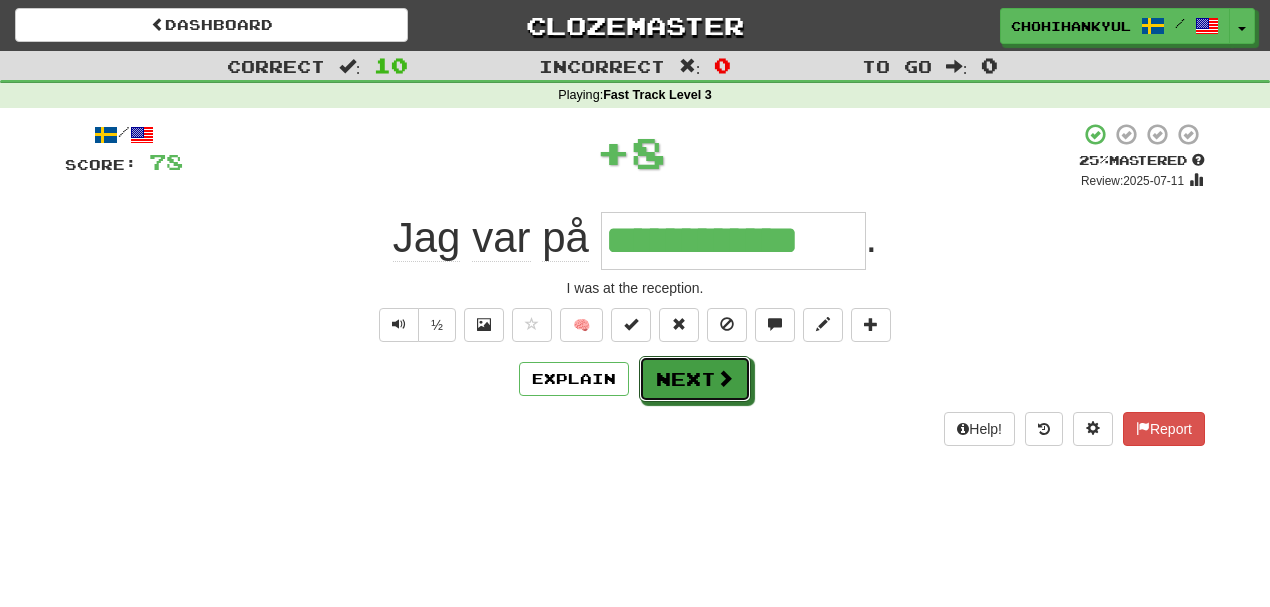 drag, startPoint x: 702, startPoint y: 387, endPoint x: 691, endPoint y: 387, distance: 11 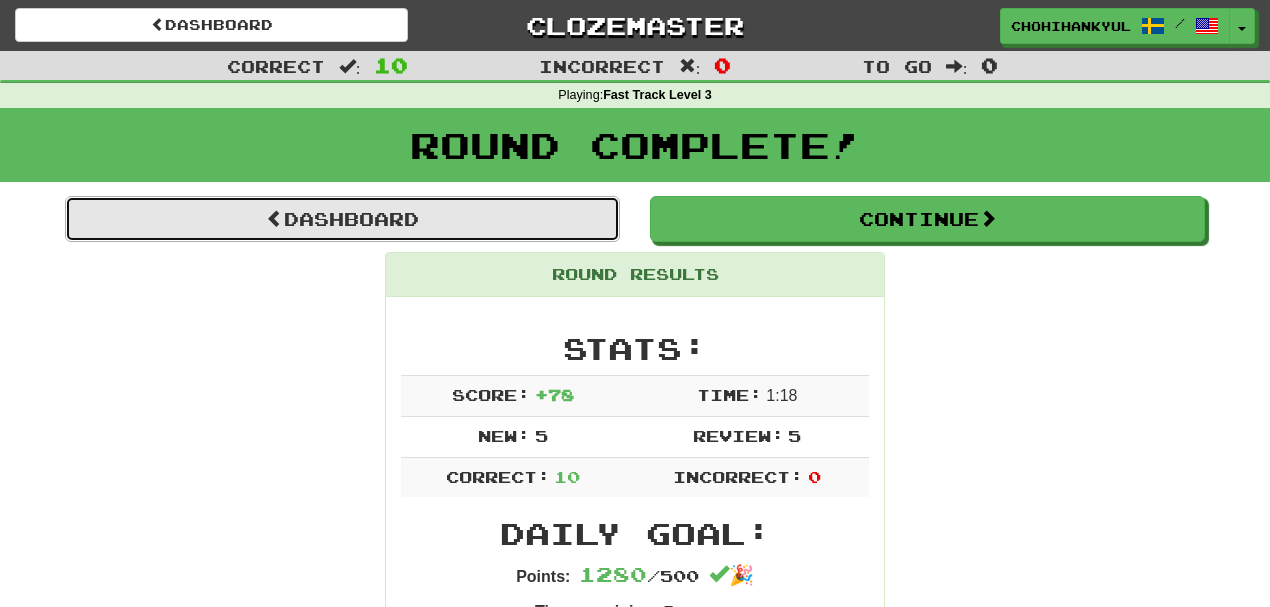 click on "Dashboard" at bounding box center (342, 219) 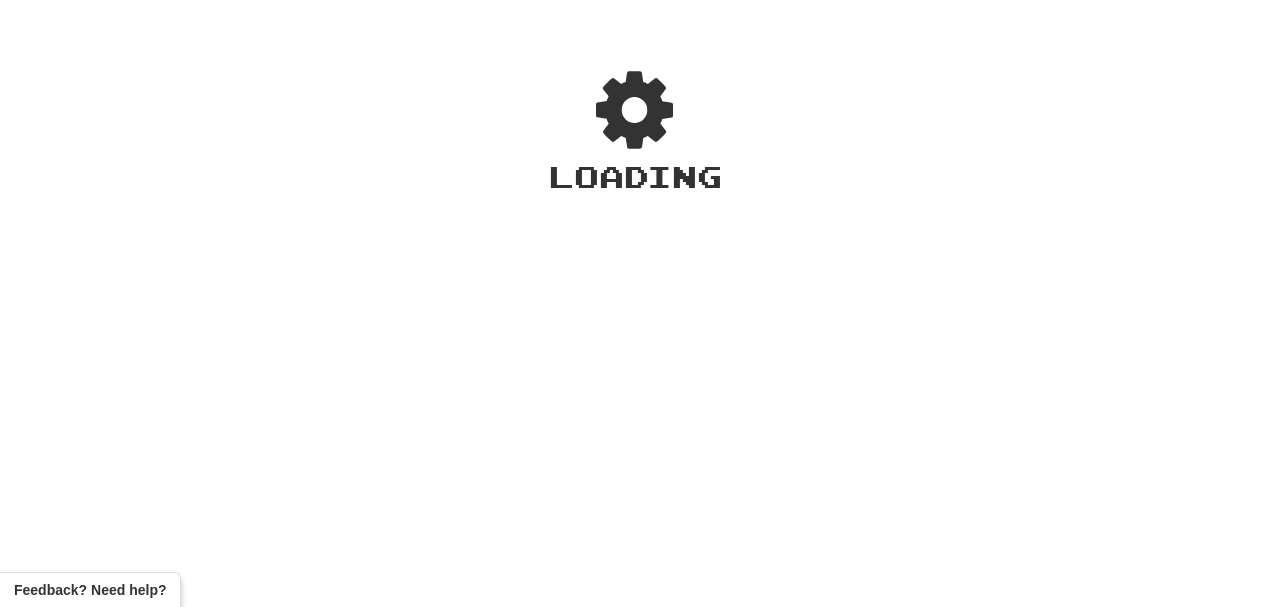 scroll, scrollTop: 0, scrollLeft: 0, axis: both 